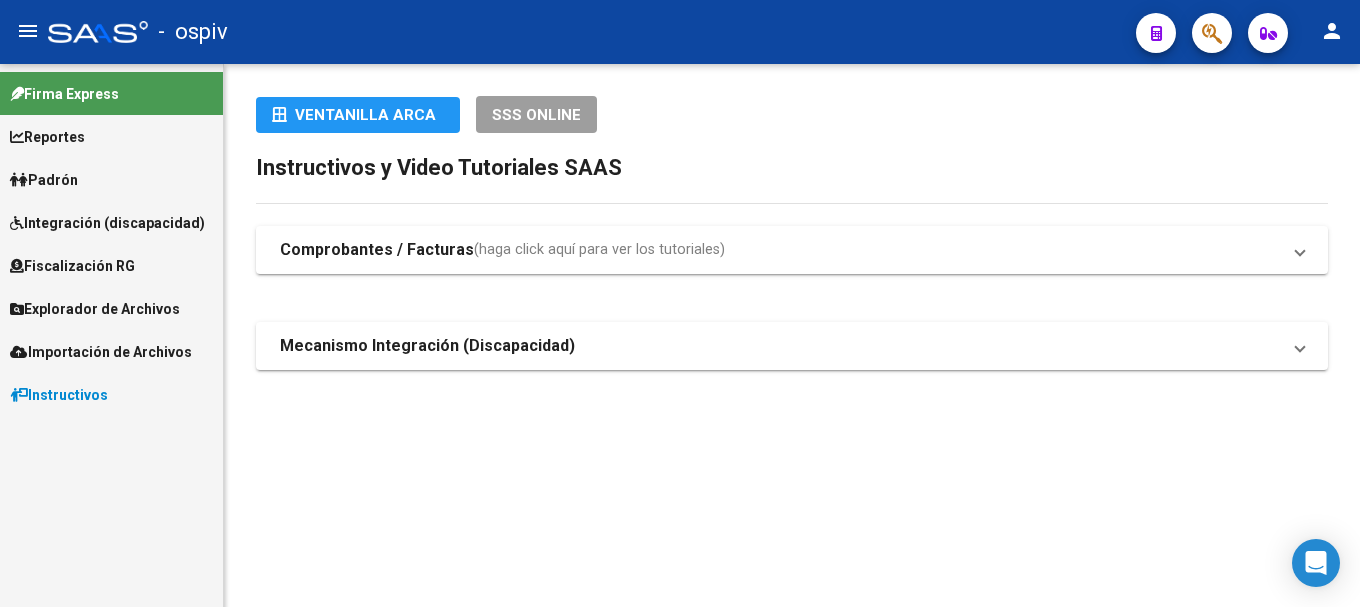 scroll, scrollTop: 0, scrollLeft: 0, axis: both 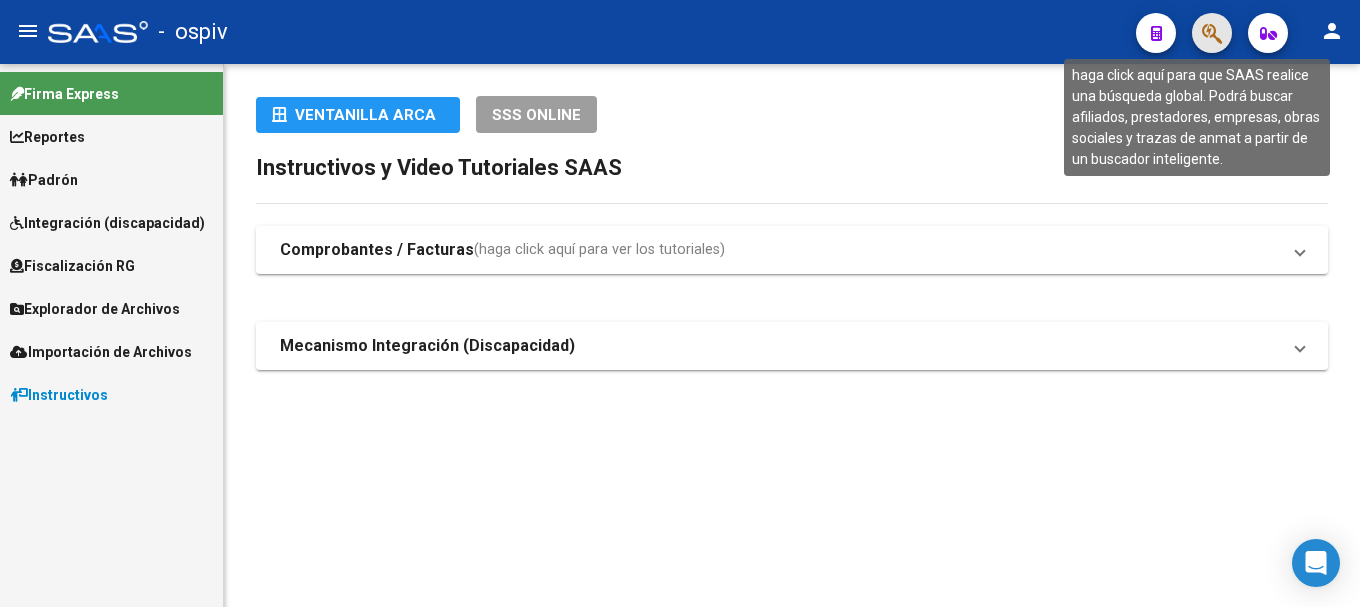 click 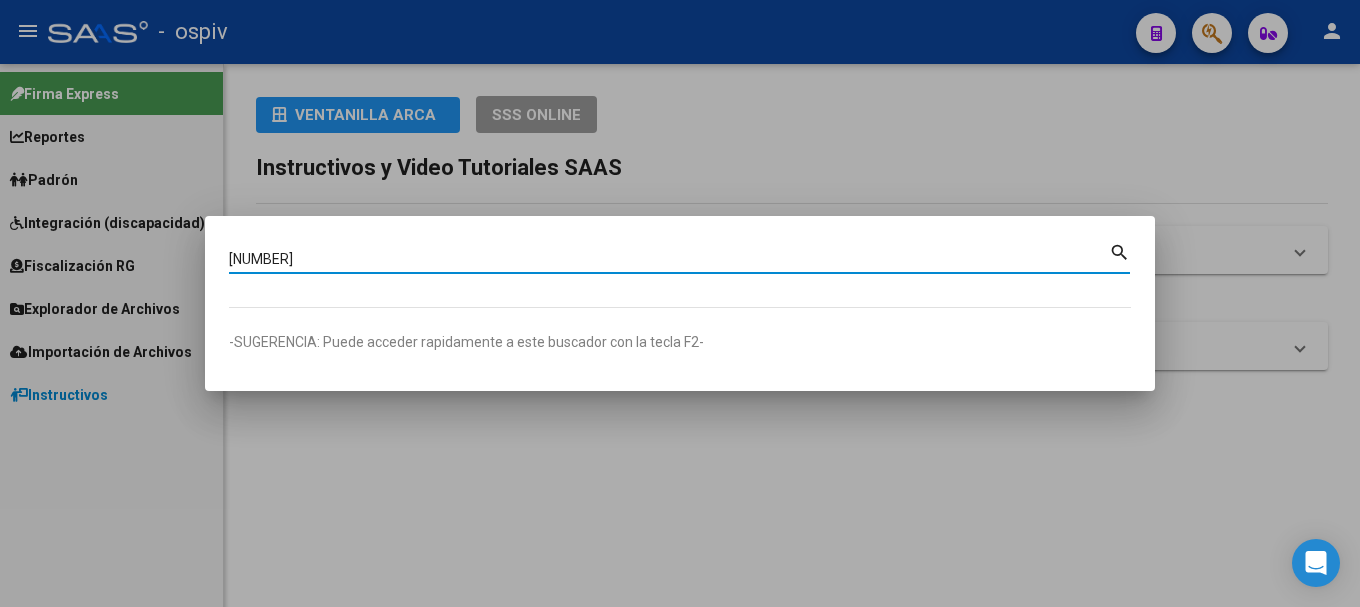 type on "22570803" 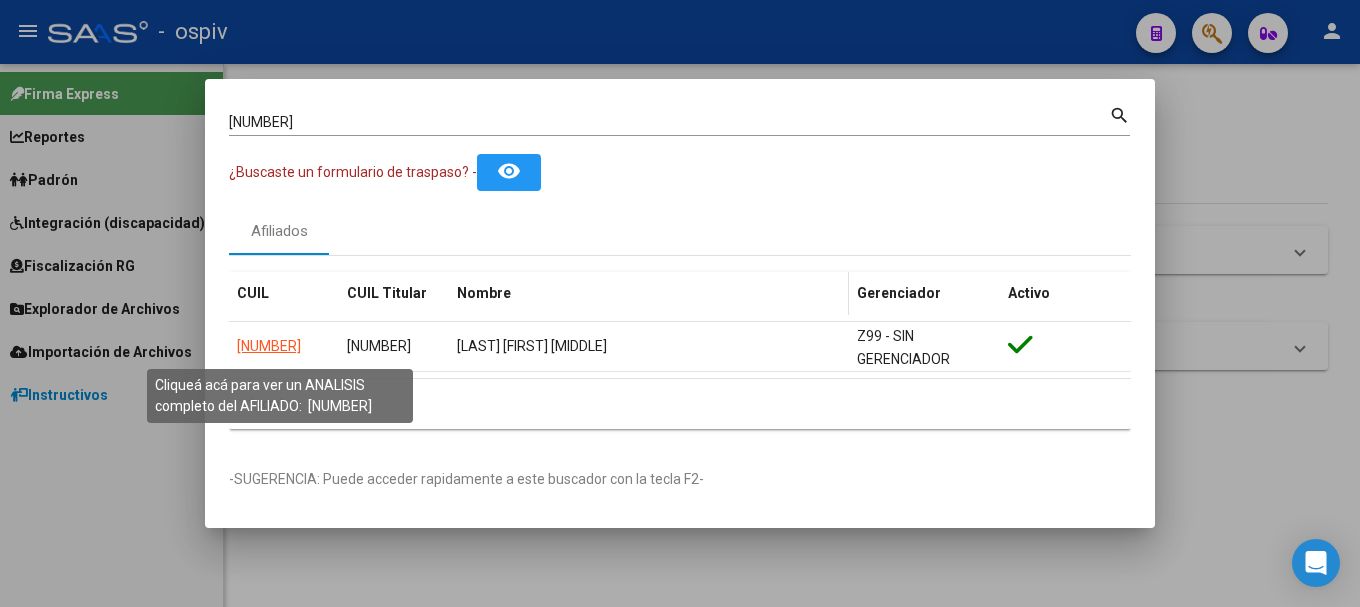 drag, startPoint x: 261, startPoint y: 340, endPoint x: 608, endPoint y: 293, distance: 350.16852 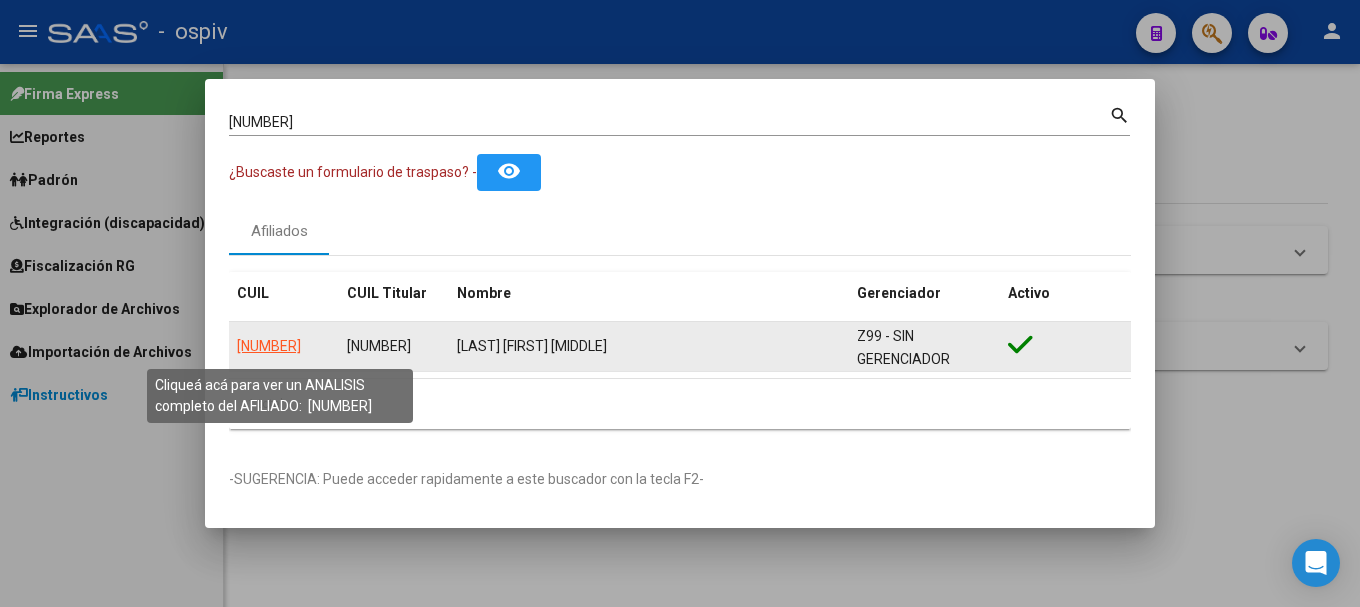 click on "27225708032" 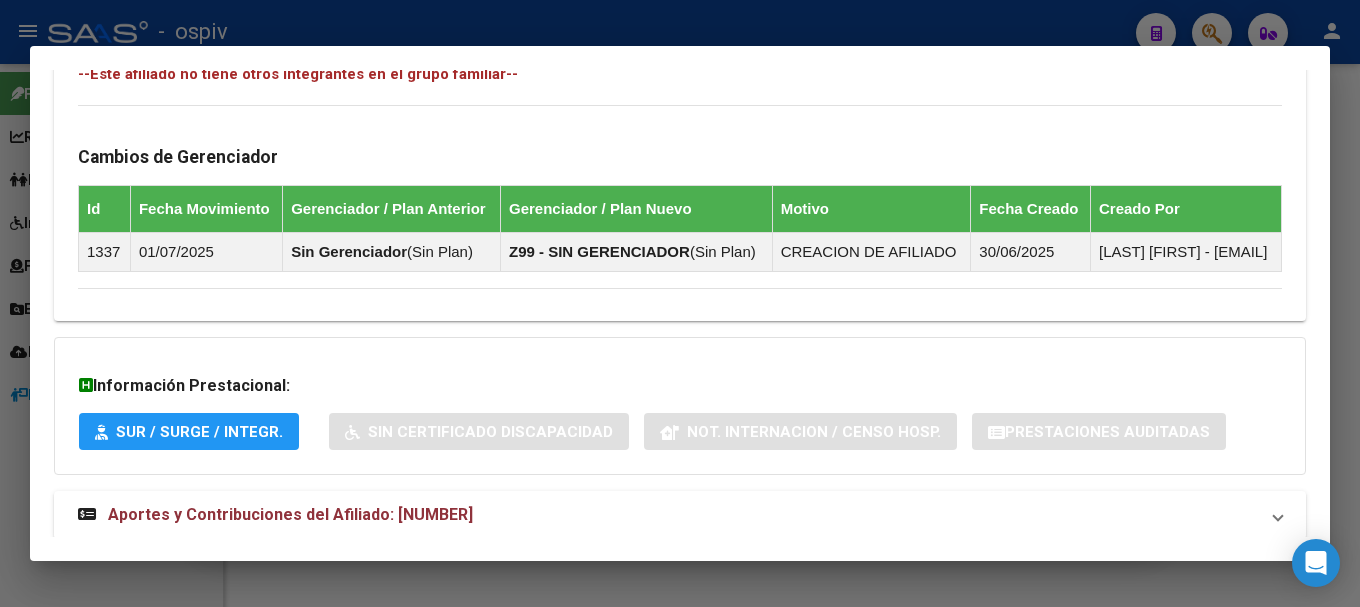 scroll, scrollTop: 1194, scrollLeft: 0, axis: vertical 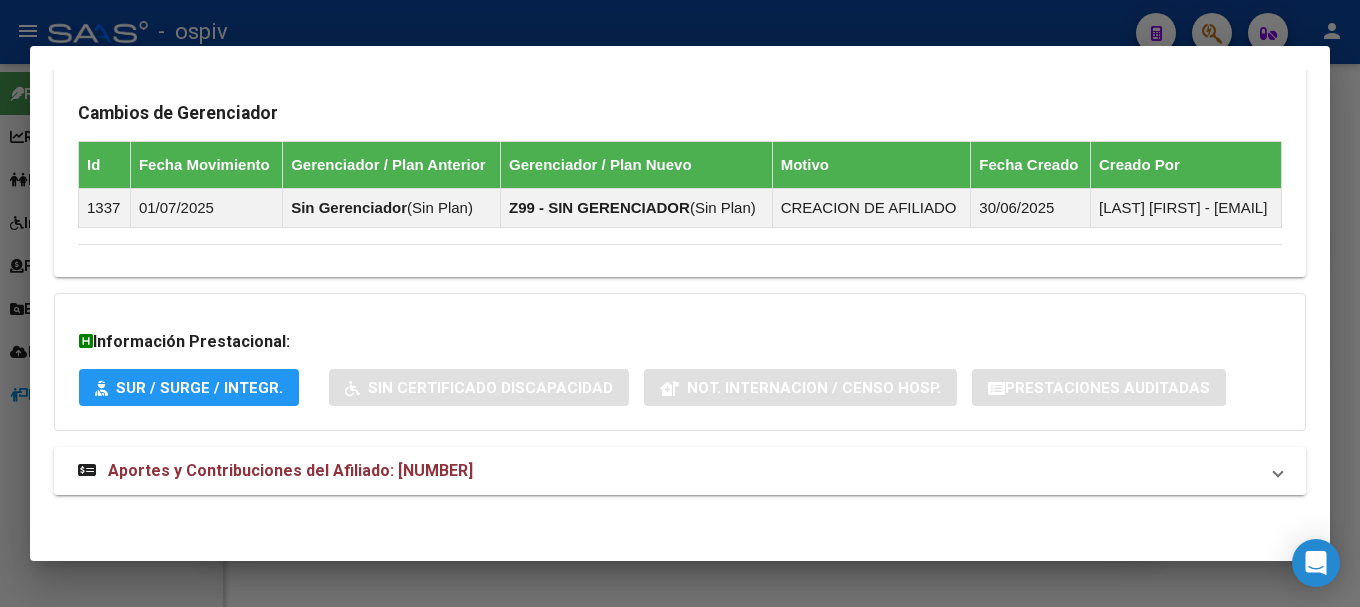 click on "Aportes y Contribuciones del Afiliado: 27225708032" at bounding box center (290, 470) 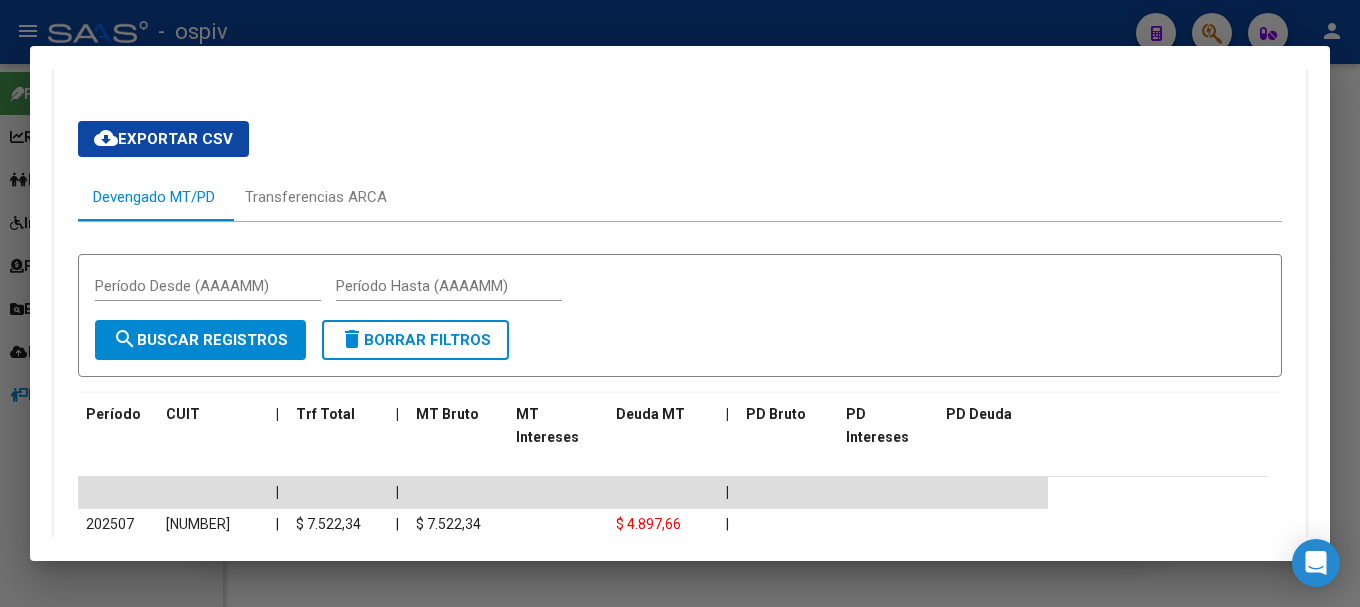 scroll, scrollTop: 1694, scrollLeft: 0, axis: vertical 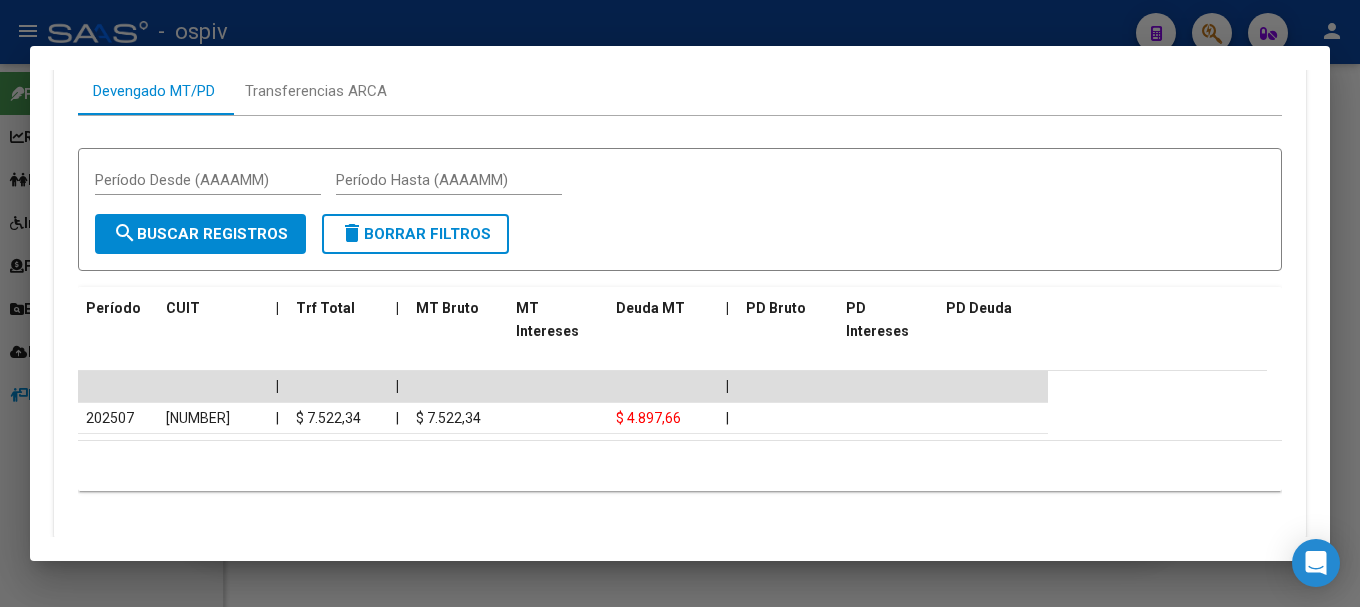 click at bounding box center (680, 303) 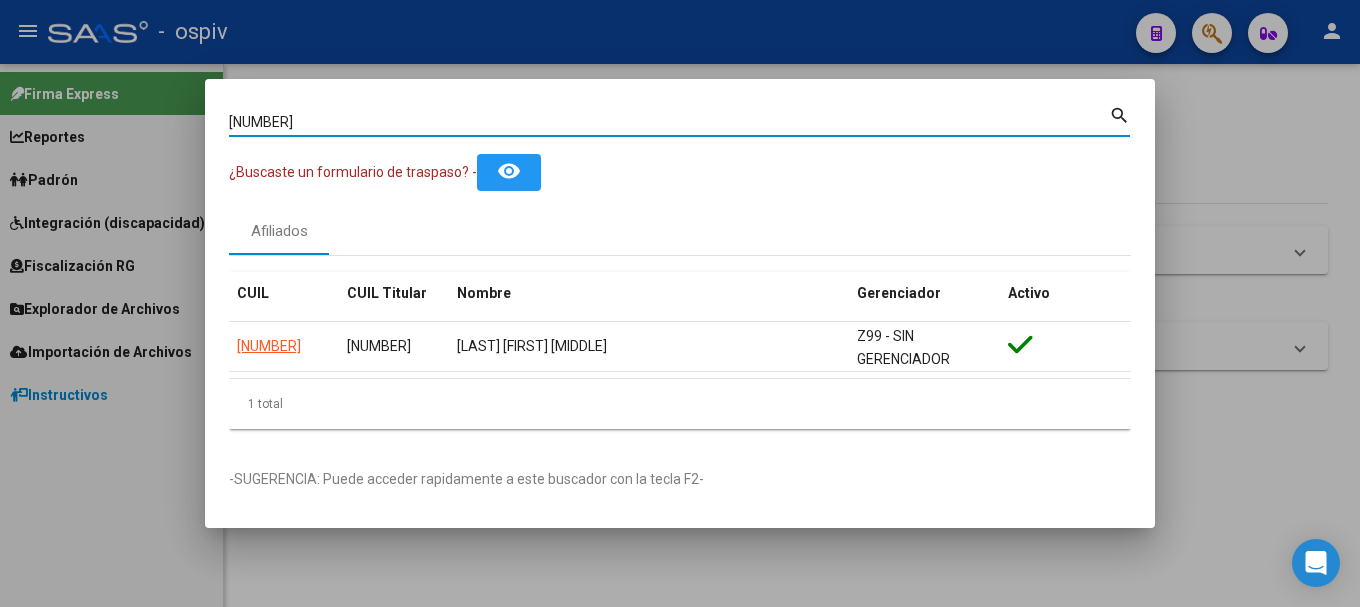drag, startPoint x: 306, startPoint y: 120, endPoint x: 149, endPoint y: 120, distance: 157 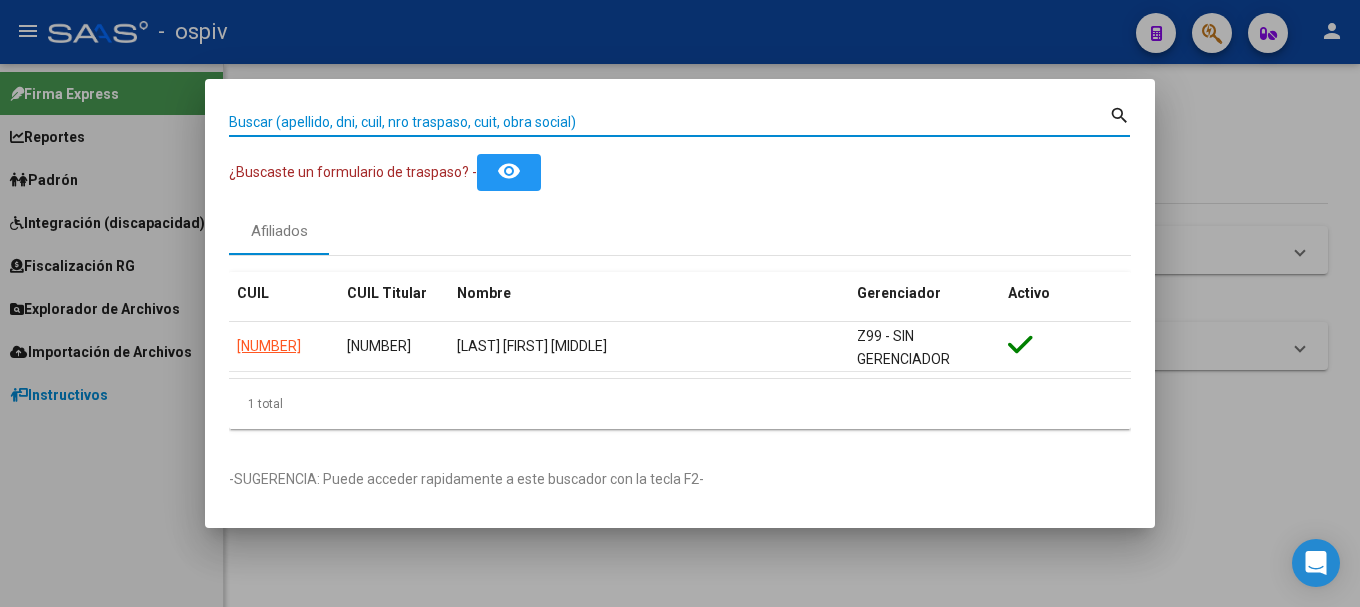 type 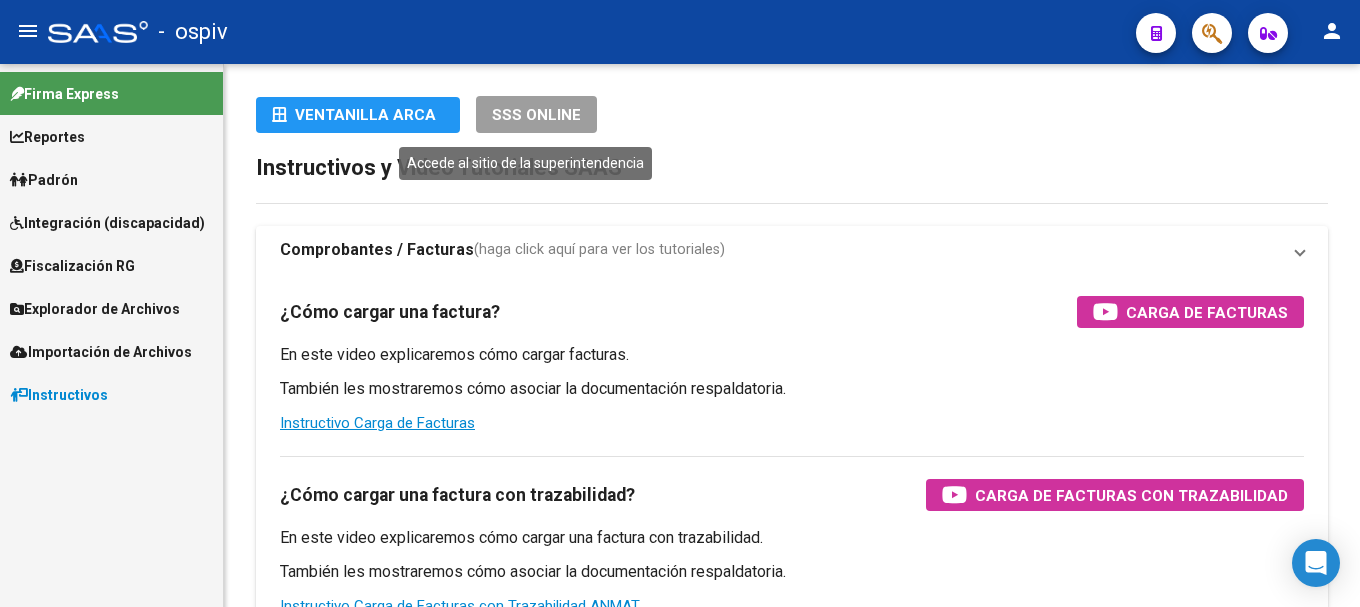 scroll, scrollTop: 0, scrollLeft: 0, axis: both 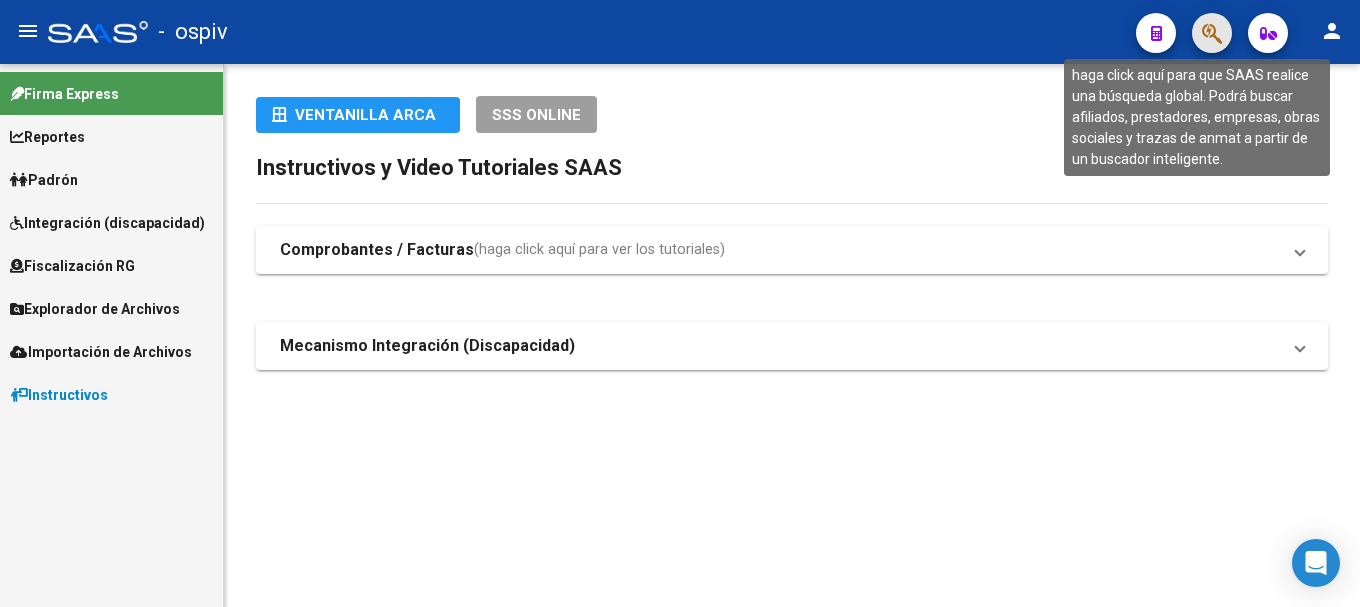 click 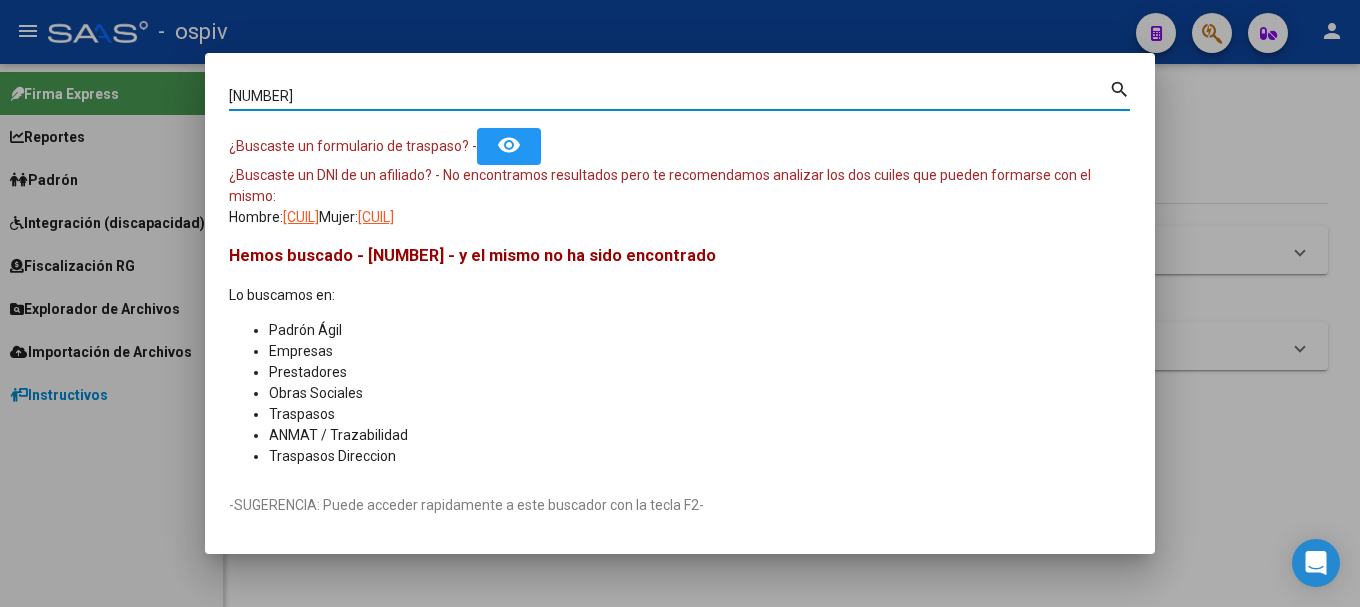 click on "[NUMBER]" at bounding box center [669, 96] 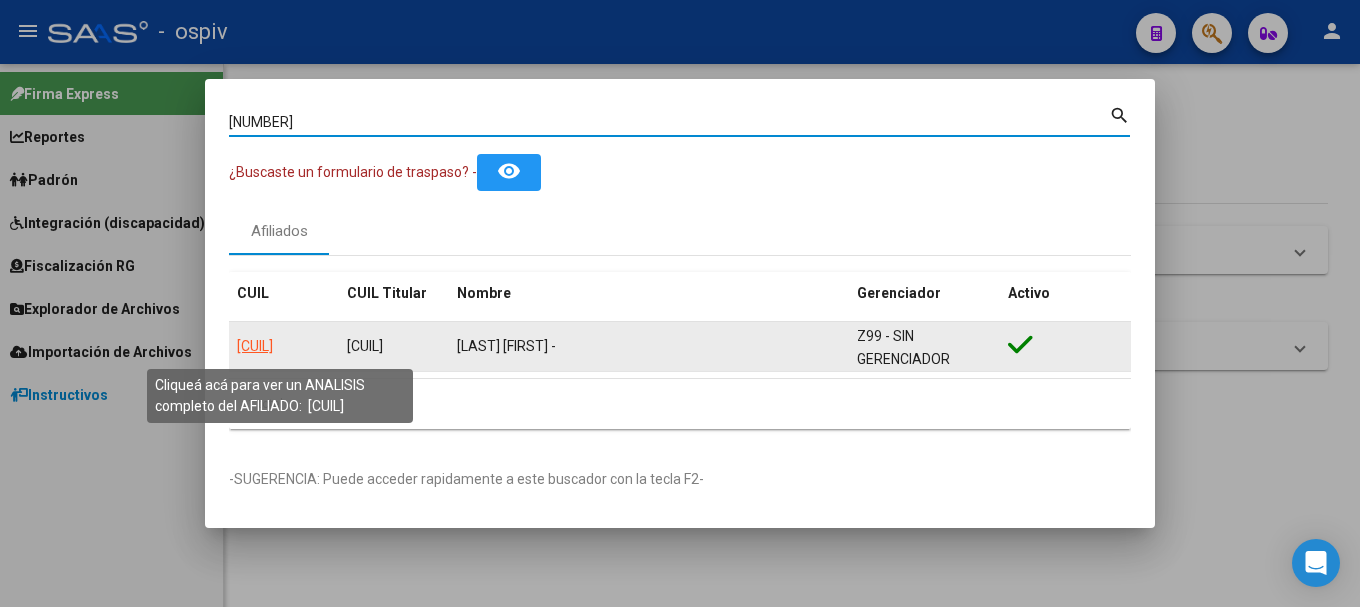 click on "[CUIL]" 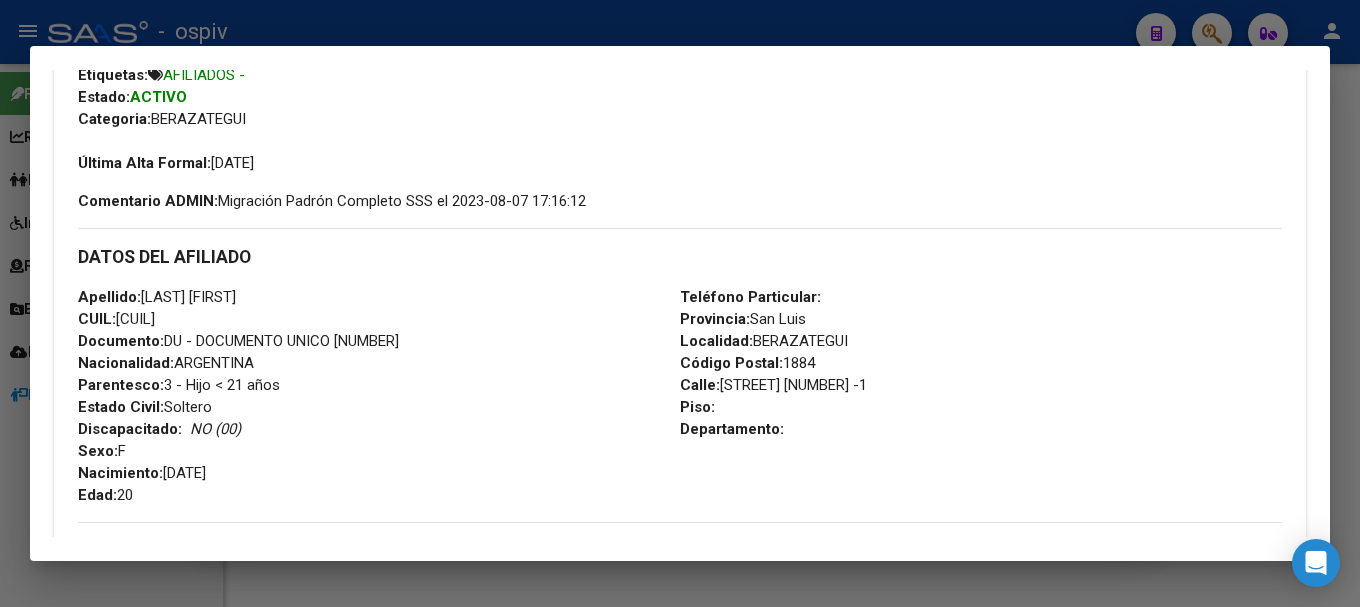 scroll, scrollTop: 500, scrollLeft: 0, axis: vertical 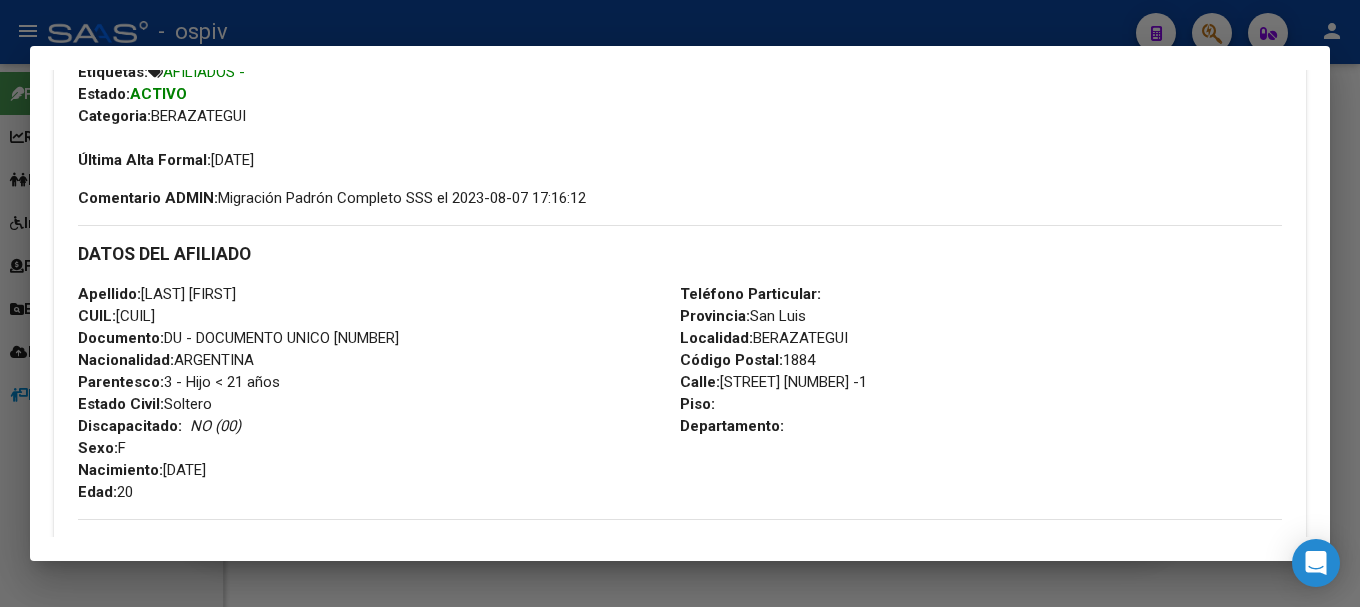 click at bounding box center (680, 303) 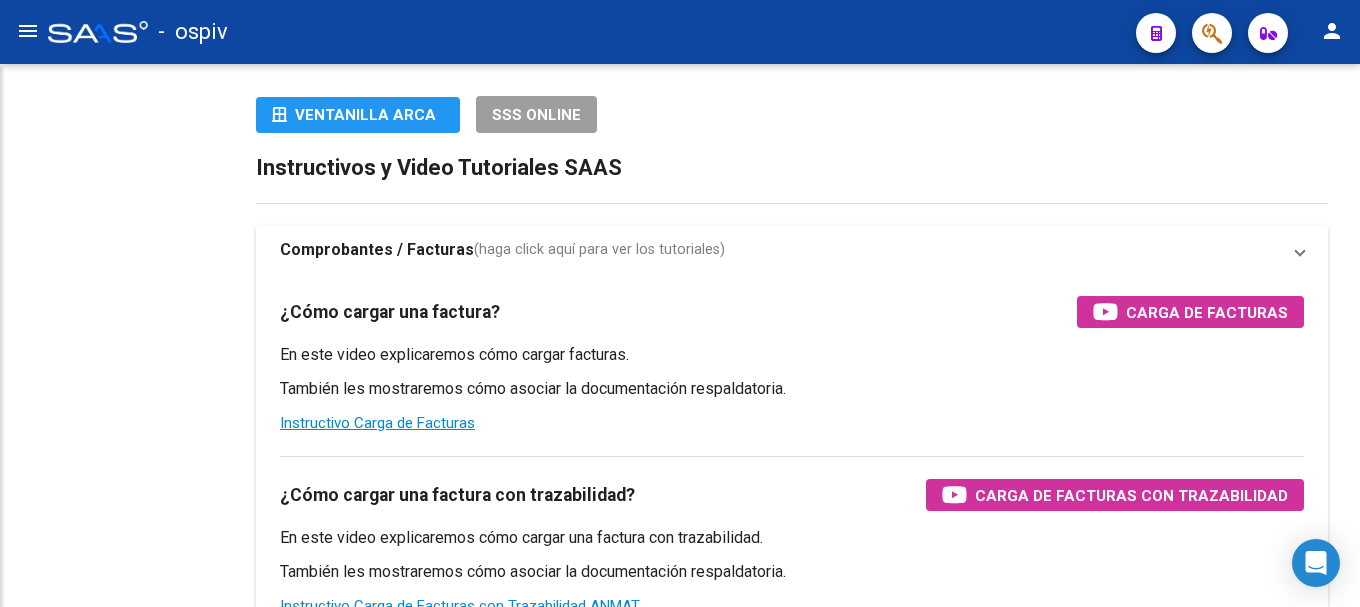 scroll, scrollTop: 0, scrollLeft: 0, axis: both 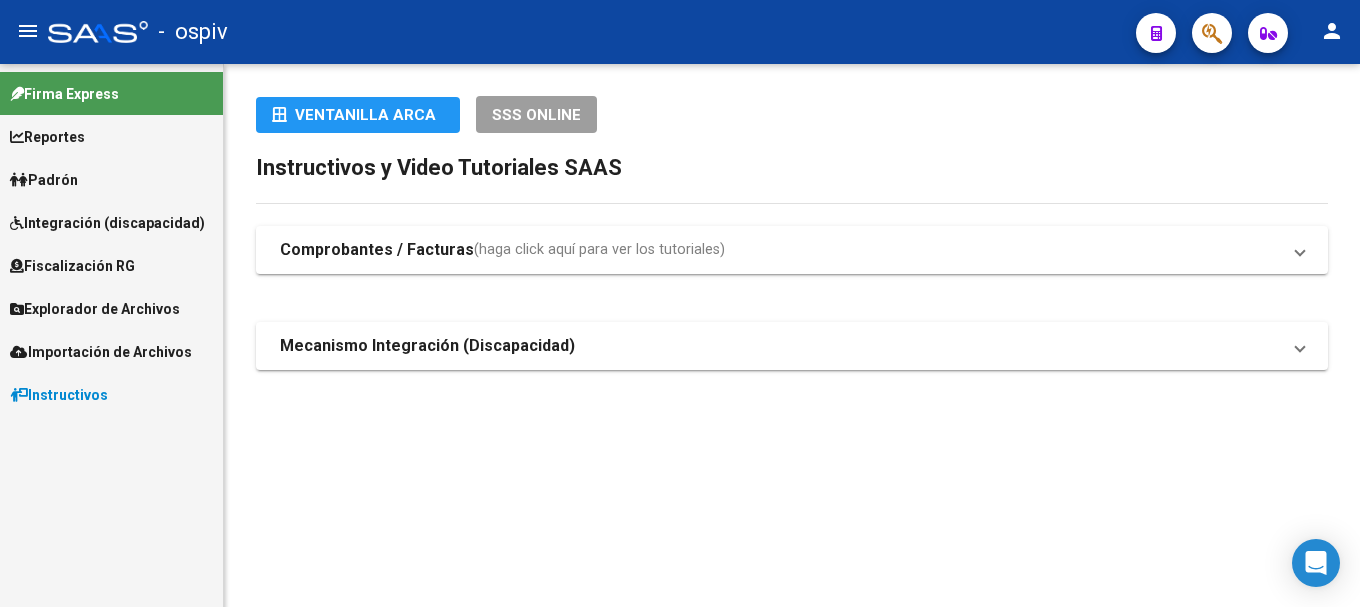 click on "Padrón" at bounding box center (44, 180) 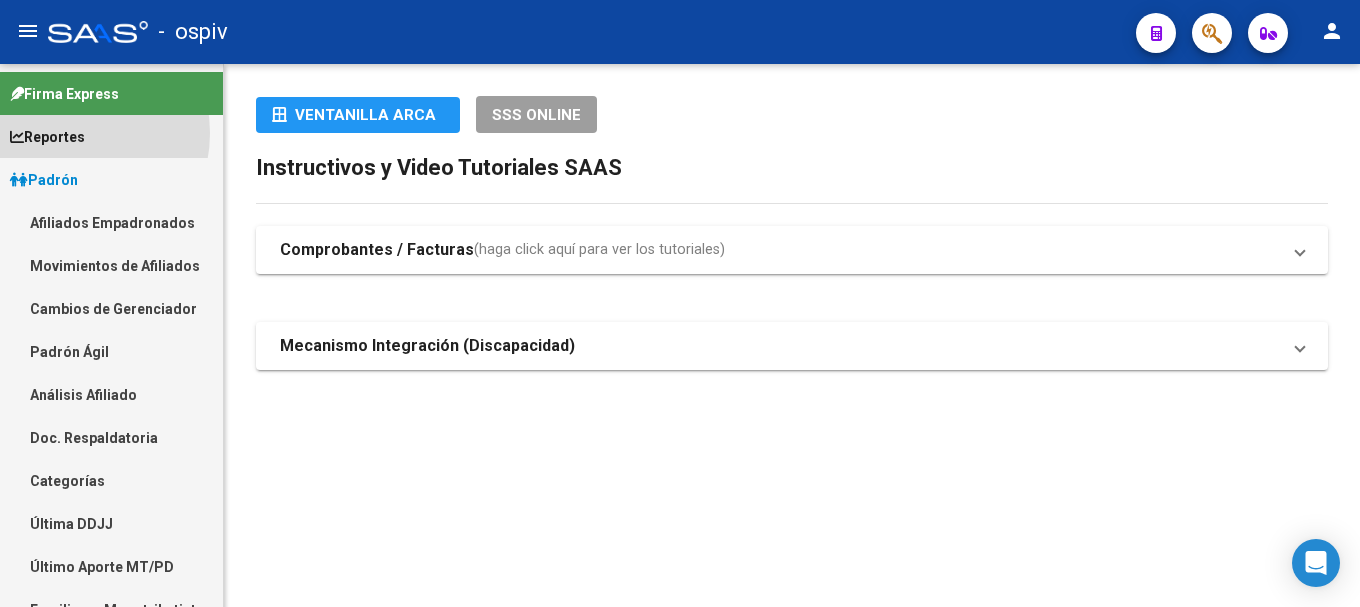 click on "Reportes" at bounding box center [47, 137] 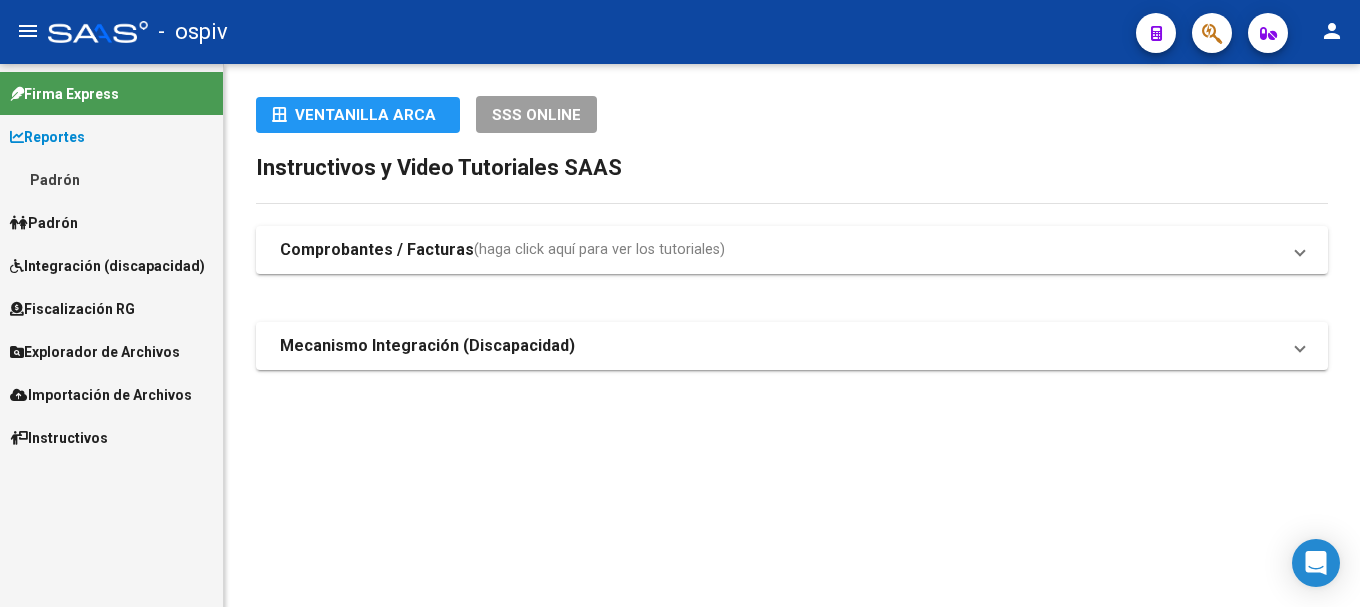 click on "Padrón" at bounding box center (111, 179) 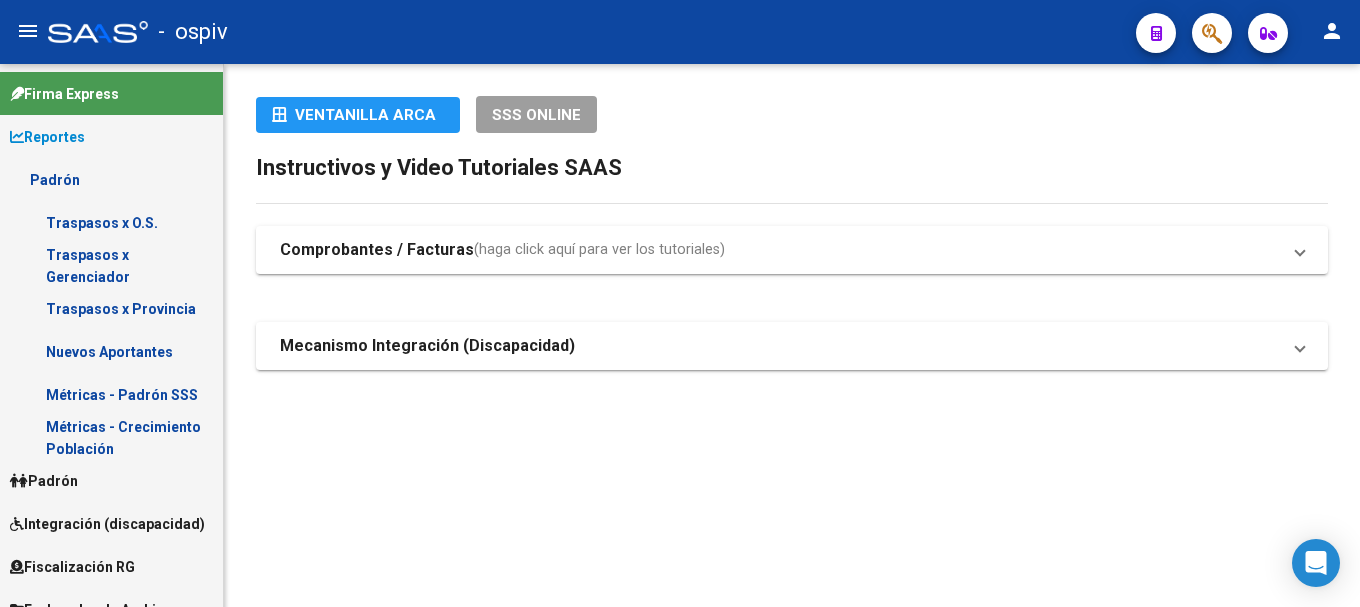 click on "Traspasos x O.S." at bounding box center (111, 222) 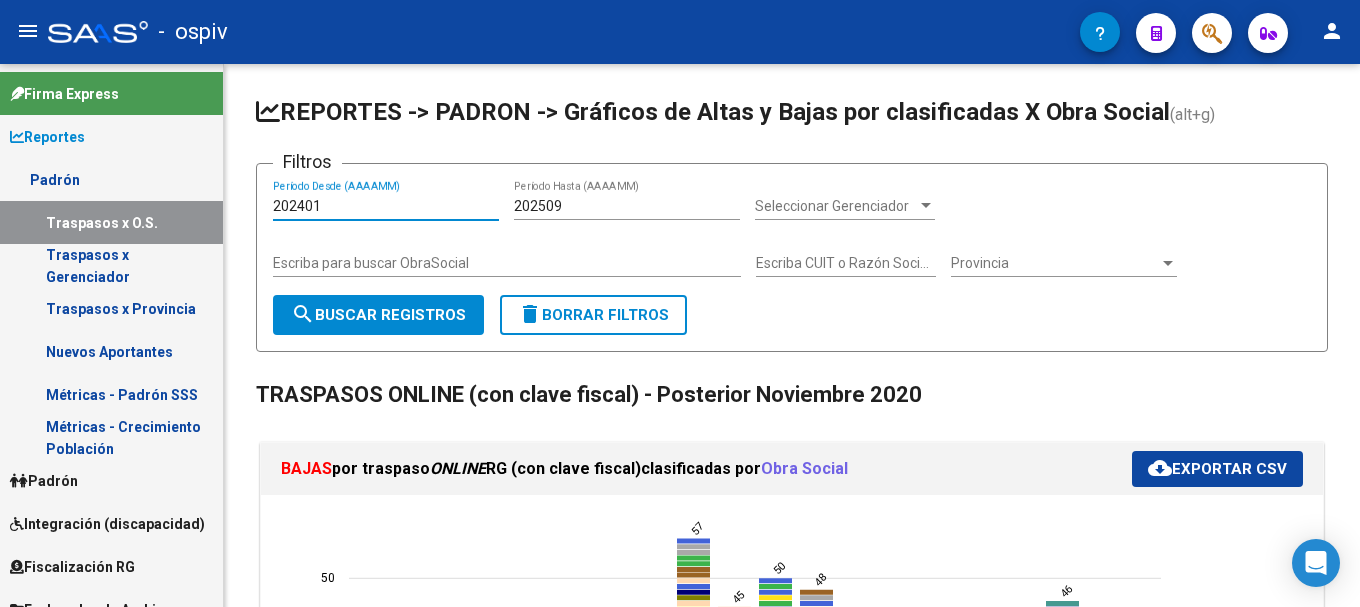 drag, startPoint x: 317, startPoint y: 208, endPoint x: 248, endPoint y: 207, distance: 69.00725 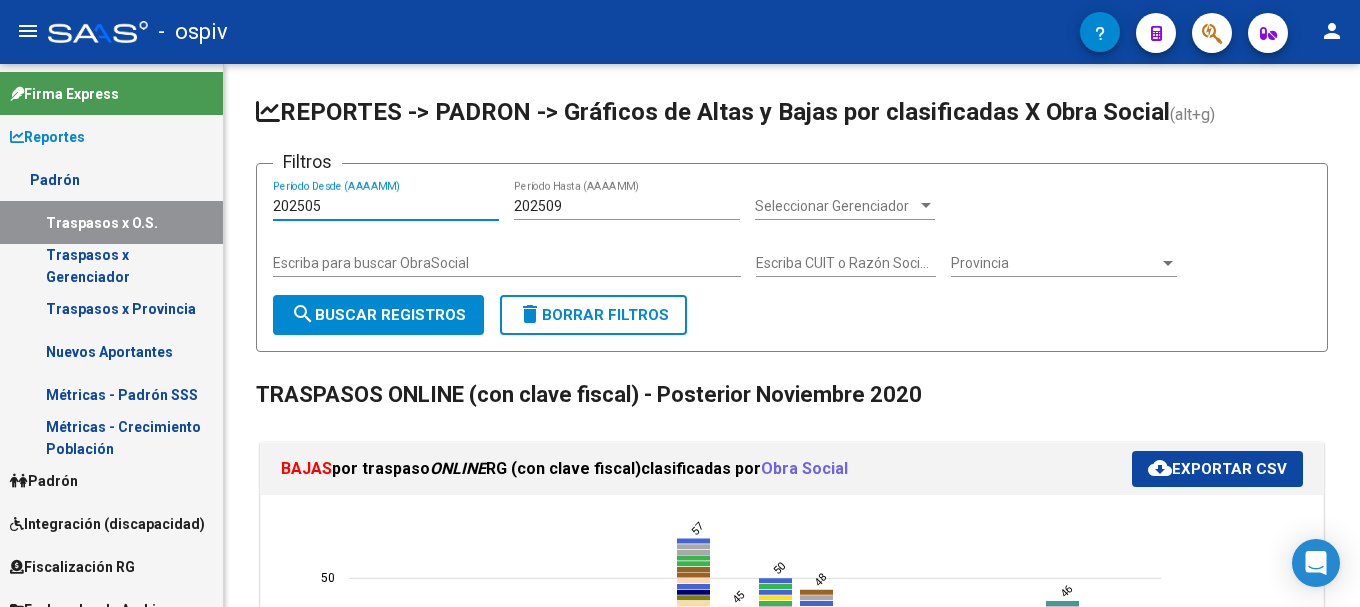 type on "202505" 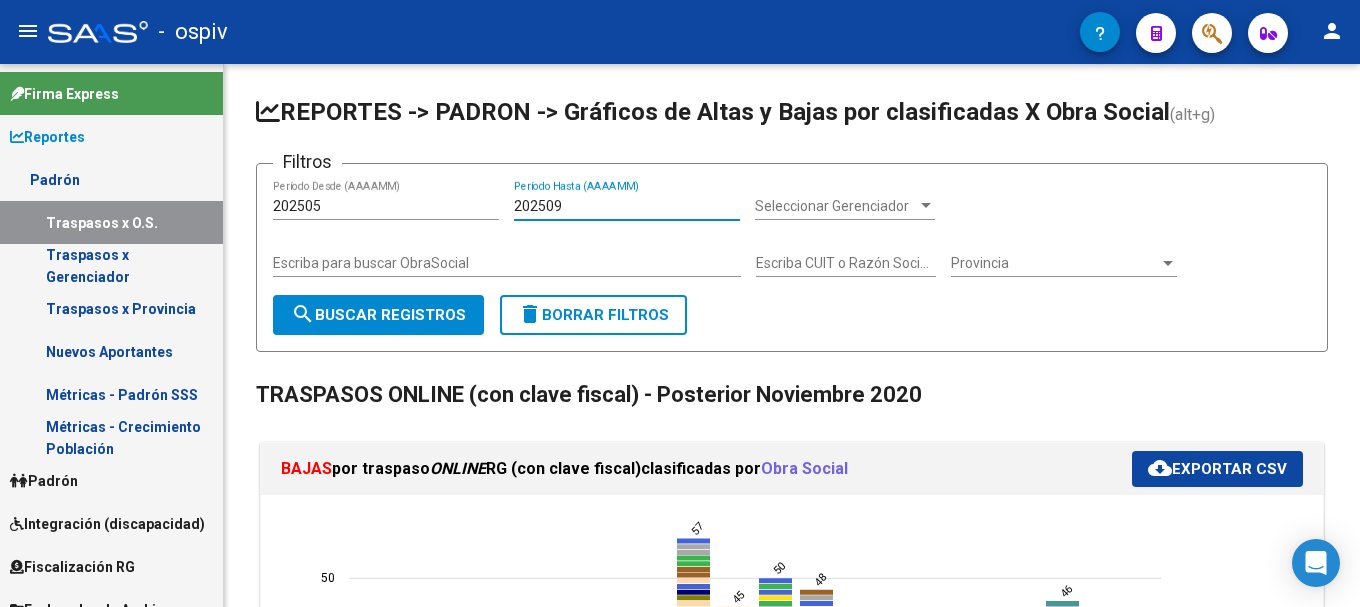 drag, startPoint x: 541, startPoint y: 211, endPoint x: 501, endPoint y: 211, distance: 40 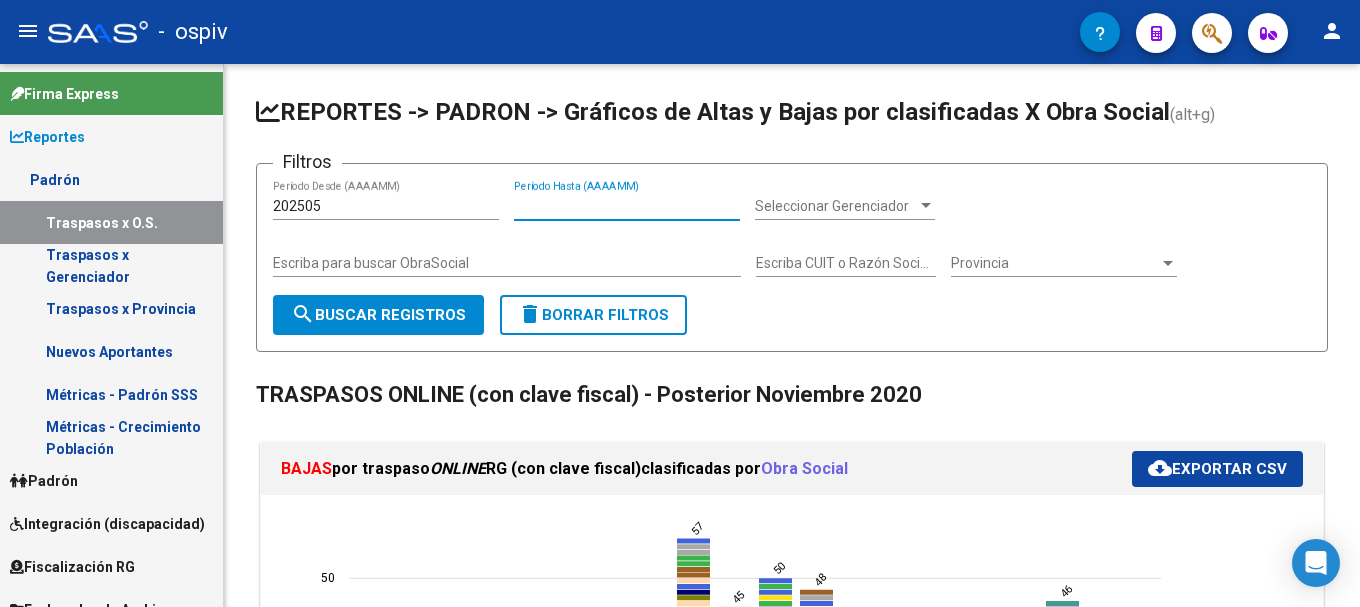 type 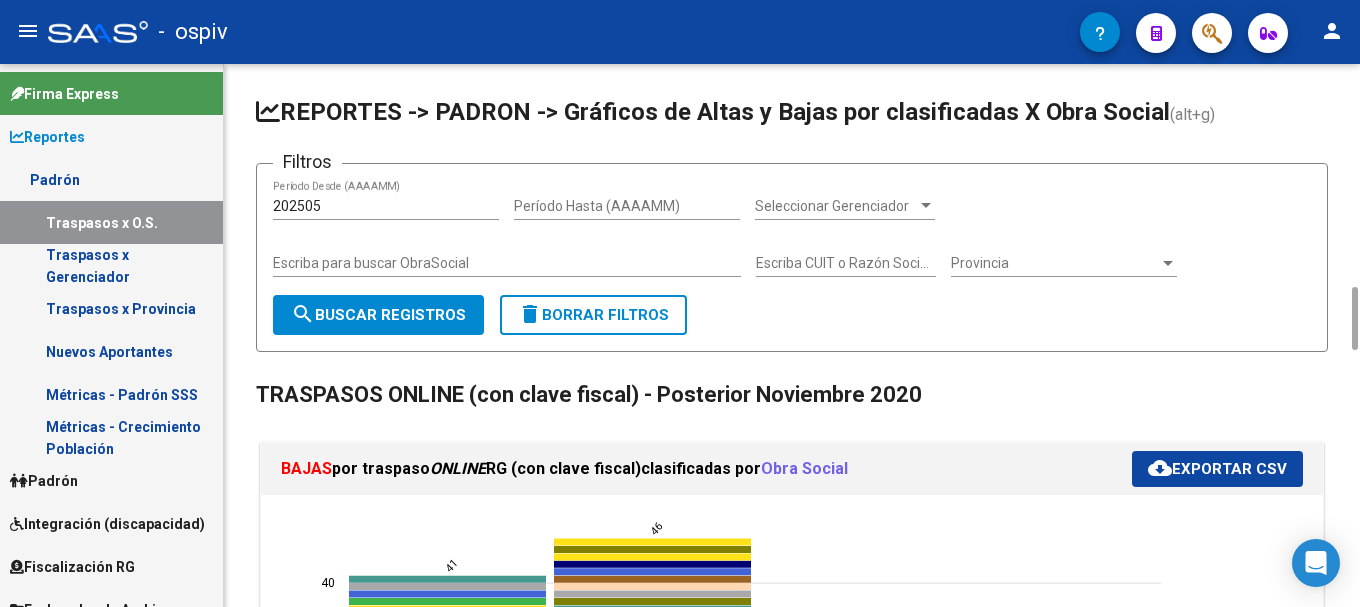 scroll, scrollTop: 200, scrollLeft: 0, axis: vertical 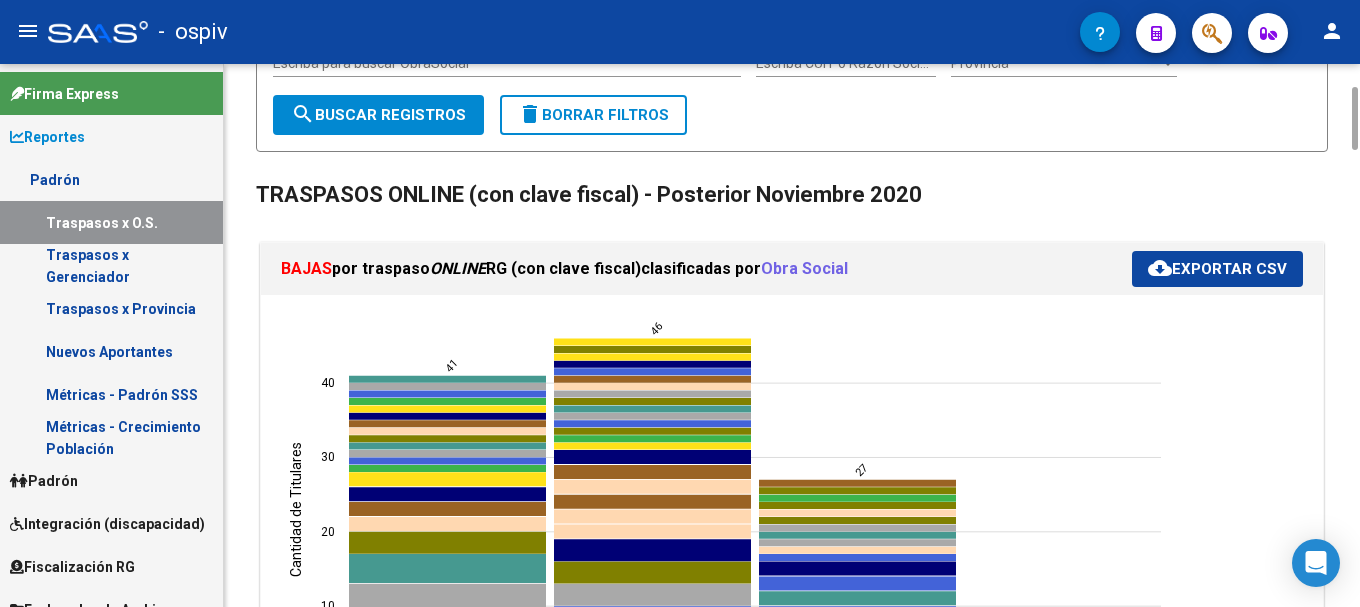 click on "cloud_download  Exportar CSV" 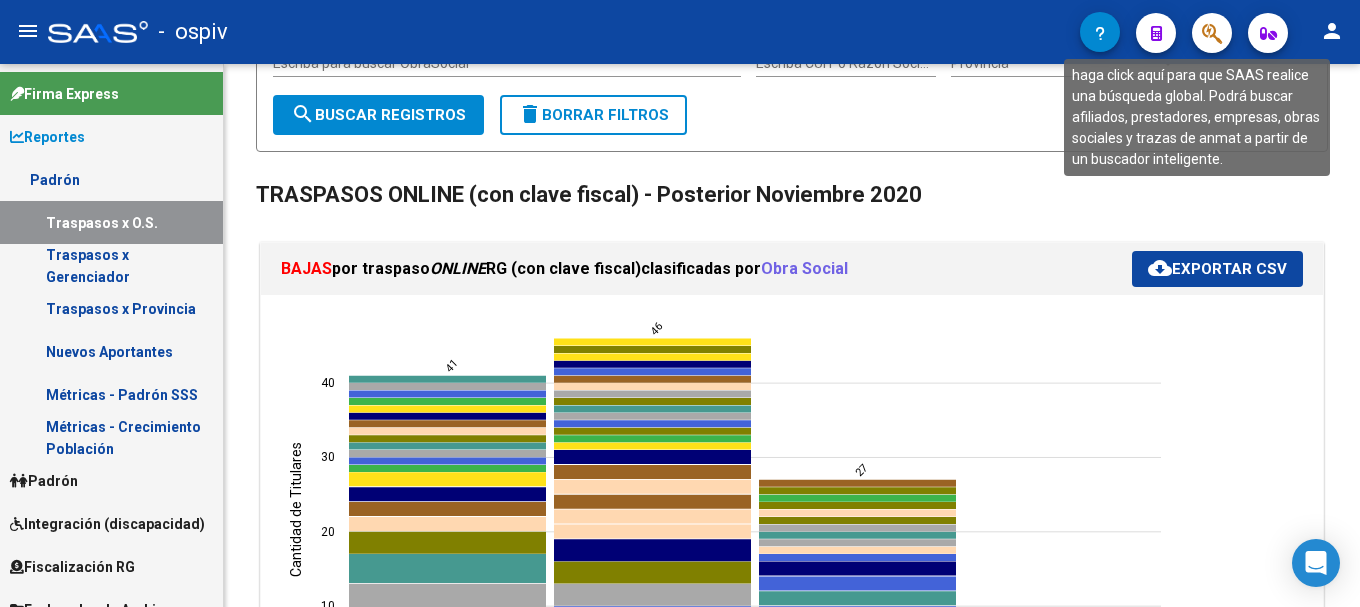 click 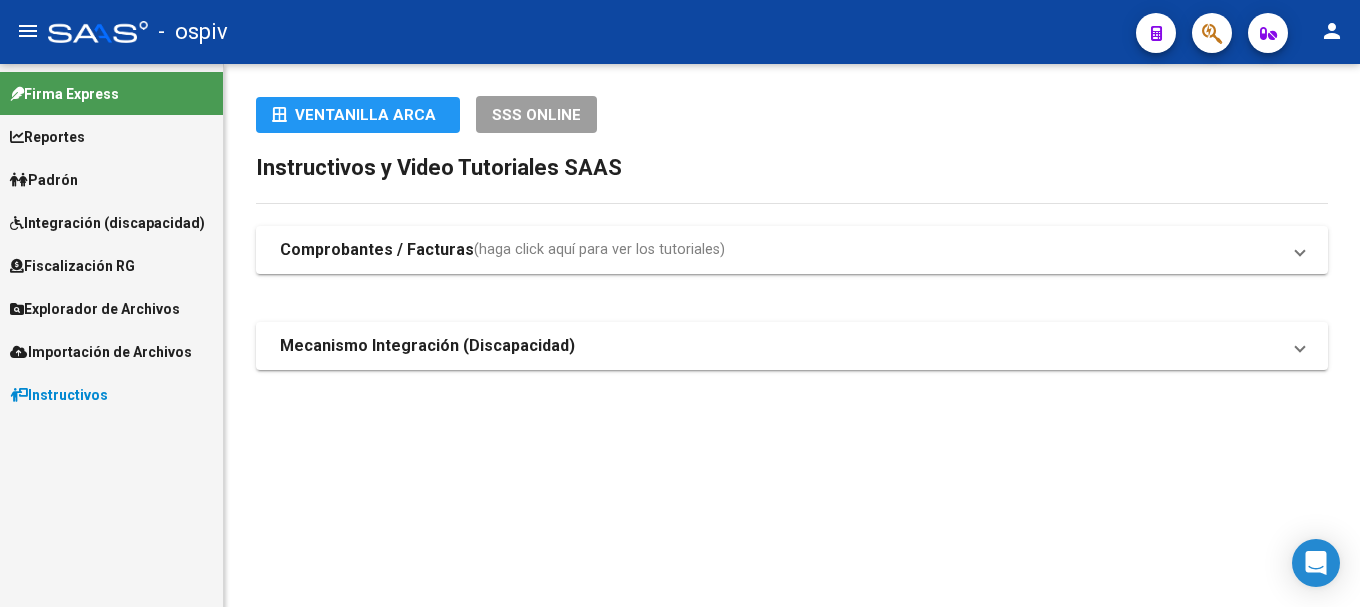 scroll, scrollTop: 0, scrollLeft: 0, axis: both 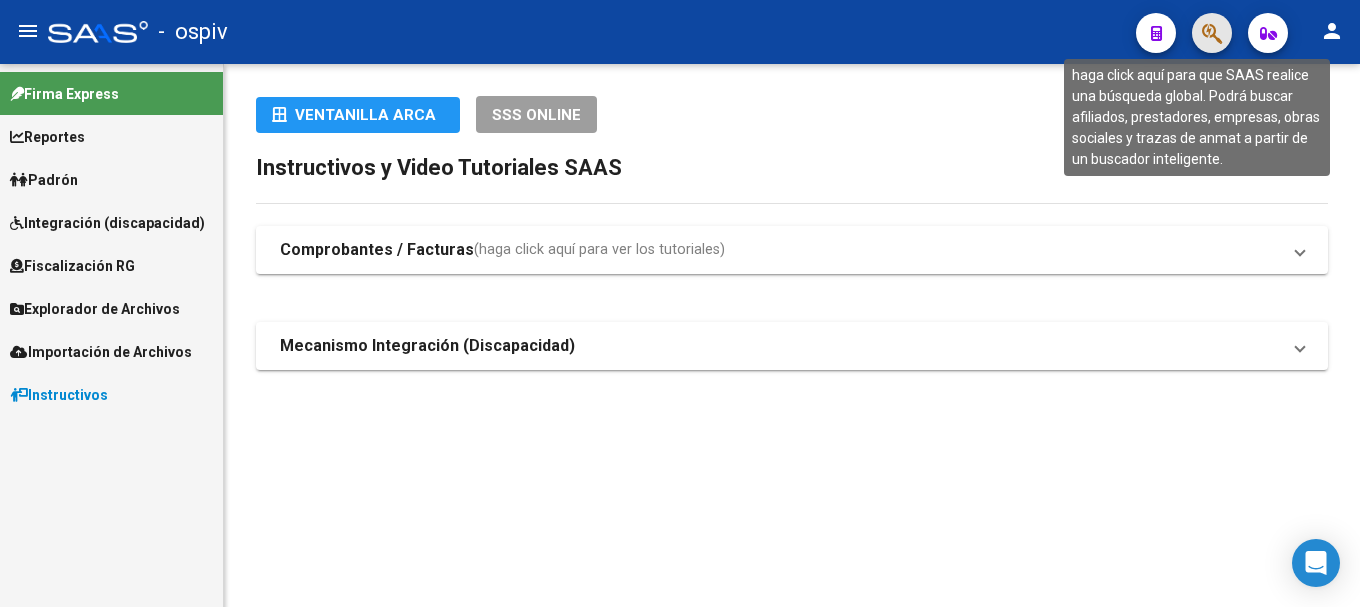 click 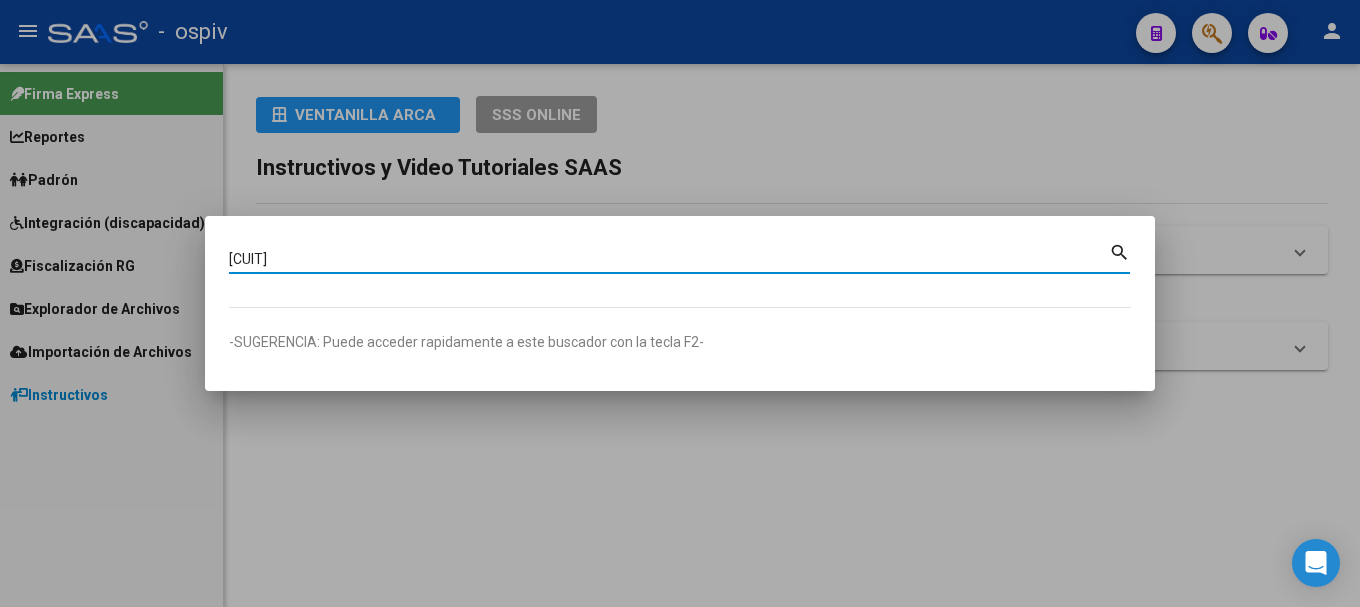 type on "[CUIT]" 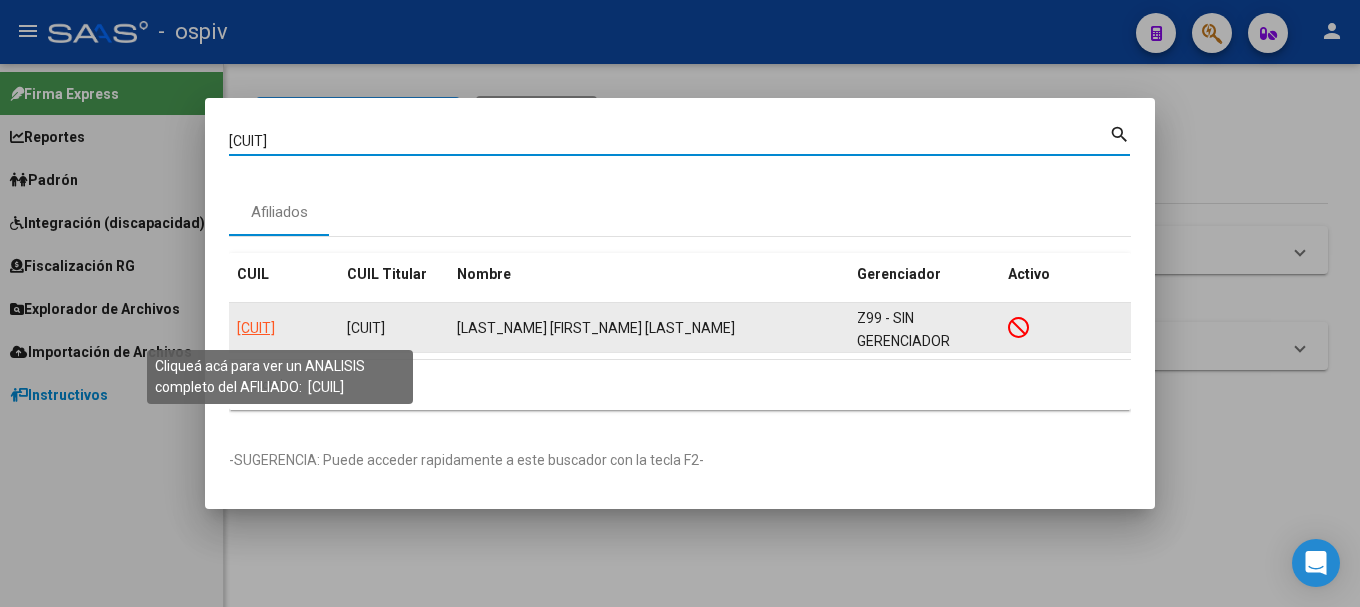 click on "[CUIT]" 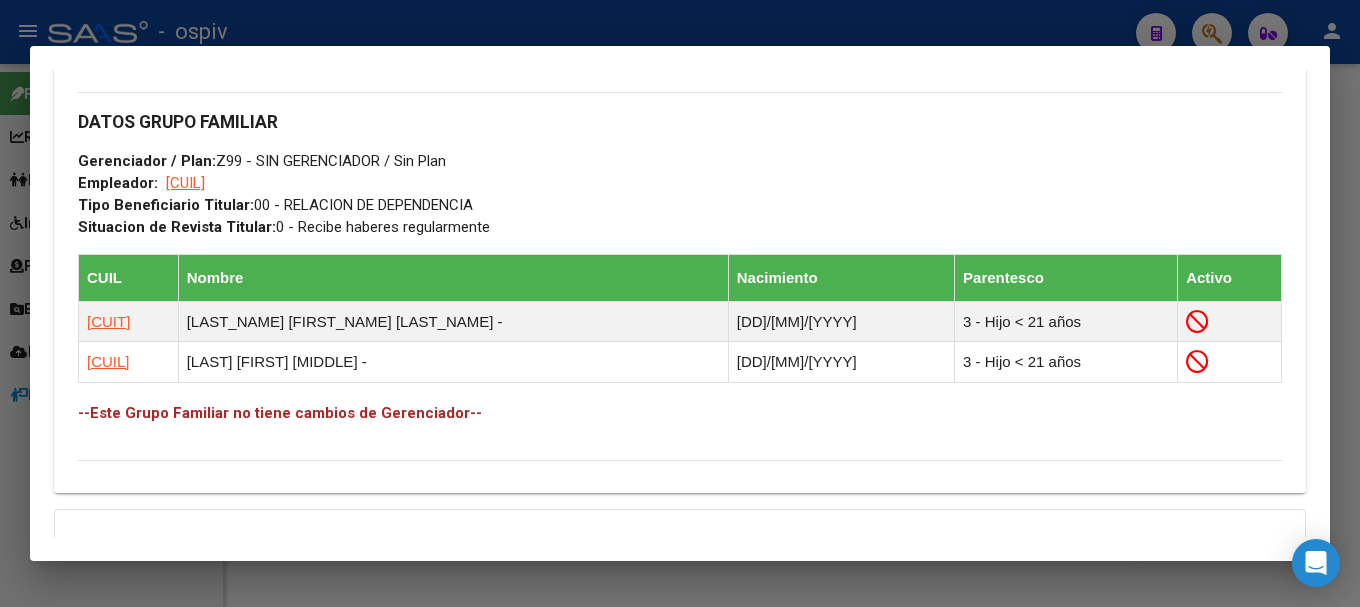 scroll, scrollTop: 992, scrollLeft: 0, axis: vertical 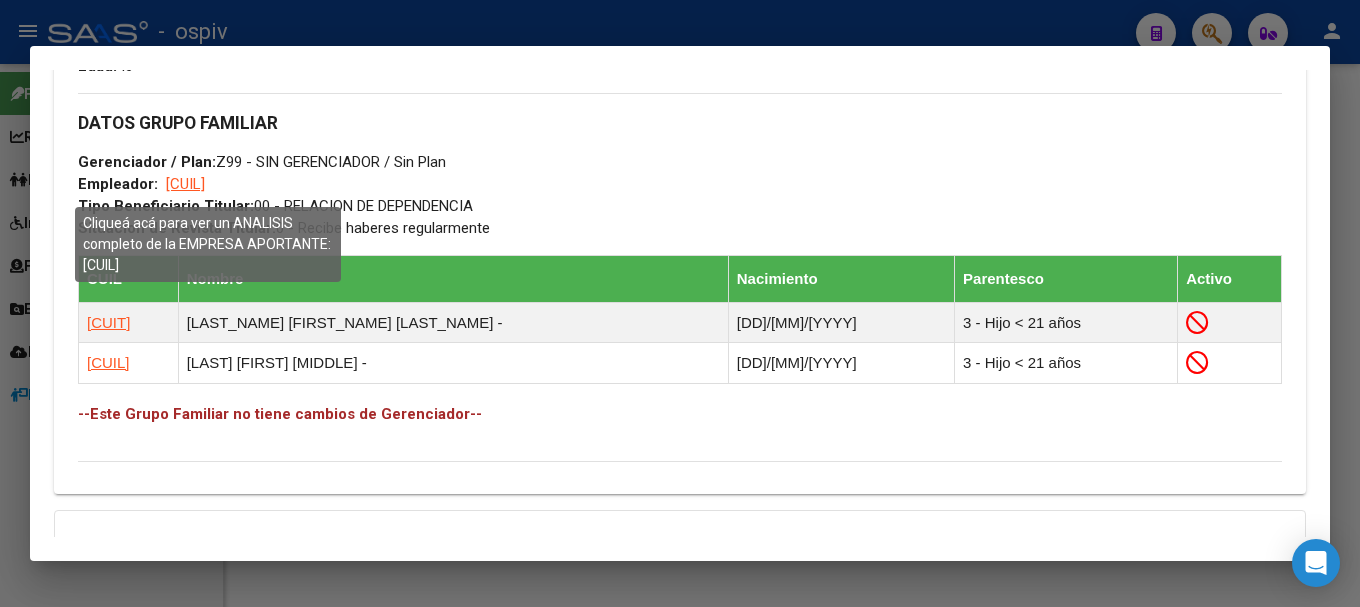 click on "33709736979" at bounding box center [185, 184] 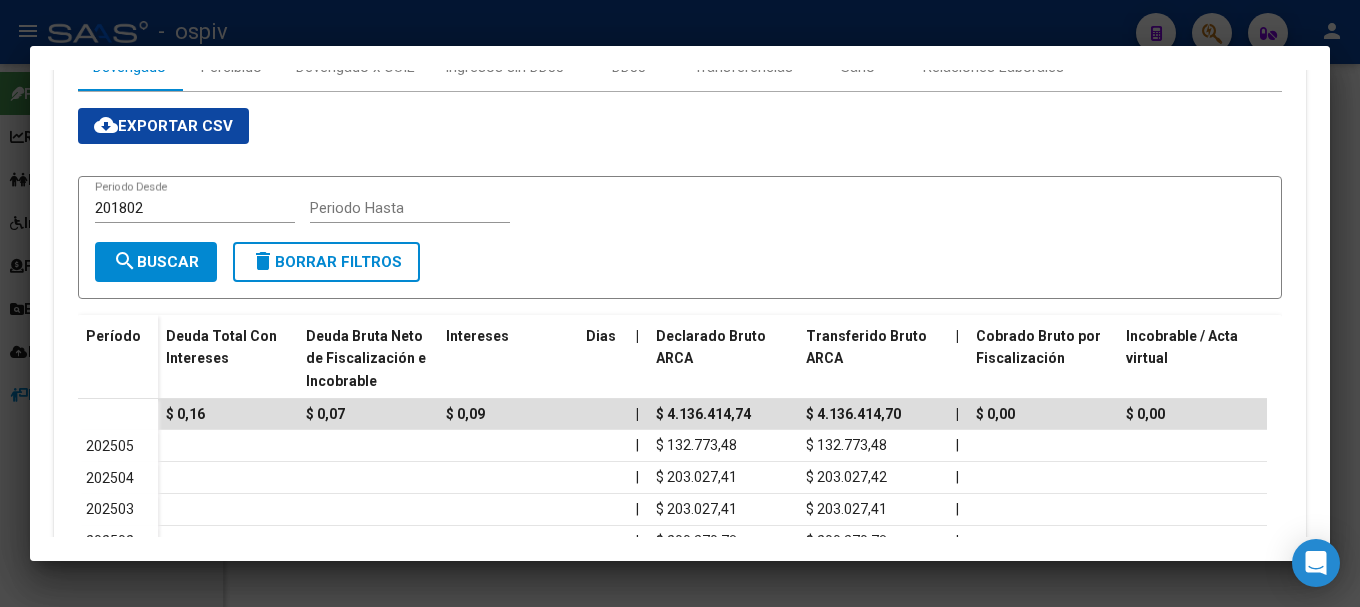 scroll, scrollTop: 400, scrollLeft: 0, axis: vertical 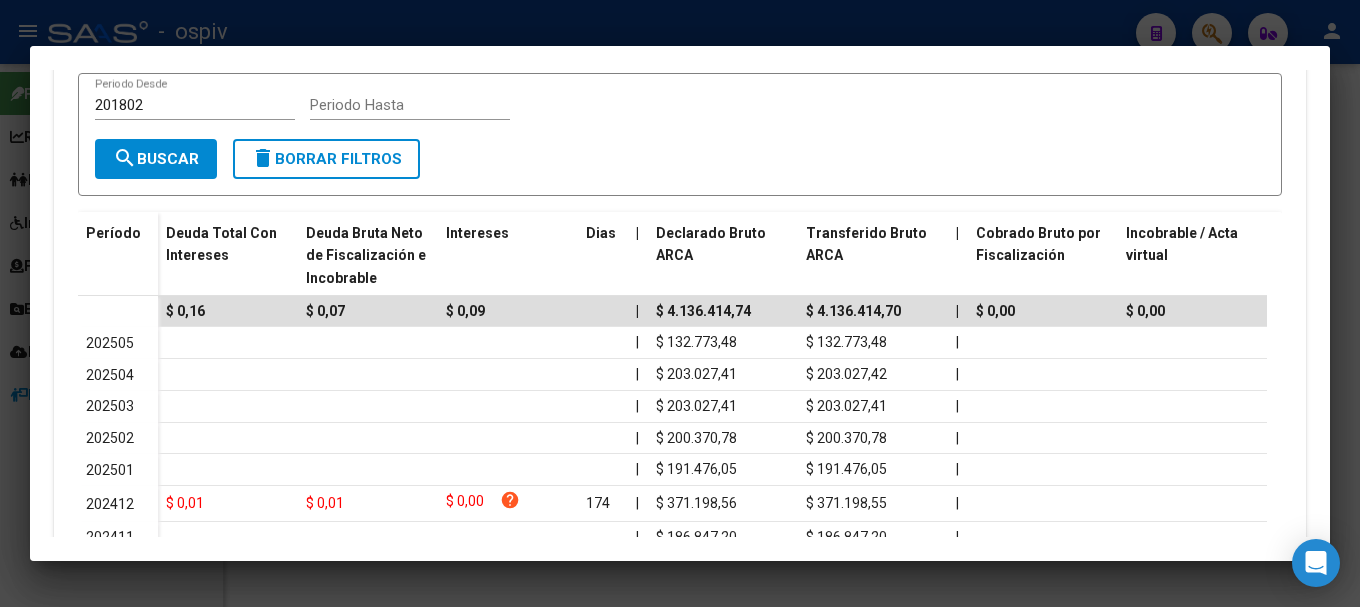 drag, startPoint x: 1216, startPoint y: 20, endPoint x: 1144, endPoint y: 40, distance: 74.726166 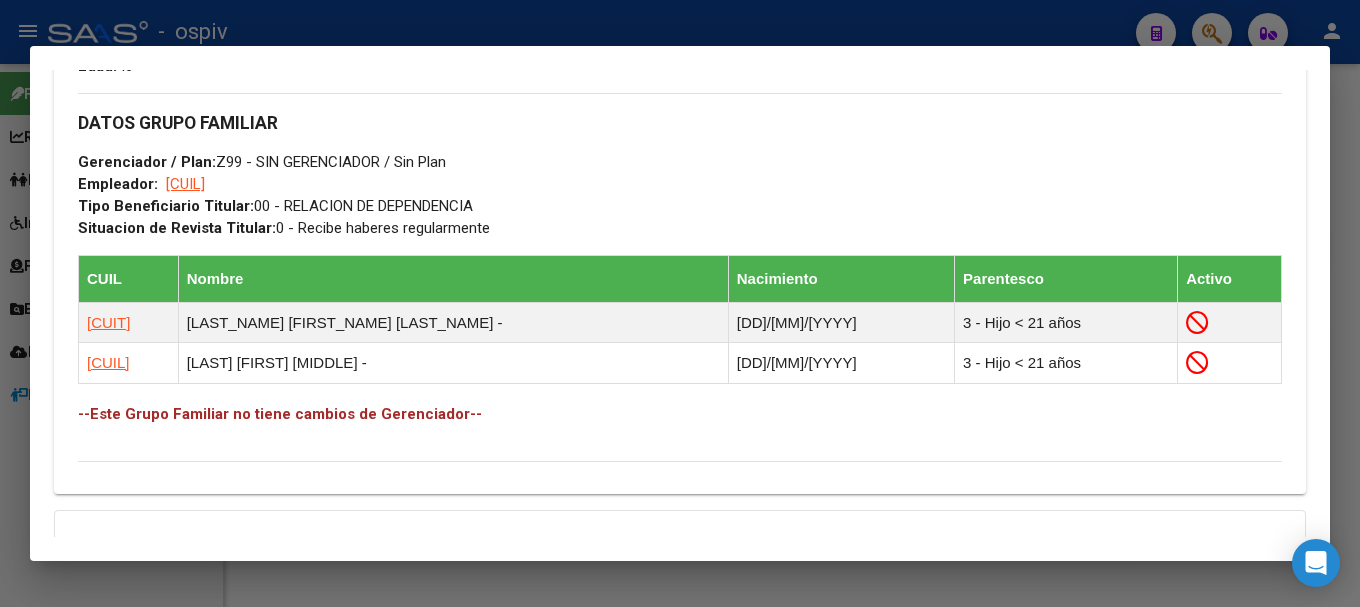 click at bounding box center (680, 303) 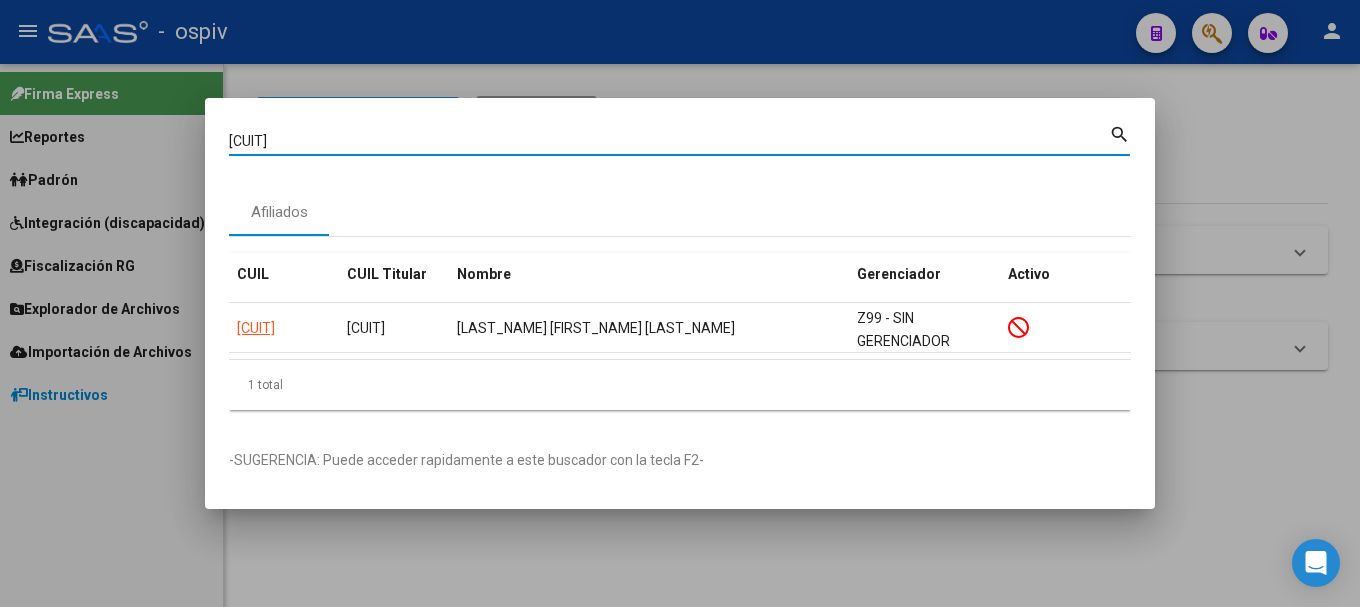 drag, startPoint x: 263, startPoint y: 135, endPoint x: 116, endPoint y: 91, distance: 153.4438 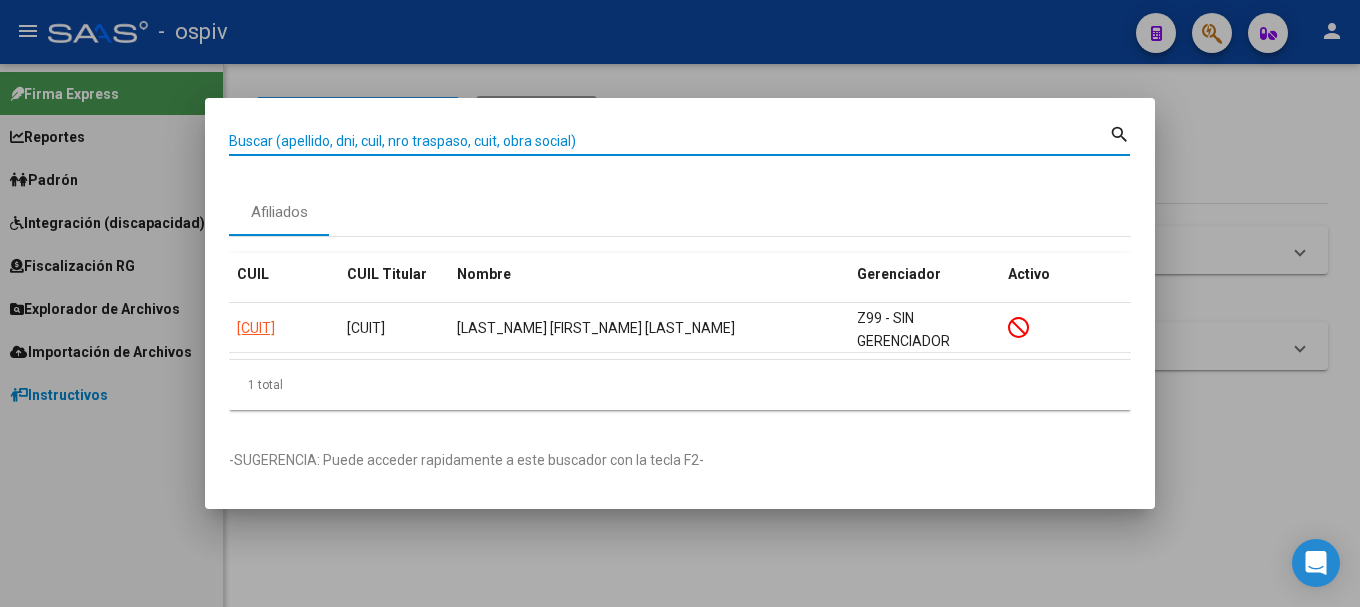 paste on "37355492" 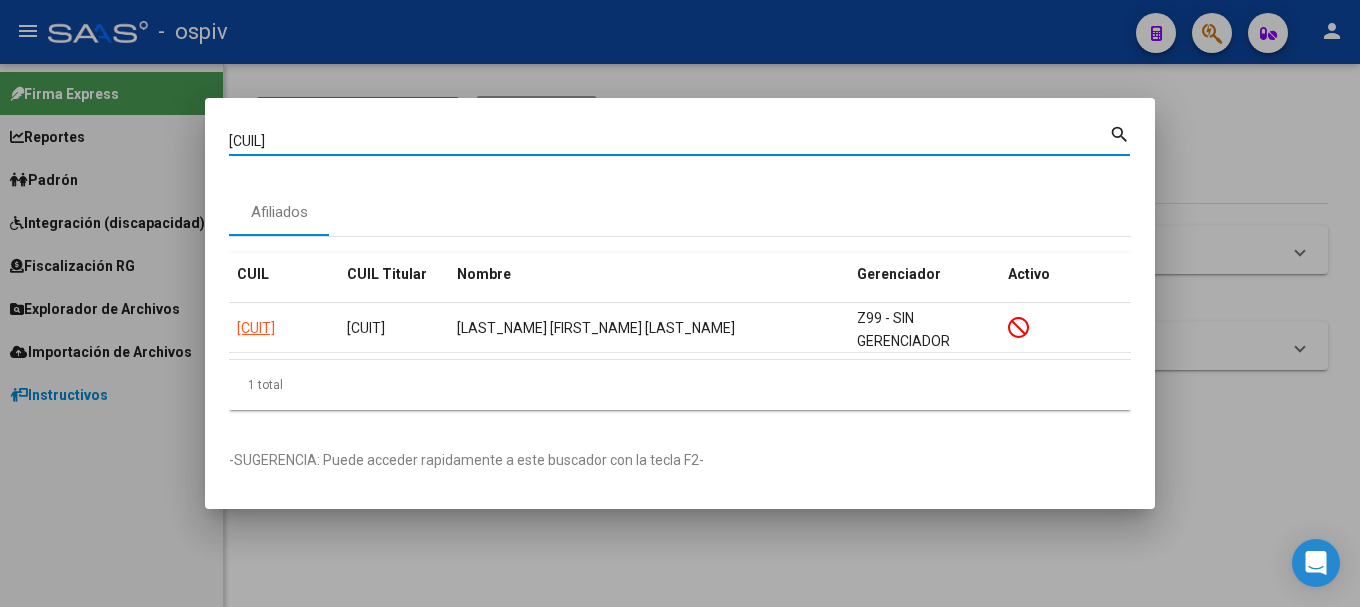 type on "37355492" 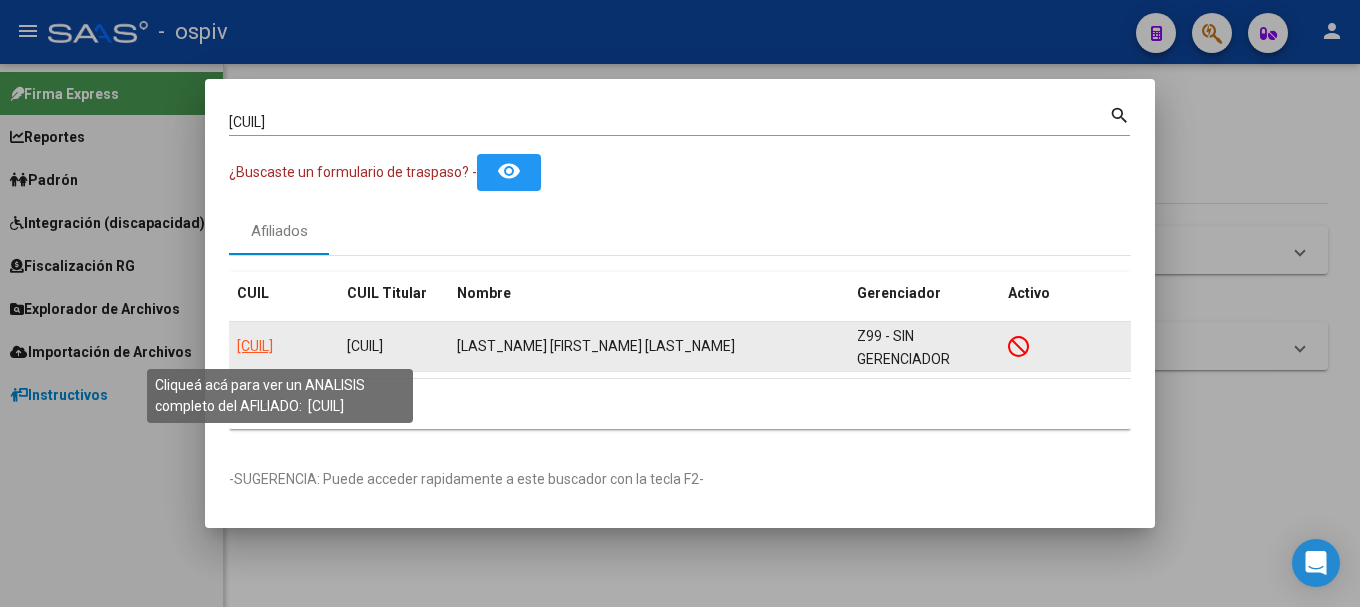 click on "20373554929" 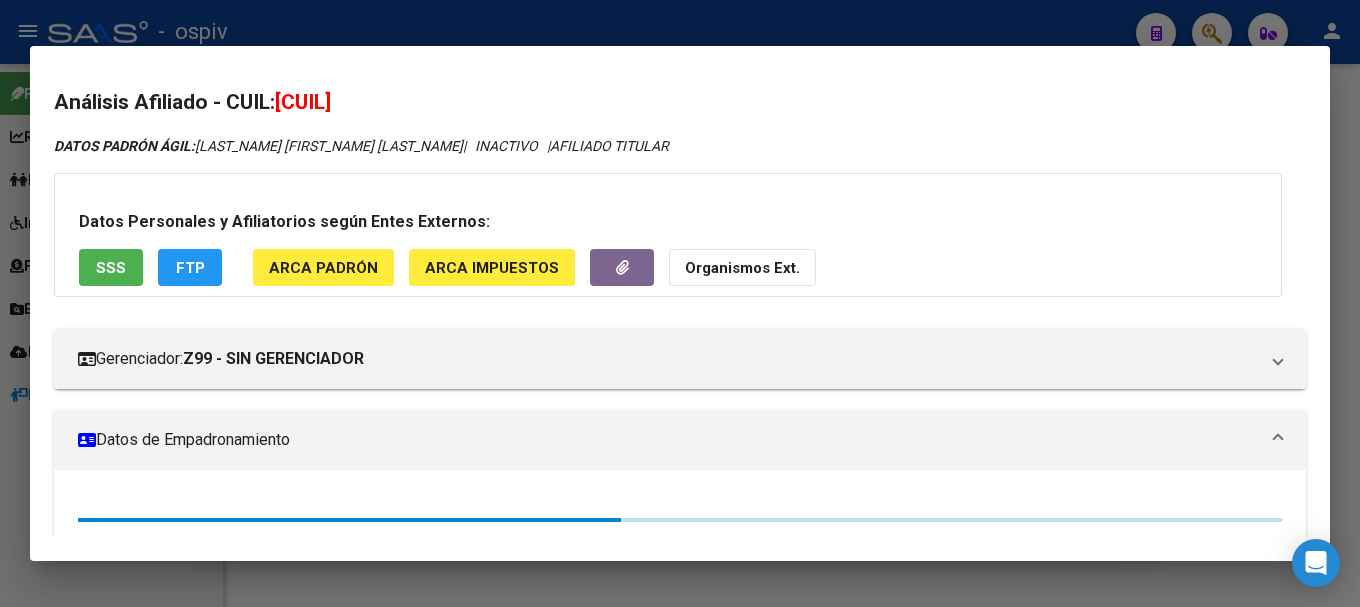 scroll, scrollTop: 293, scrollLeft: 0, axis: vertical 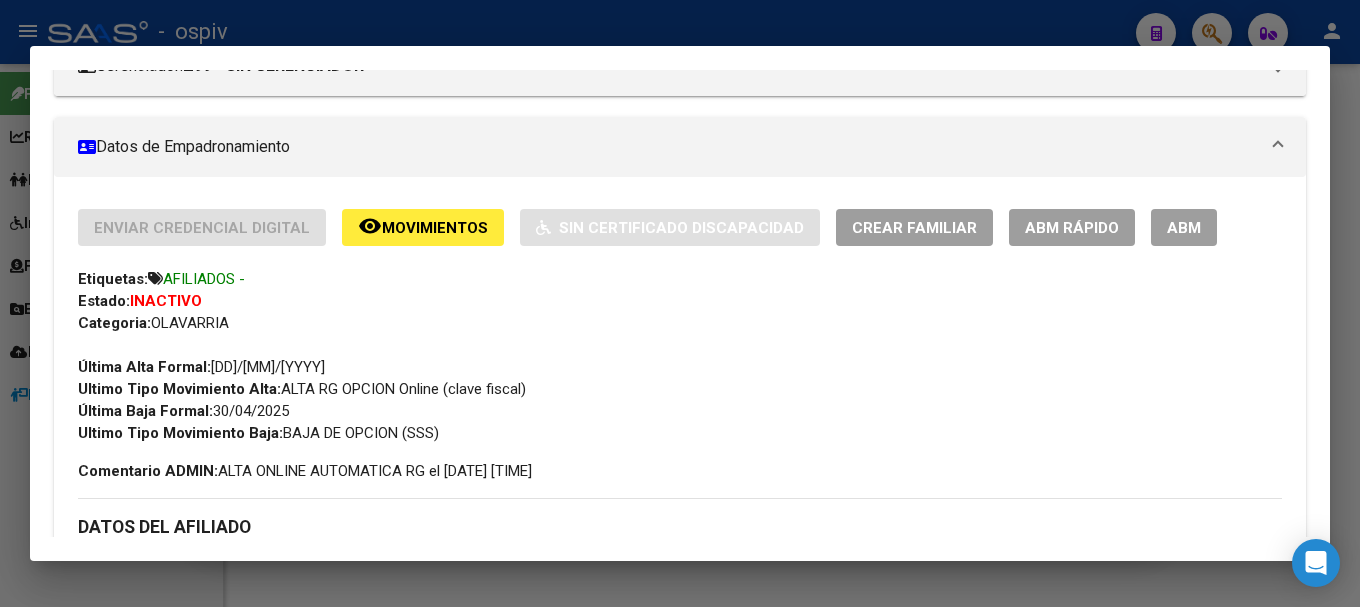 click on "Movimientos" 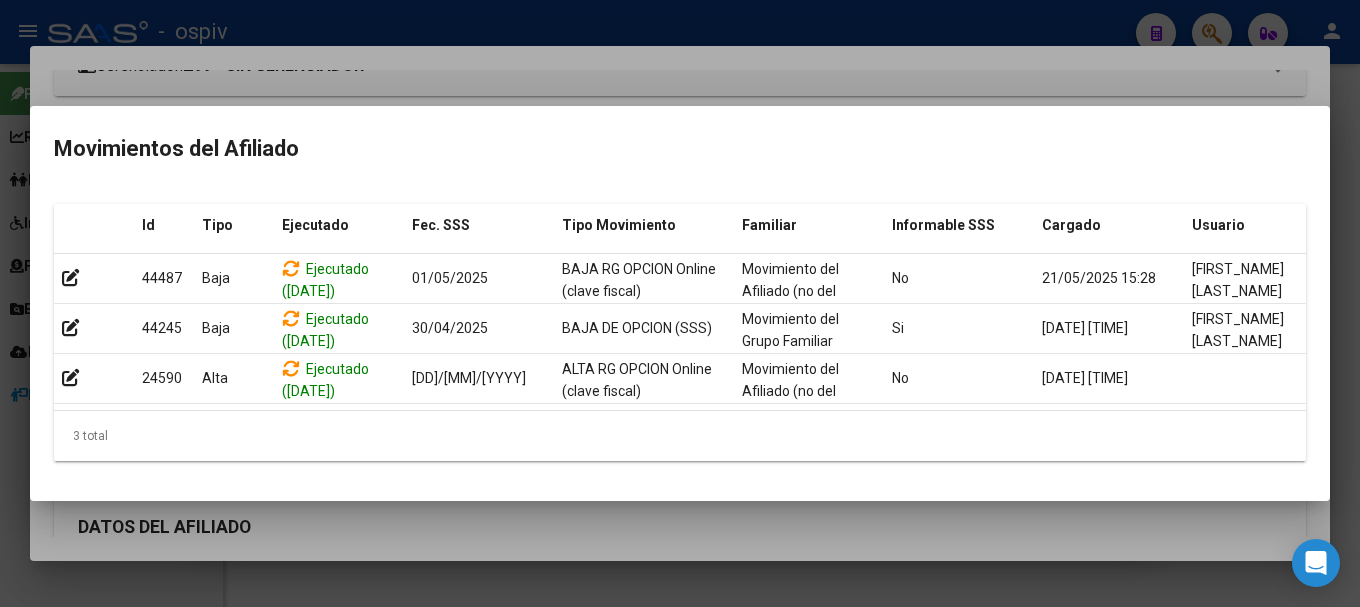 click at bounding box center [680, 303] 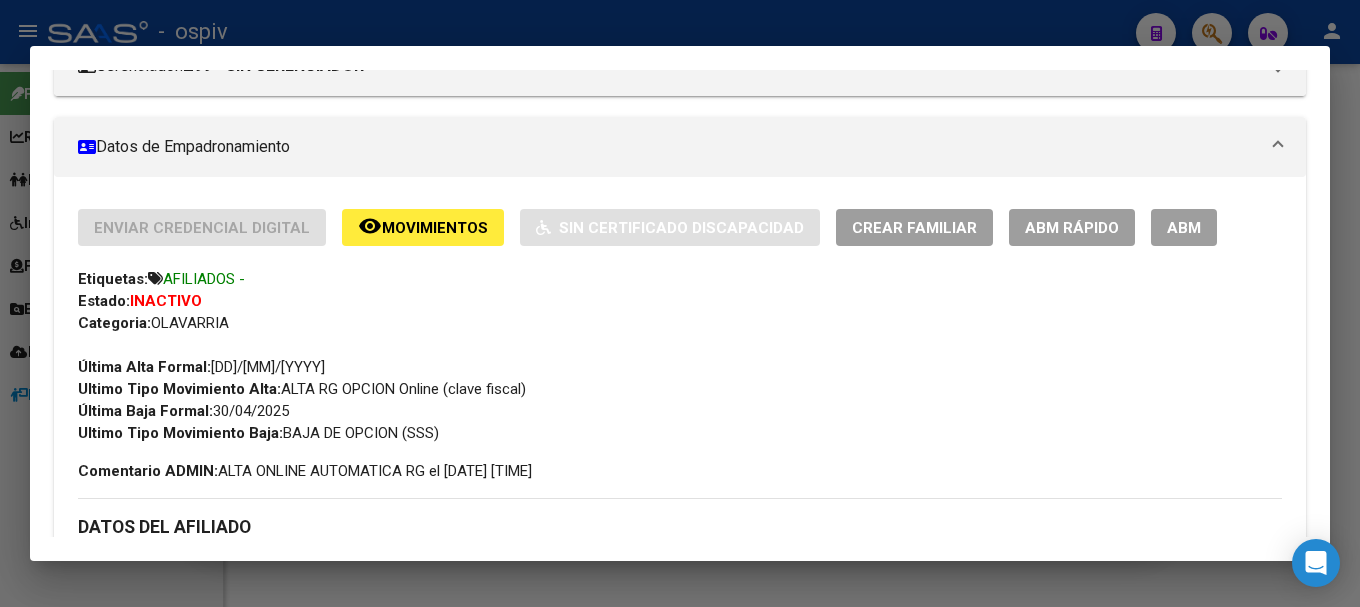 scroll, scrollTop: 693, scrollLeft: 0, axis: vertical 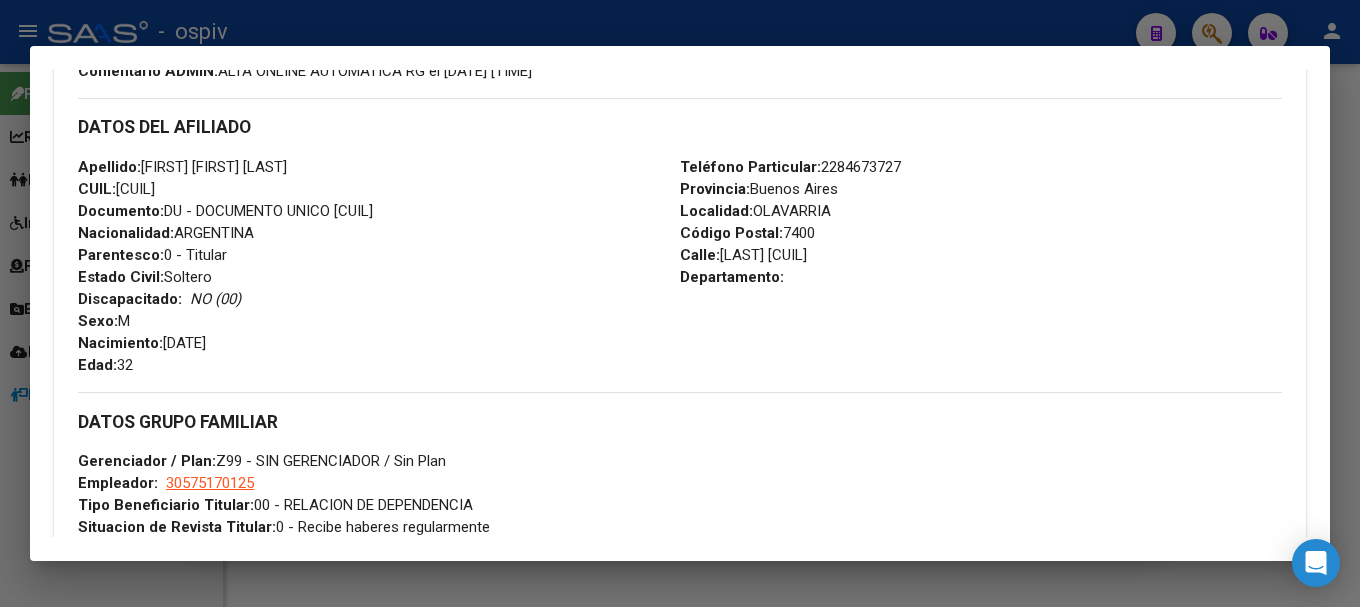 drag, startPoint x: 1227, startPoint y: 27, endPoint x: 721, endPoint y: 76, distance: 508.367 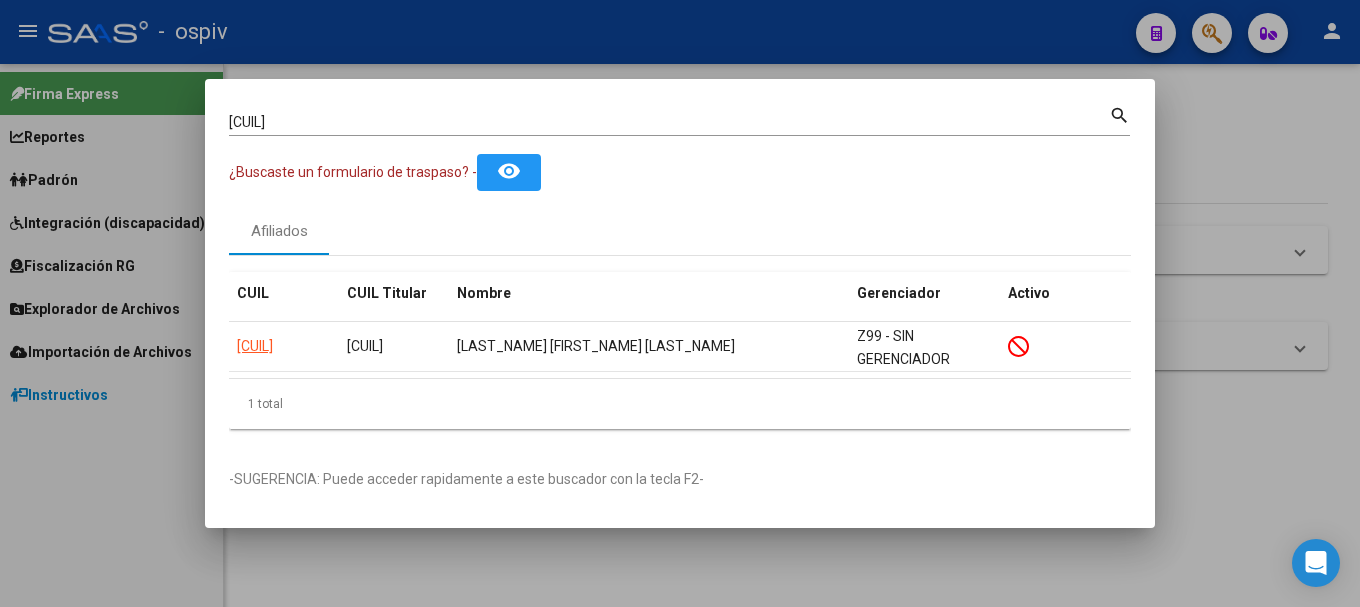 drag, startPoint x: 340, startPoint y: 113, endPoint x: 71, endPoint y: 90, distance: 269.98148 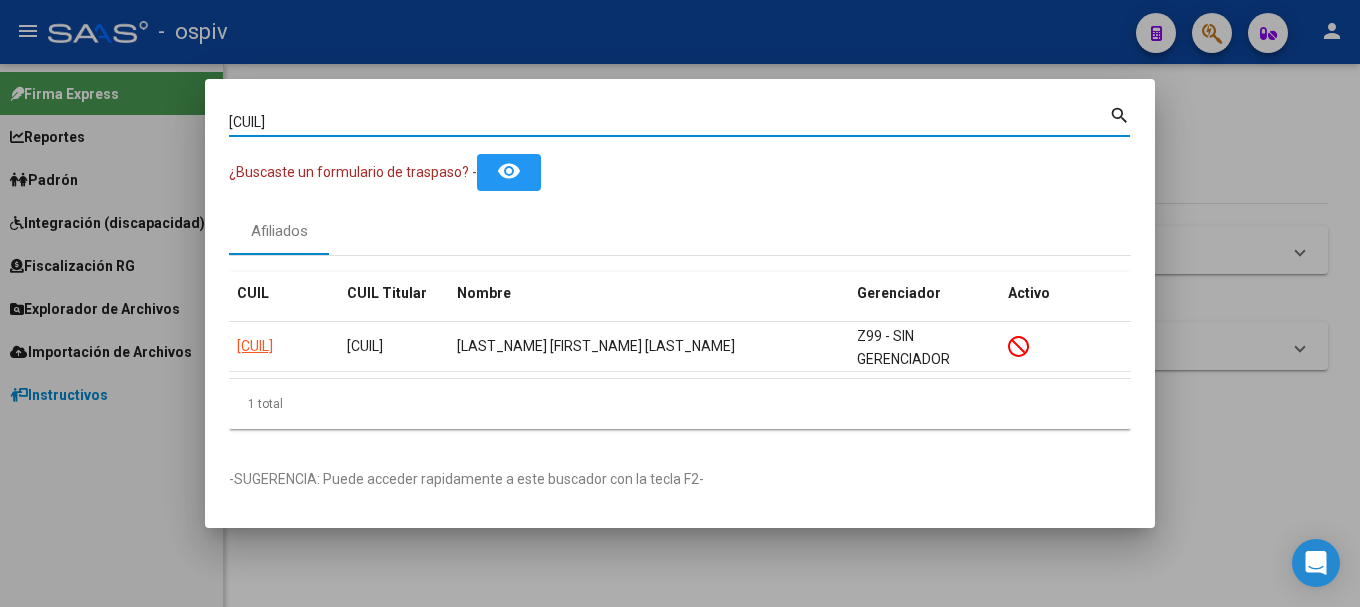 drag, startPoint x: 321, startPoint y: 130, endPoint x: 133, endPoint y: 98, distance: 190.70396 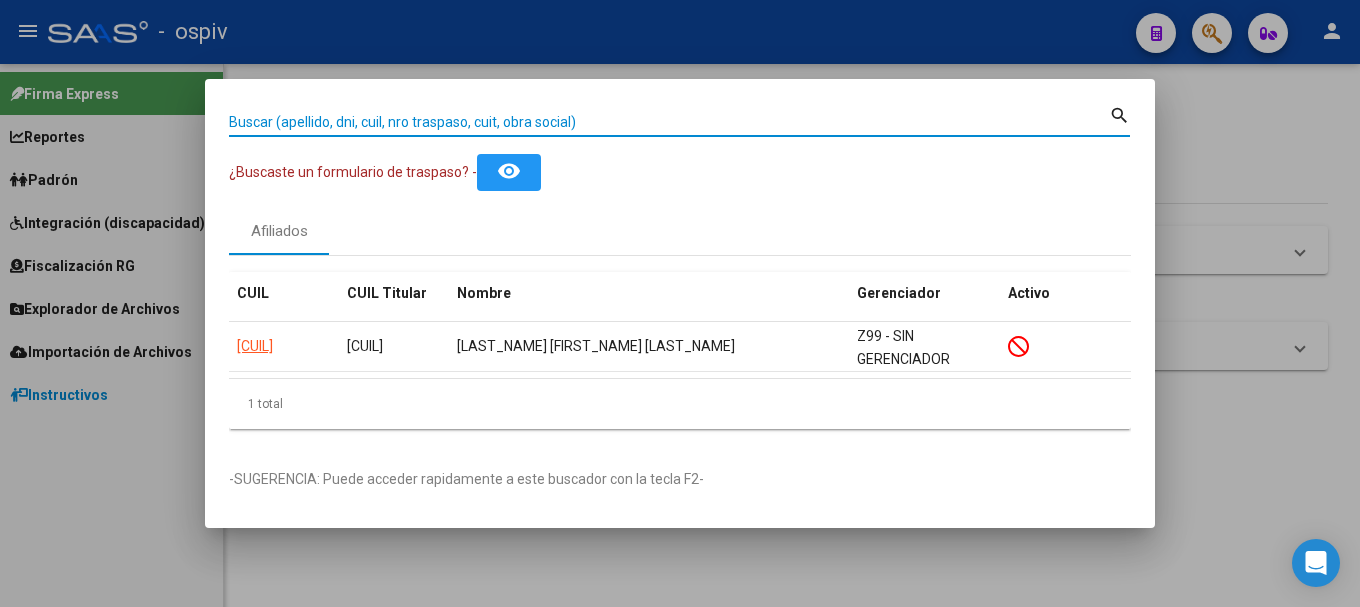 paste on "20360854834" 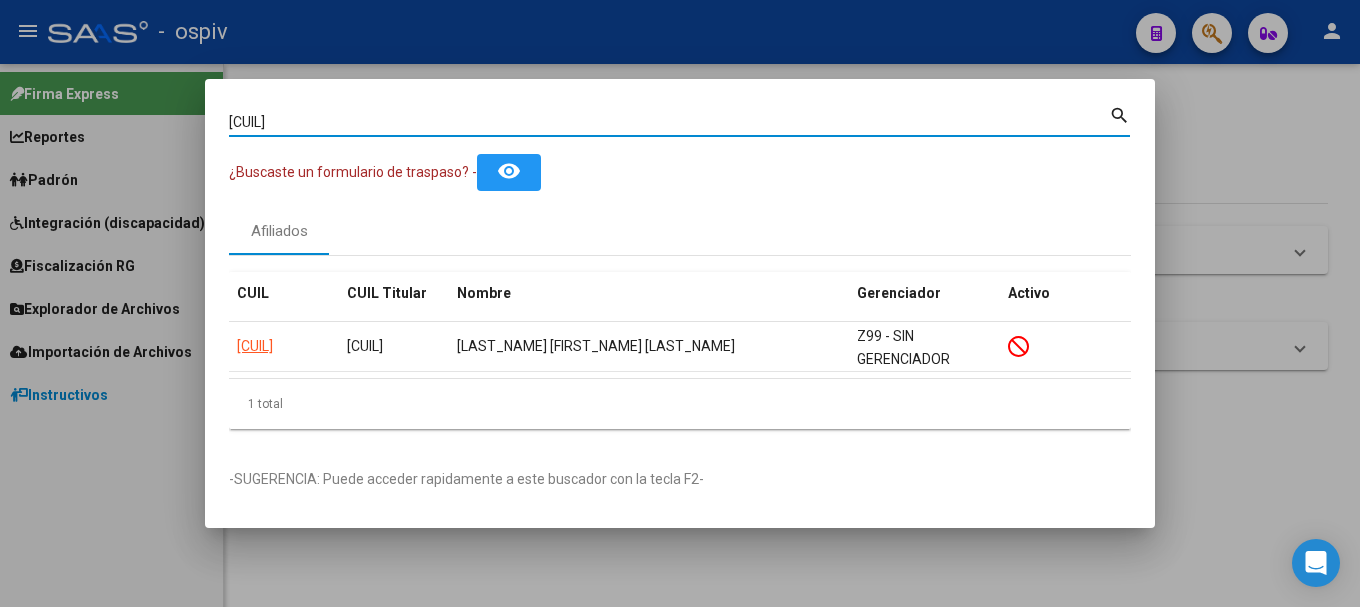 type on "20360854834" 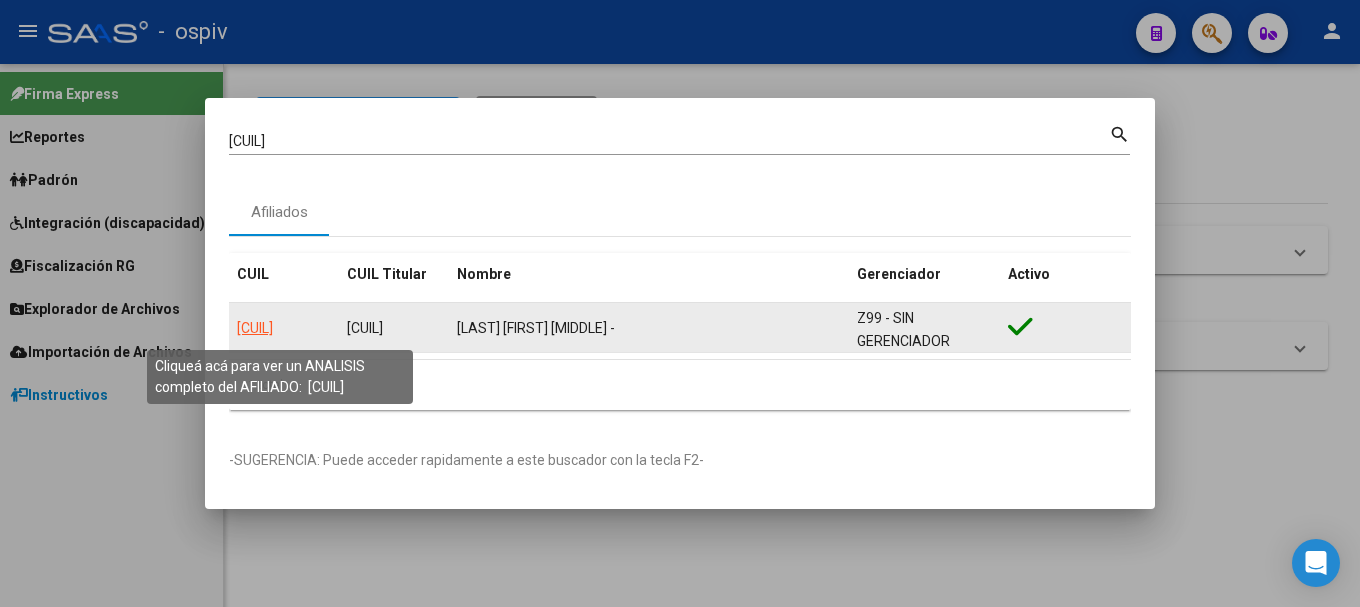 click on "20360854834" 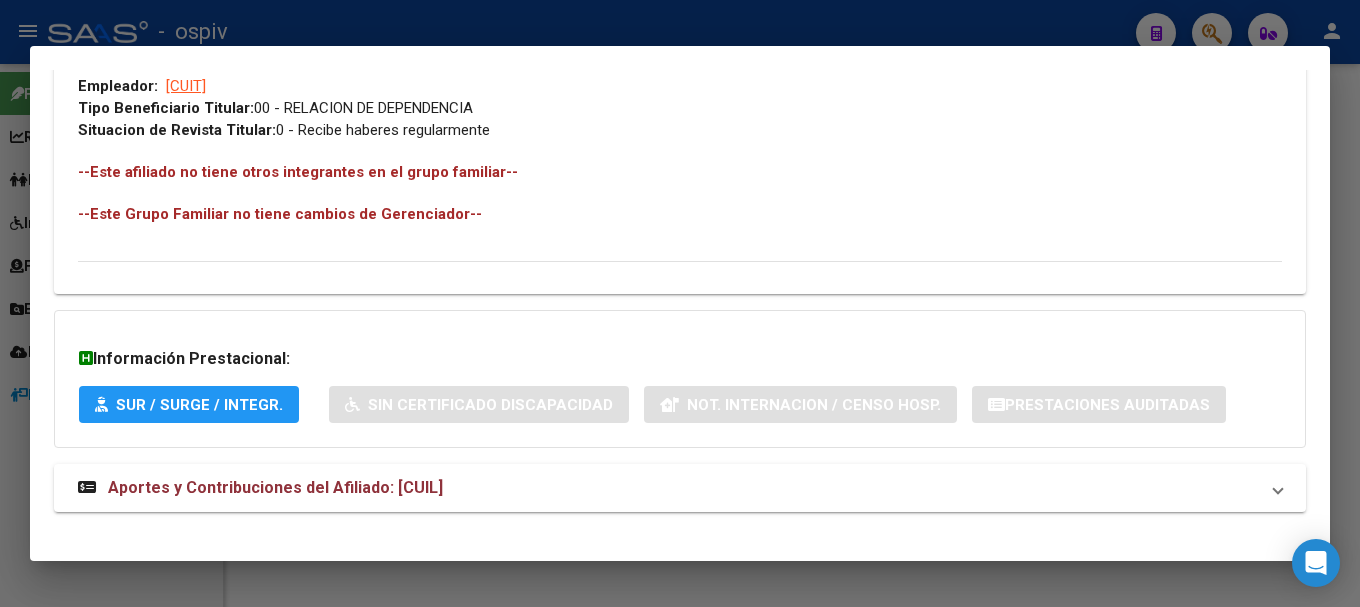 scroll, scrollTop: 1040, scrollLeft: 0, axis: vertical 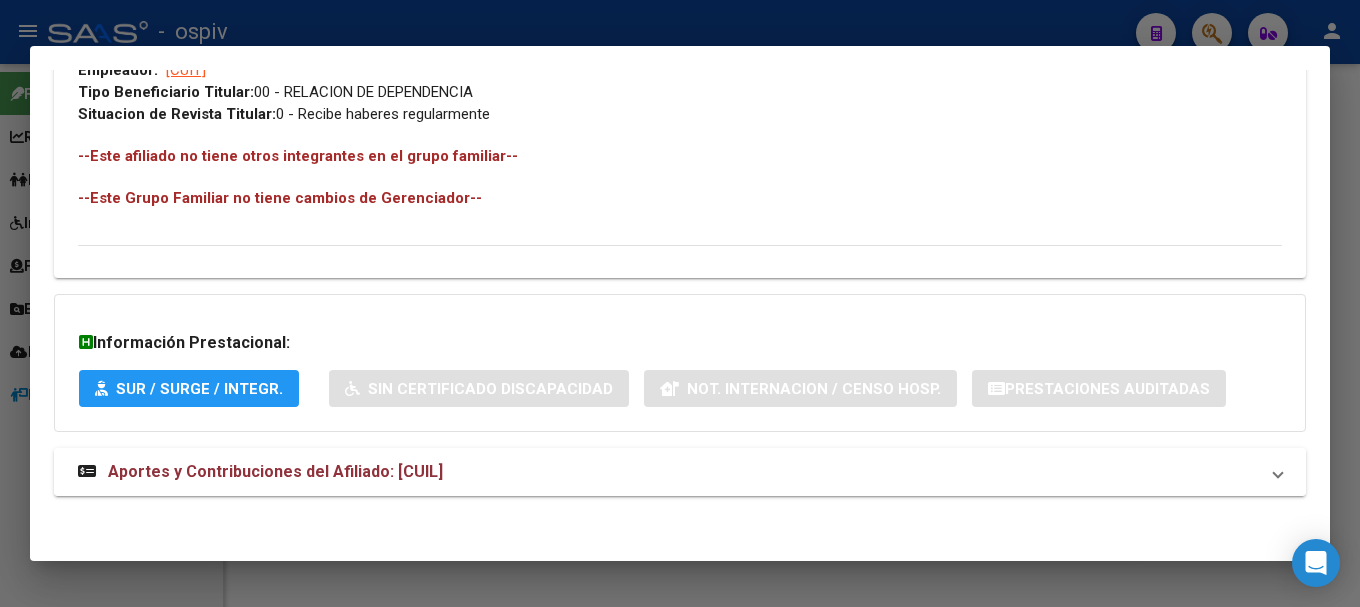 click on "Aportes y Contribuciones del Afiliado: 20360854834" at bounding box center [275, 471] 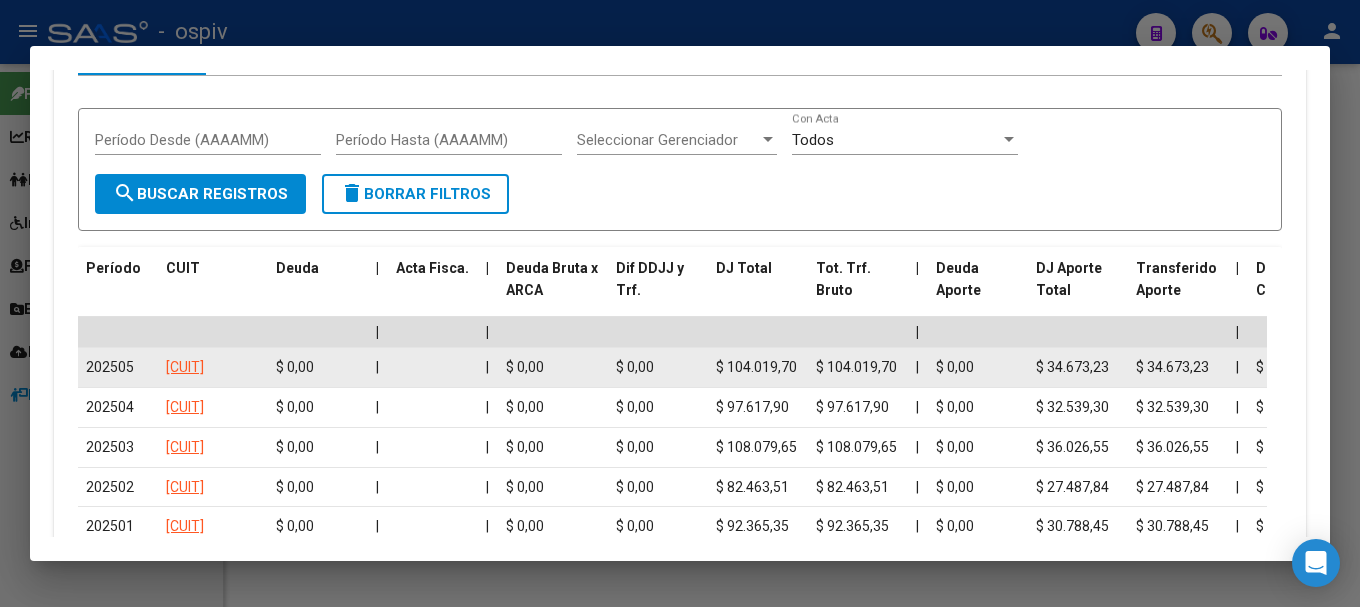 scroll, scrollTop: 1740, scrollLeft: 0, axis: vertical 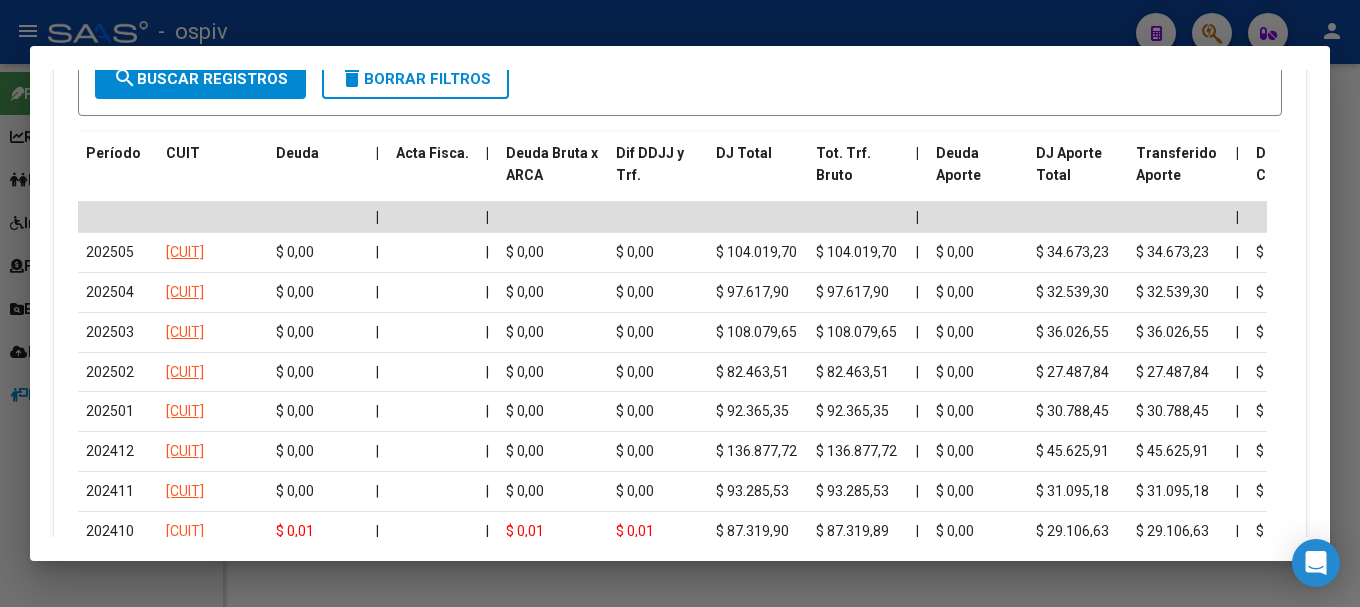 click at bounding box center (680, 303) 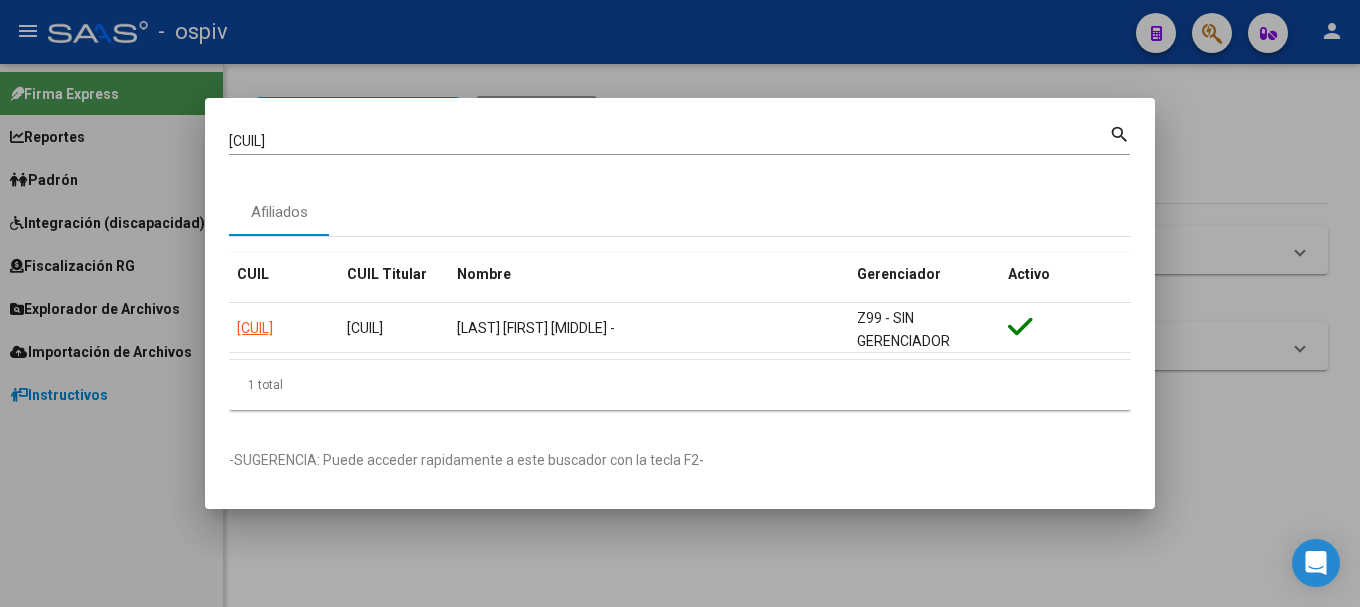 click at bounding box center (680, 303) 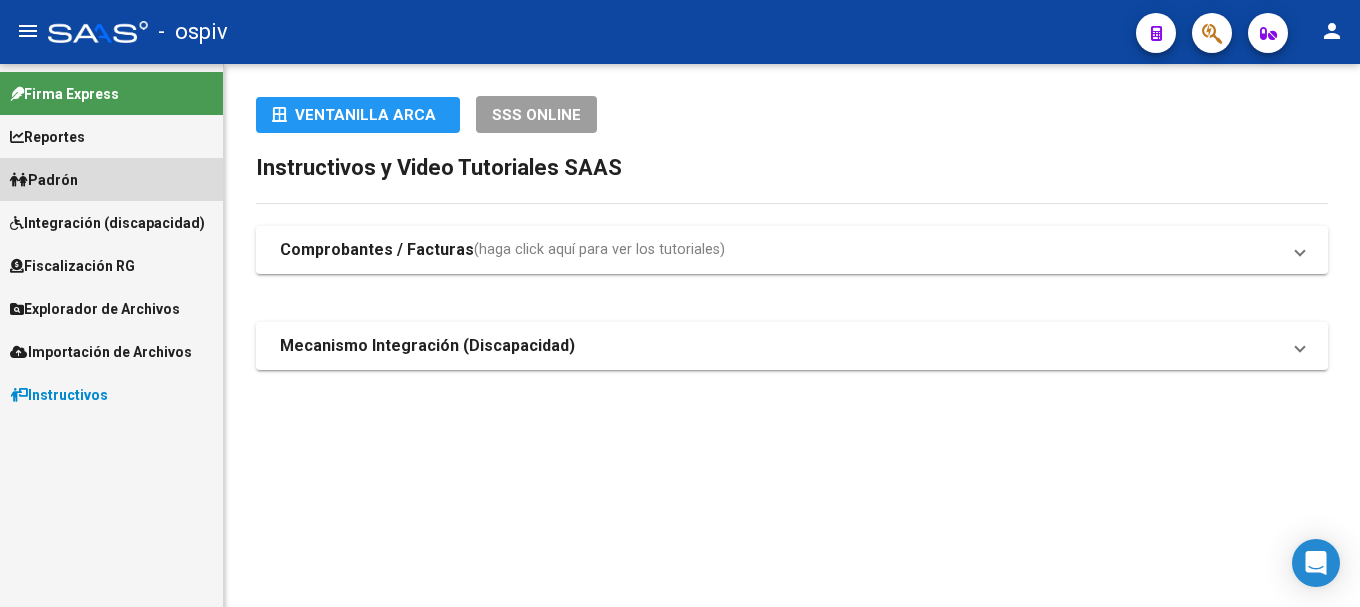 click on "Padrón" at bounding box center [44, 180] 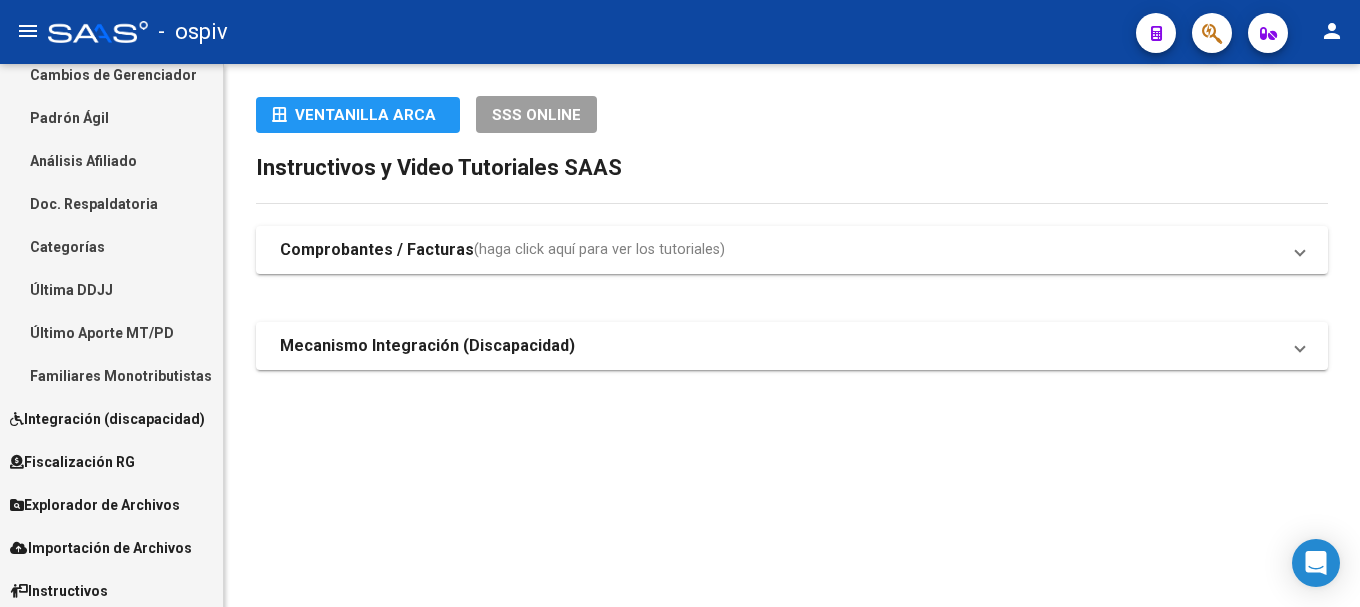 scroll, scrollTop: 239, scrollLeft: 0, axis: vertical 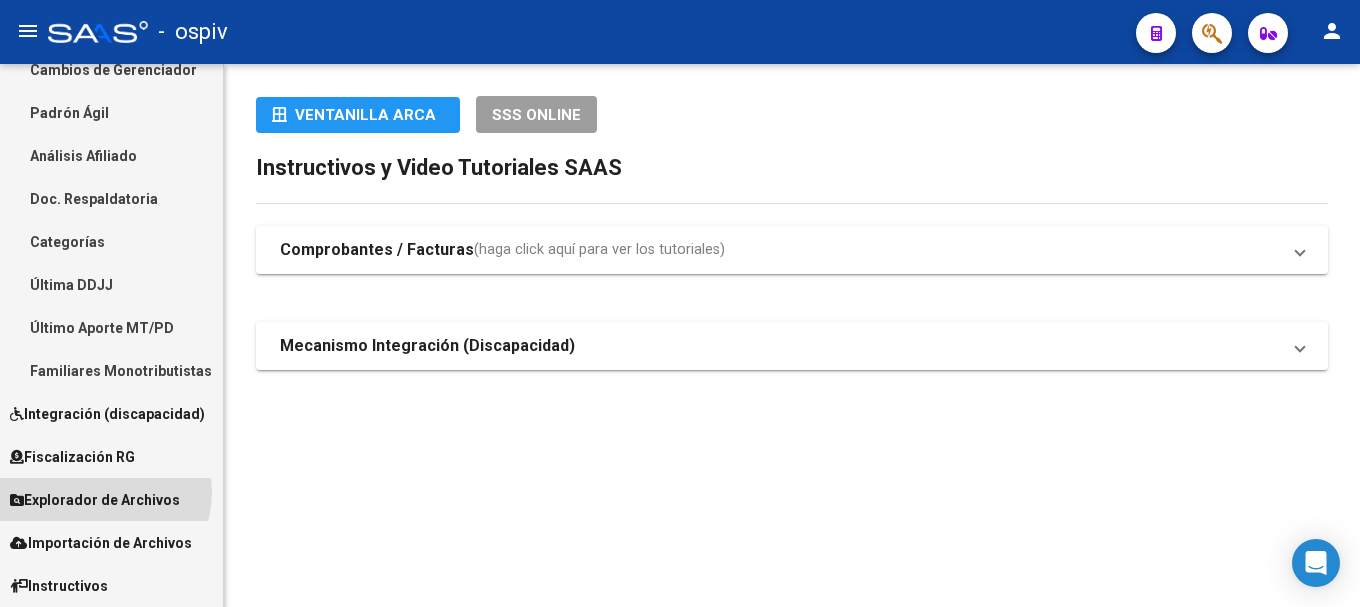 click on "Explorador de Archivos" at bounding box center (95, 500) 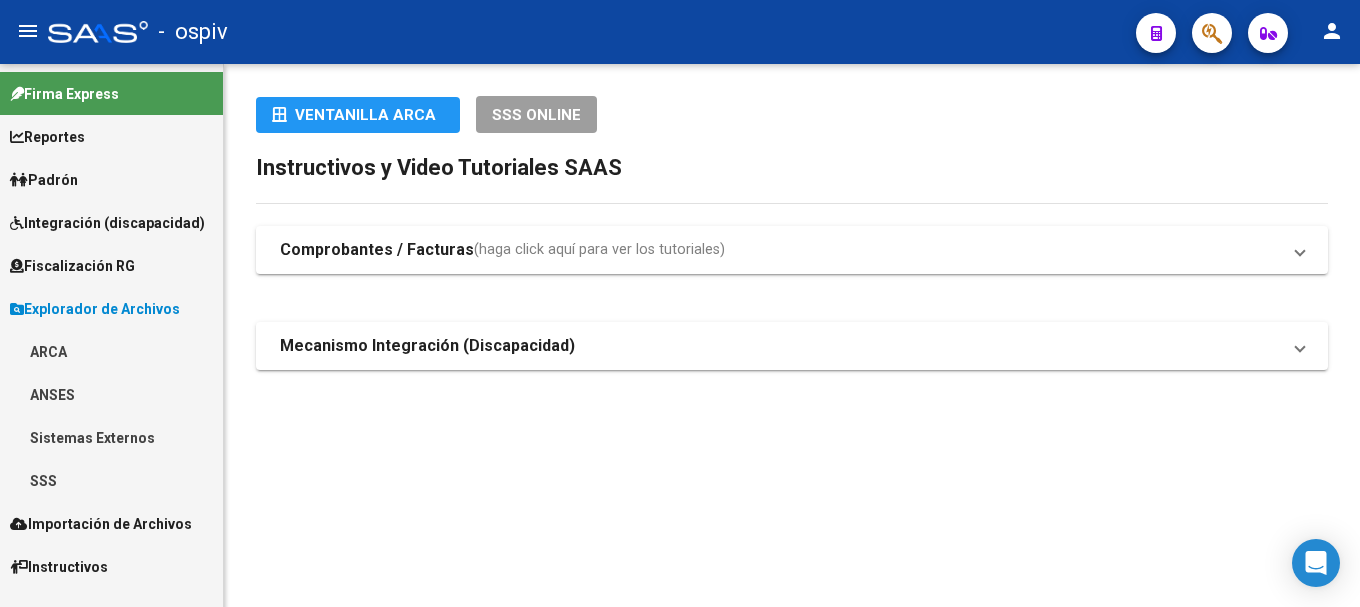 scroll, scrollTop: 0, scrollLeft: 0, axis: both 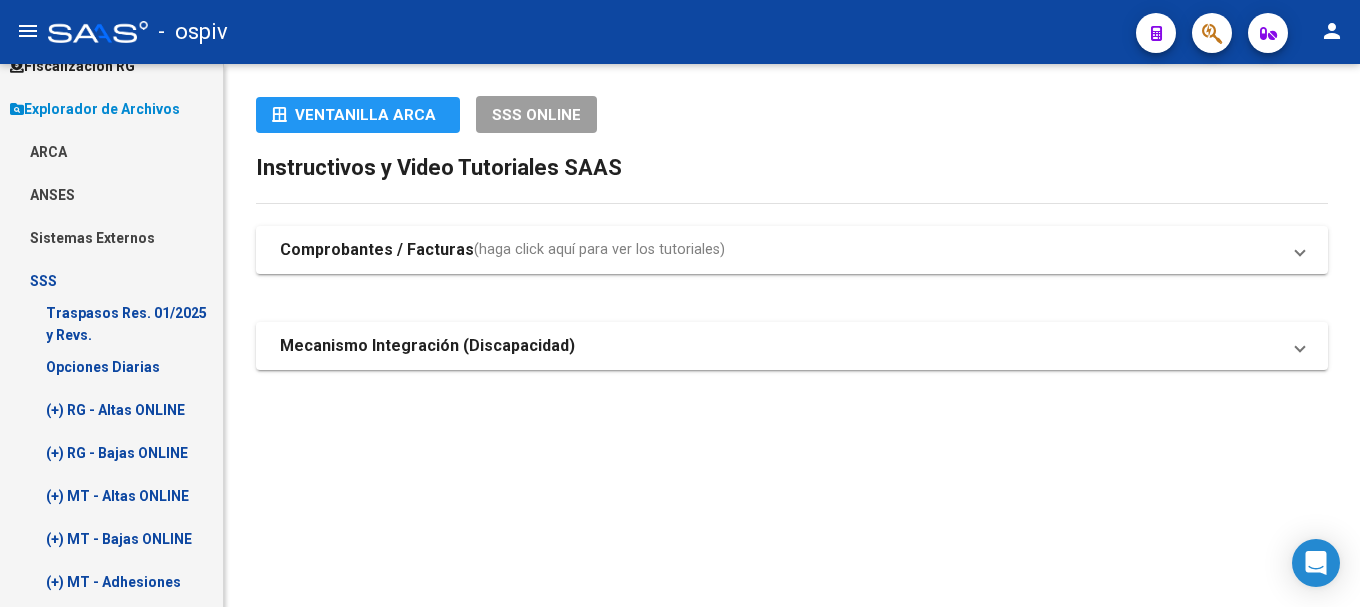 click on "(+) RG - Bajas ONLINE" at bounding box center [111, 452] 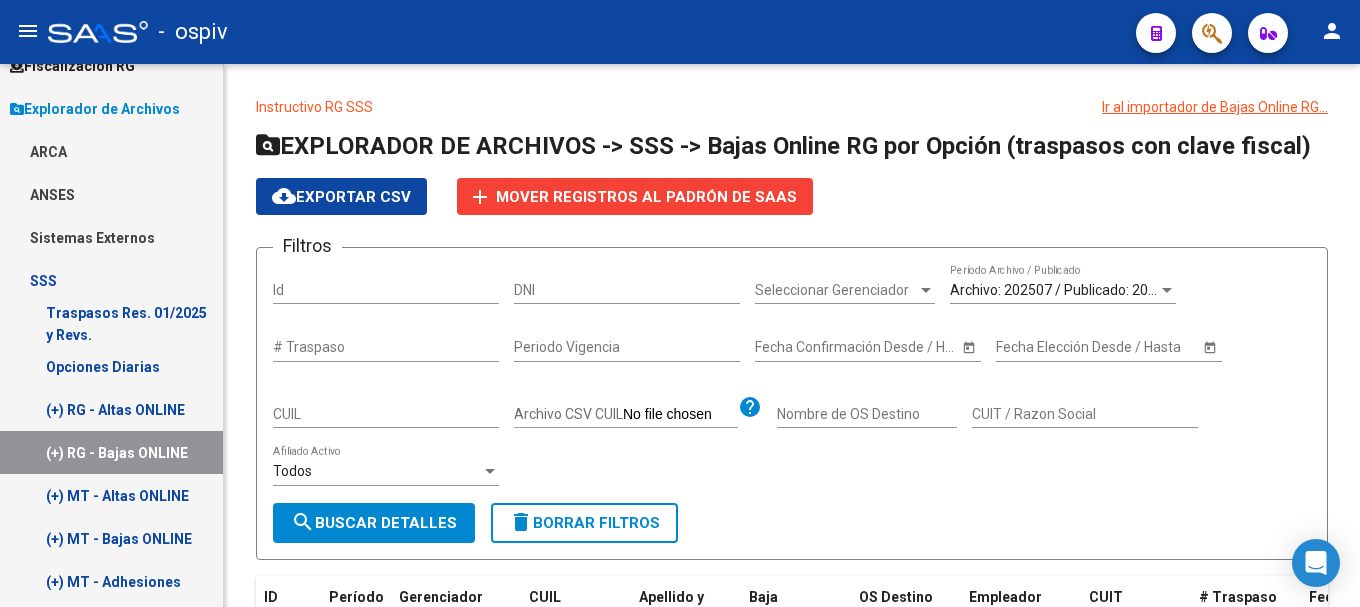 click on "Archivo: 202507 / Publicado: 202506" at bounding box center (1065, 290) 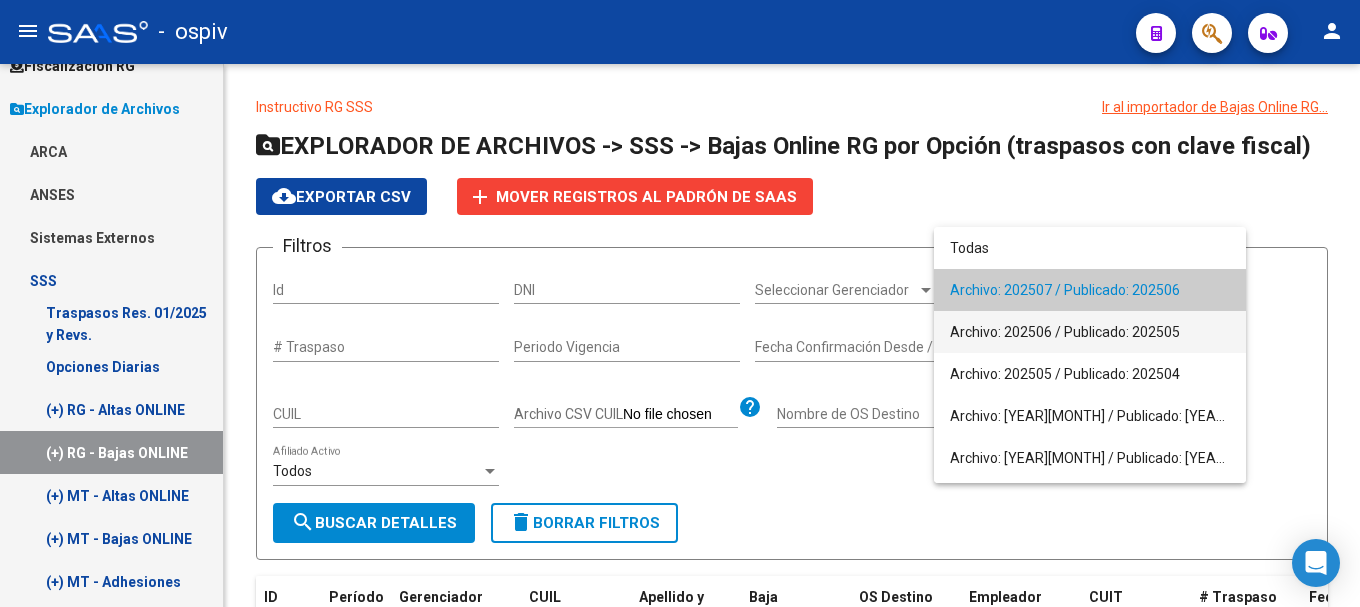 click on "Archivo: 202506 / Publicado: 202505" at bounding box center [1090, 332] 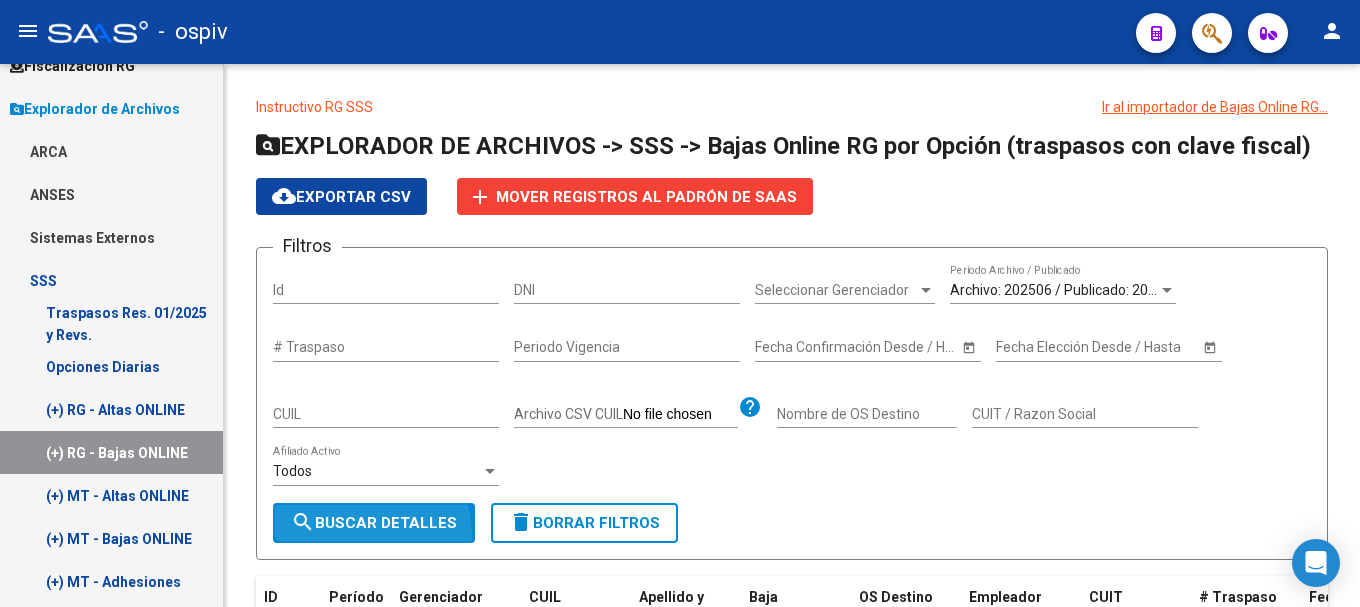 click on "search  Buscar Detalles" 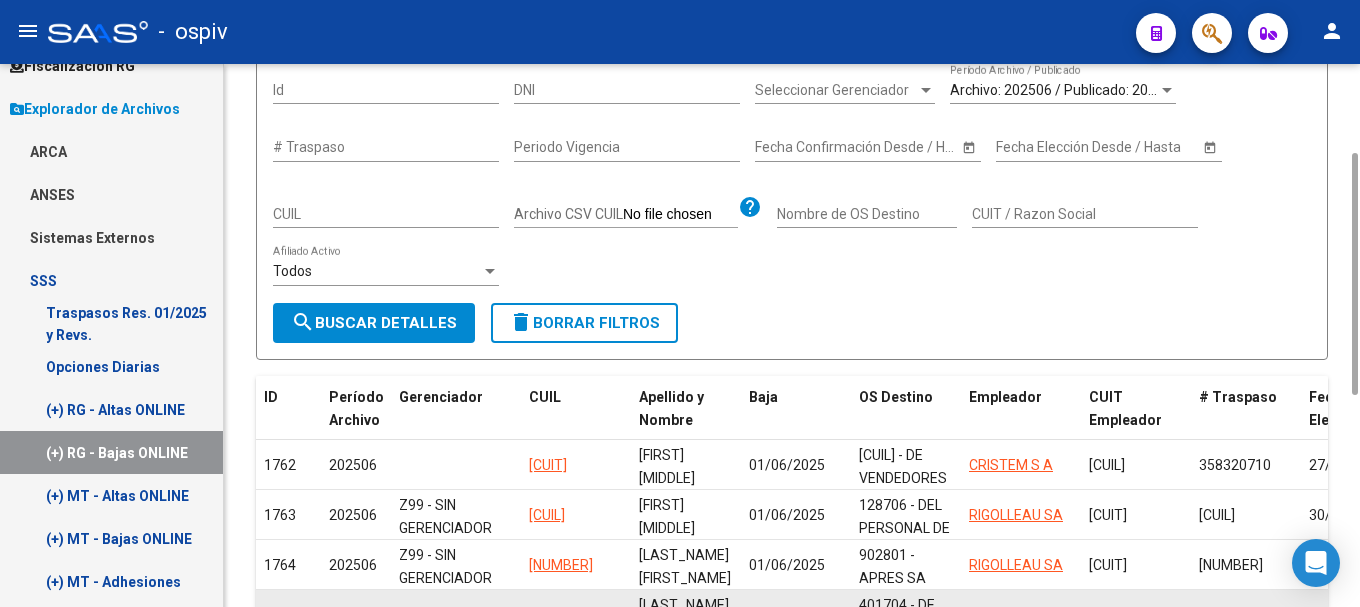 scroll, scrollTop: 400, scrollLeft: 0, axis: vertical 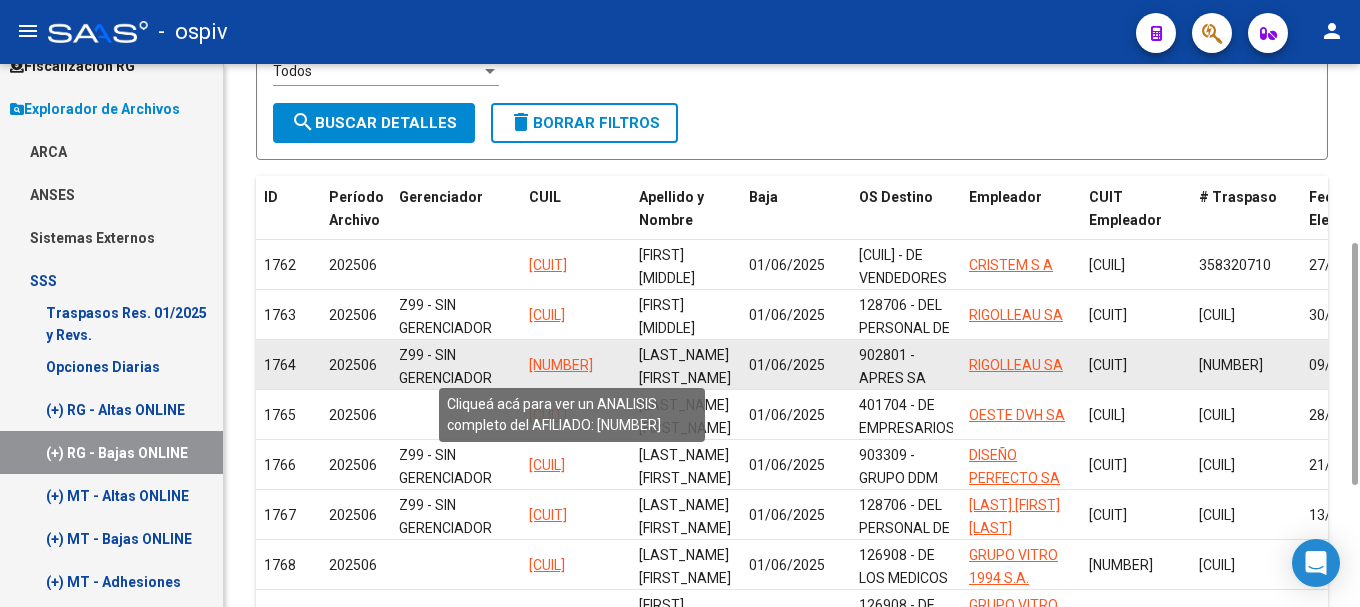 click on "20397426611" 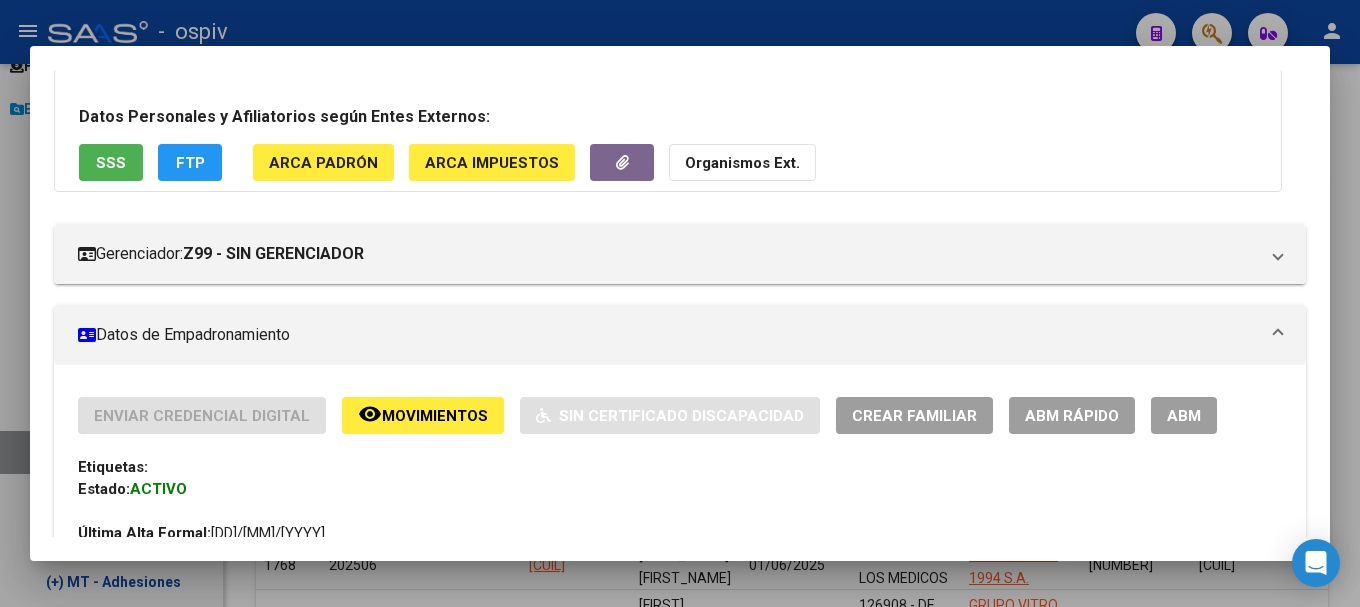 scroll, scrollTop: 200, scrollLeft: 0, axis: vertical 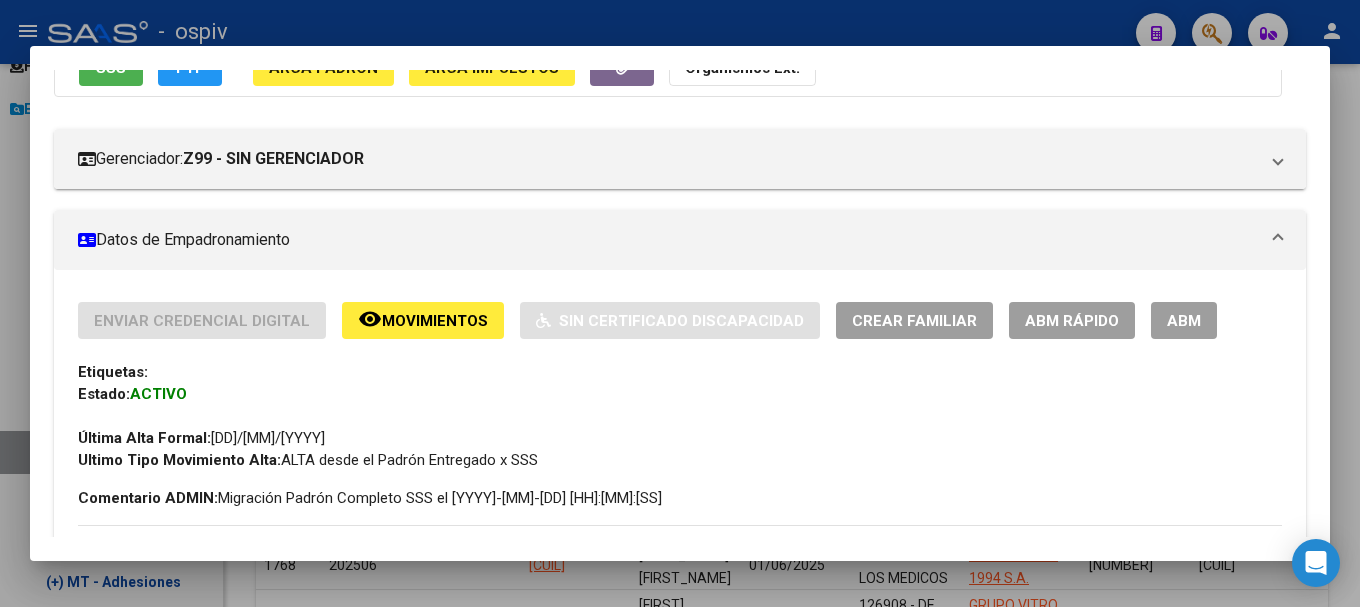 click at bounding box center (680, 303) 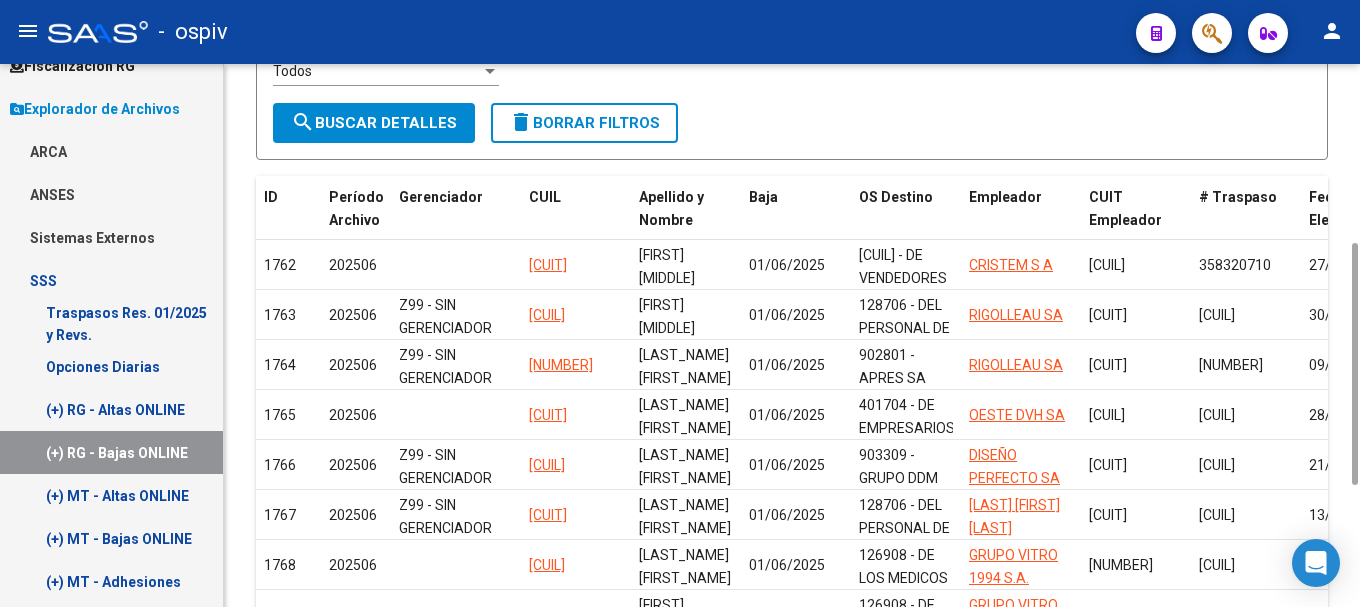 scroll, scrollTop: 600, scrollLeft: 0, axis: vertical 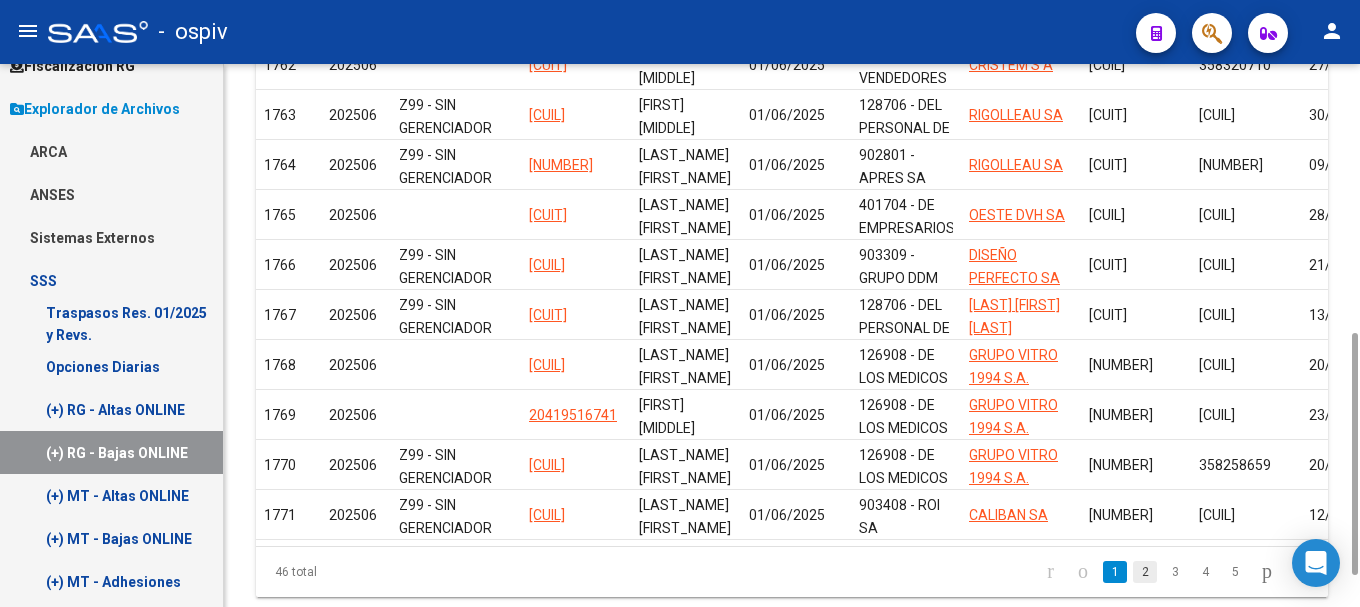 click on "2" 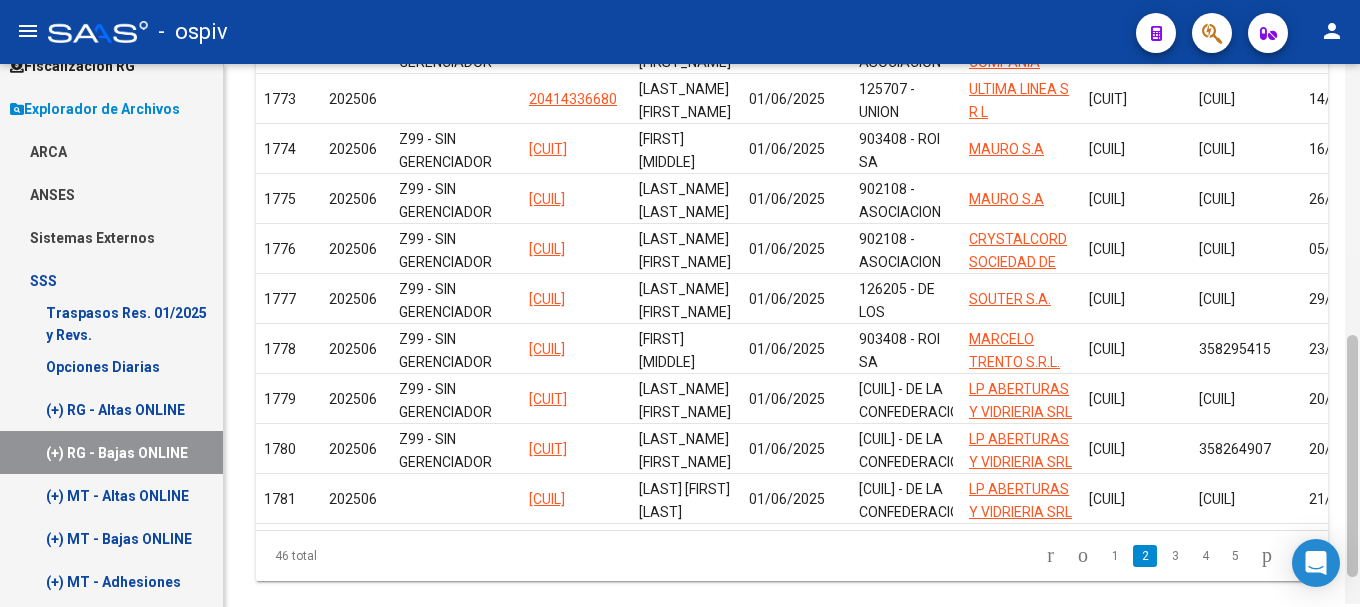 scroll, scrollTop: 654, scrollLeft: 0, axis: vertical 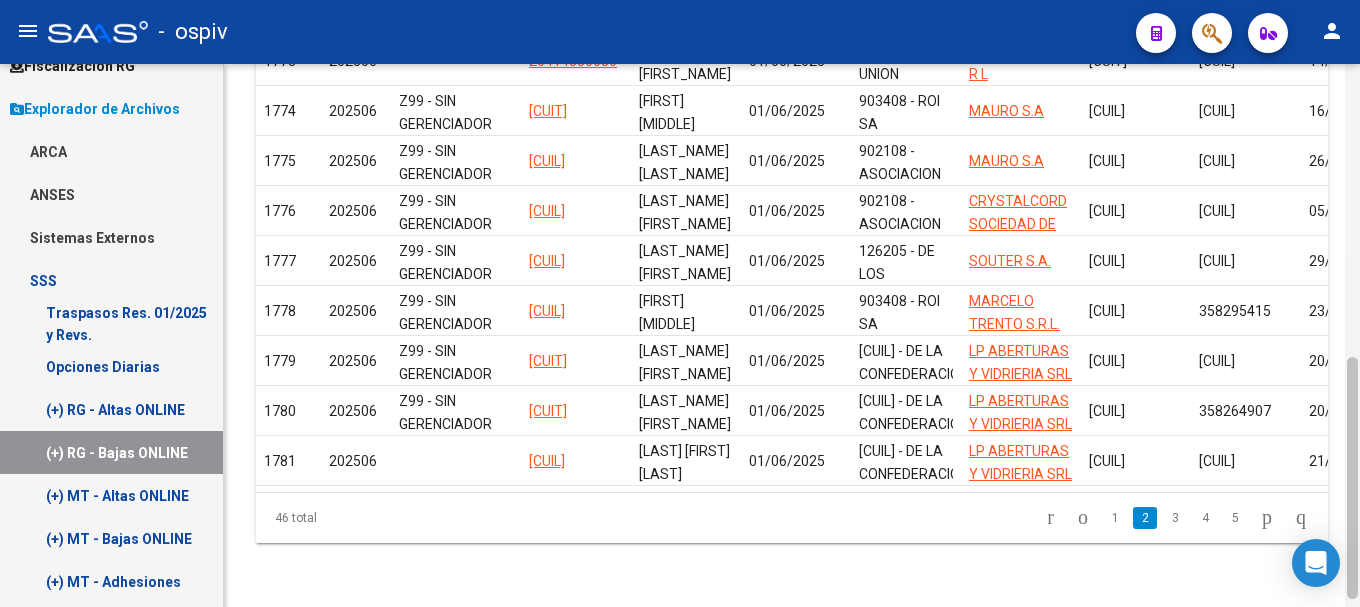 drag, startPoint x: 1350, startPoint y: 401, endPoint x: 1359, endPoint y: 425, distance: 25.632011 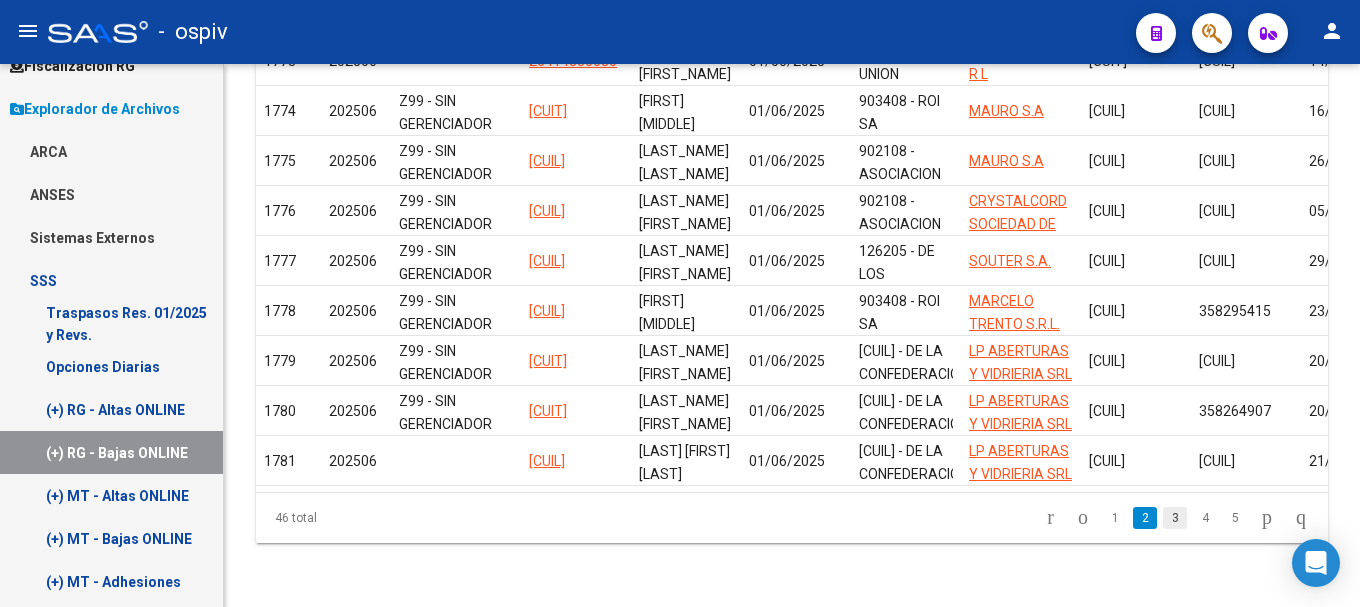 click on "3" 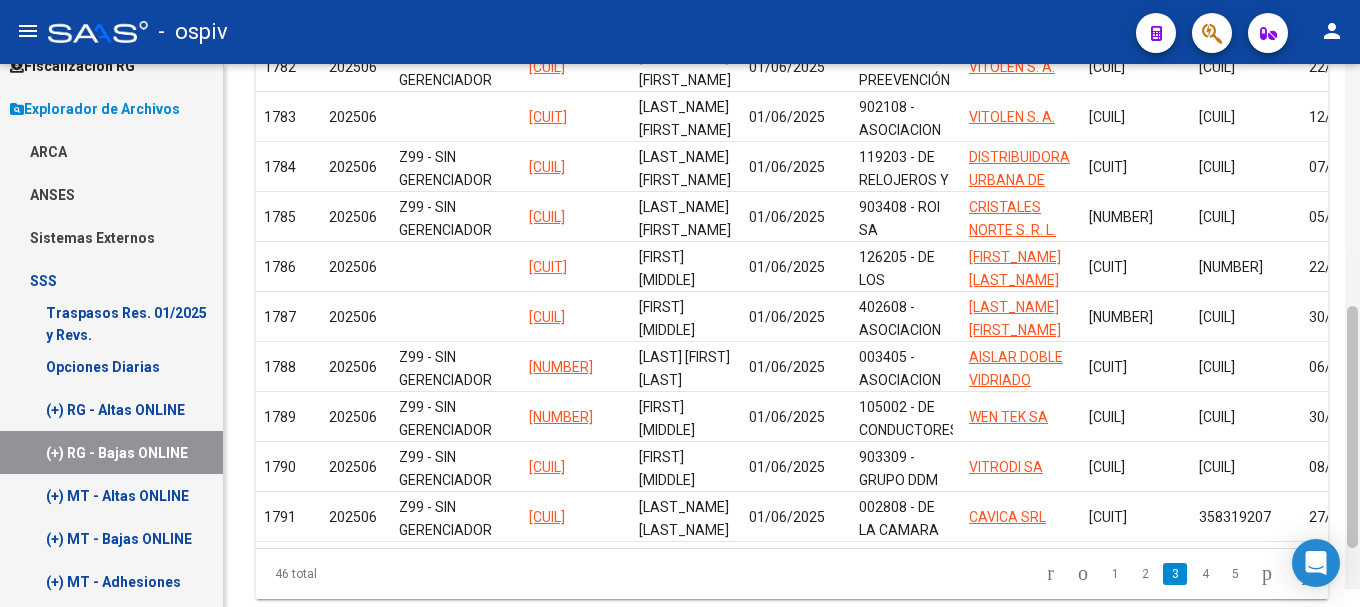 drag, startPoint x: 1350, startPoint y: 475, endPoint x: 1358, endPoint y: 455, distance: 21.540659 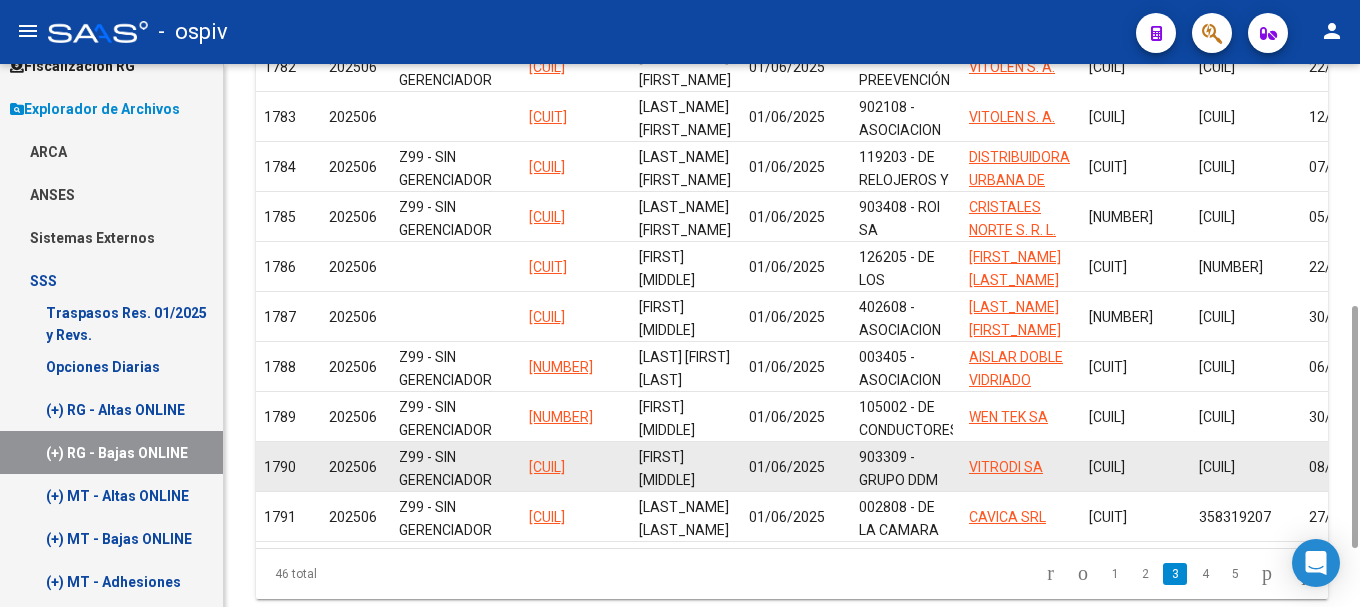 scroll, scrollTop: 603, scrollLeft: 0, axis: vertical 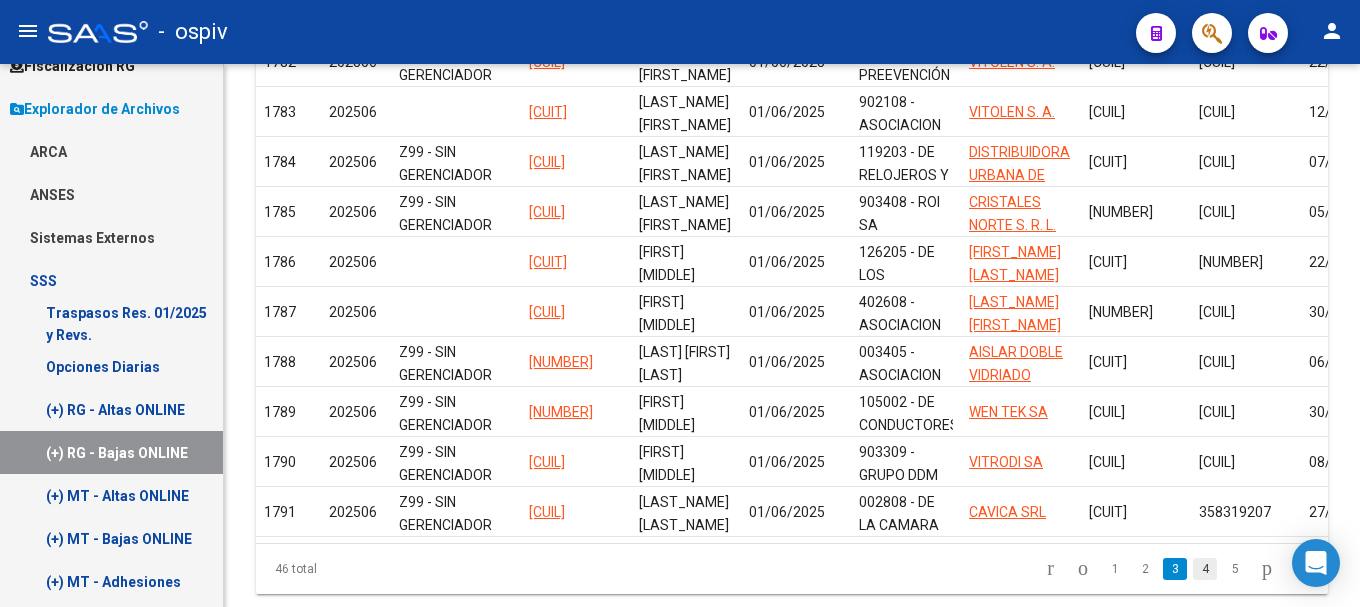 click on "4" 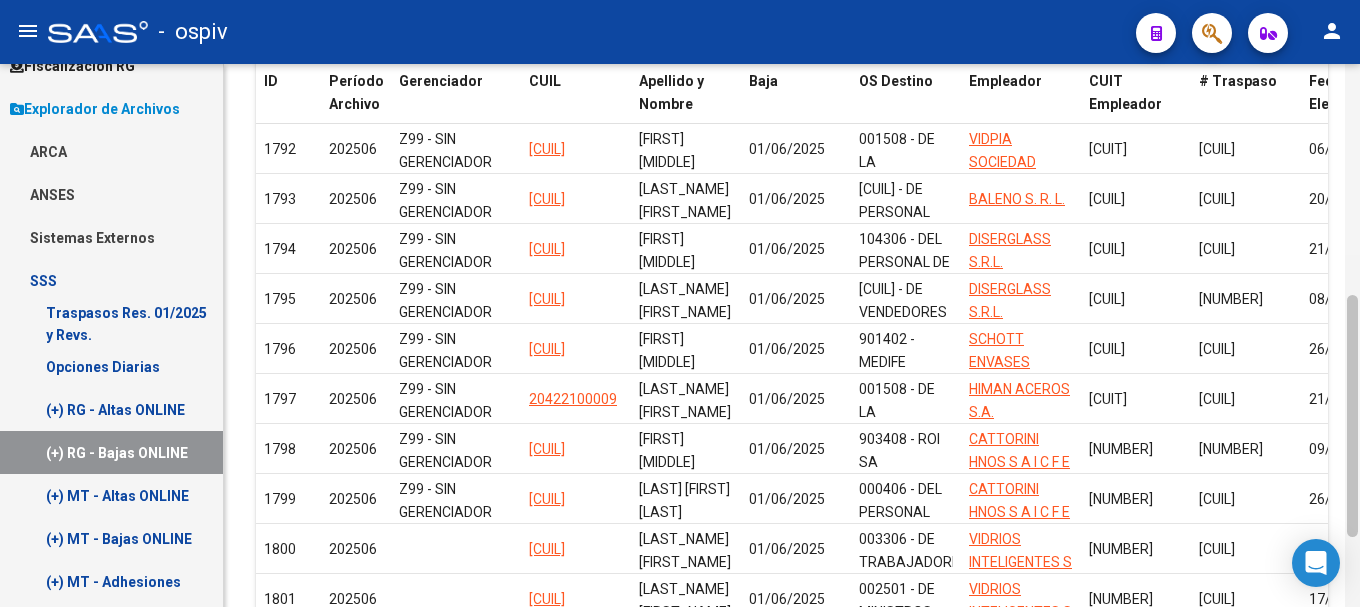 scroll, scrollTop: 498, scrollLeft: 0, axis: vertical 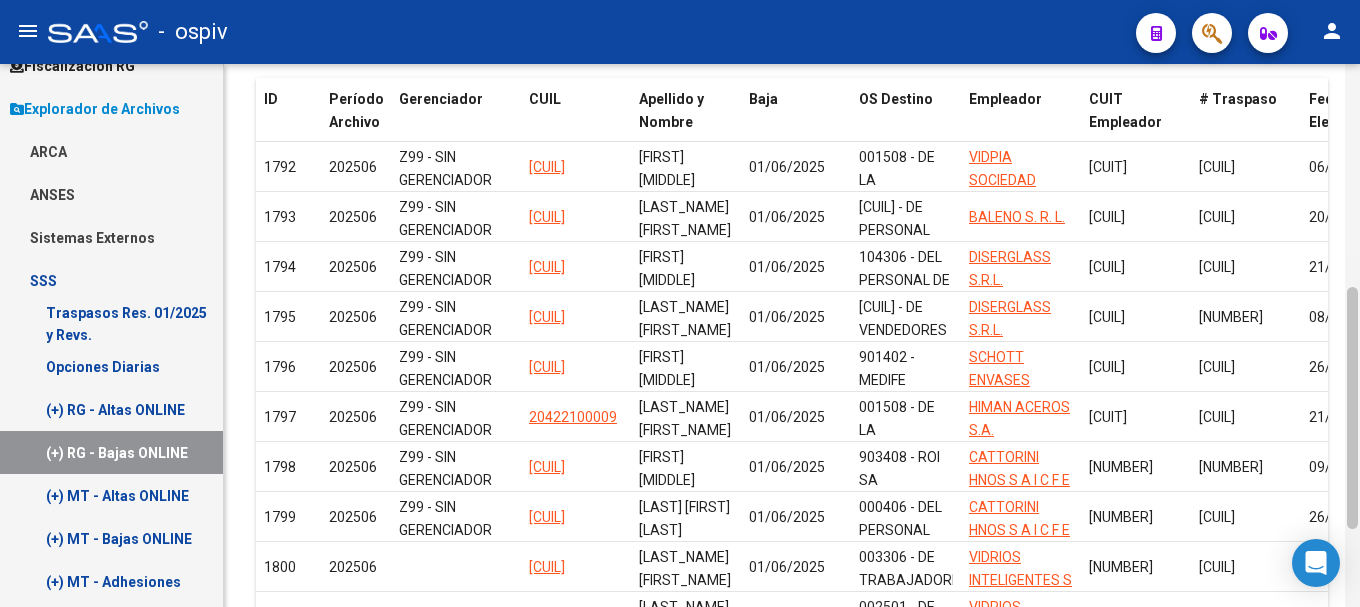 drag, startPoint x: 1348, startPoint y: 550, endPoint x: 1356, endPoint y: 503, distance: 47.67599 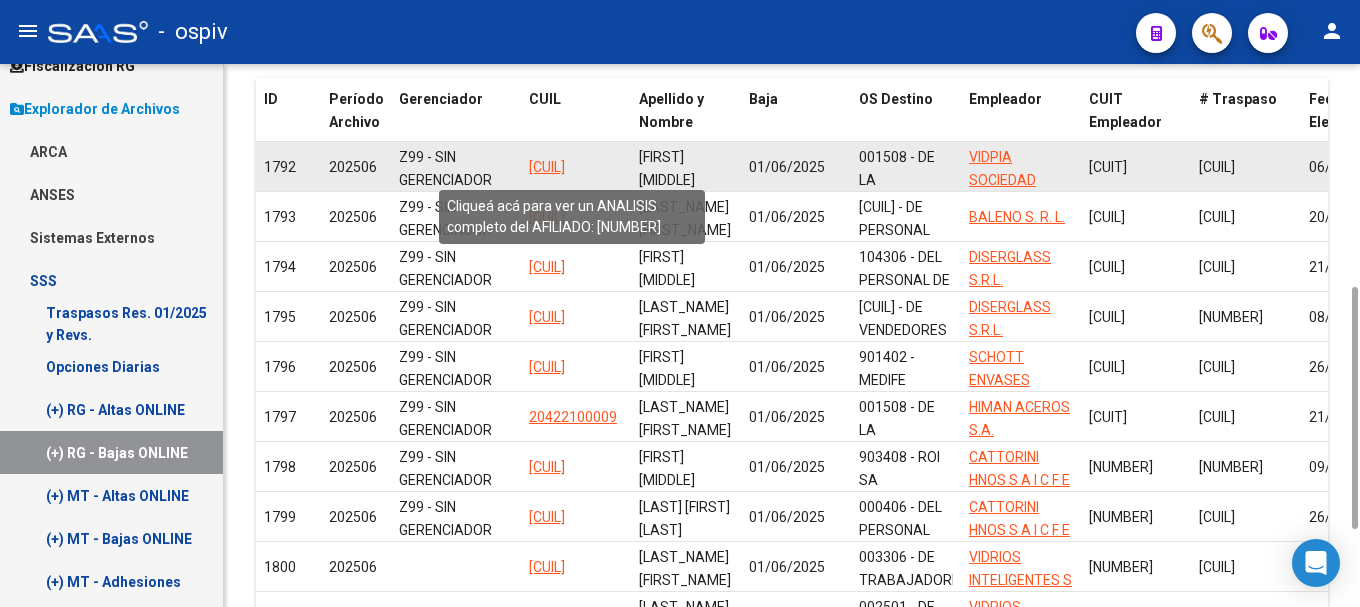 click on "20243571449" 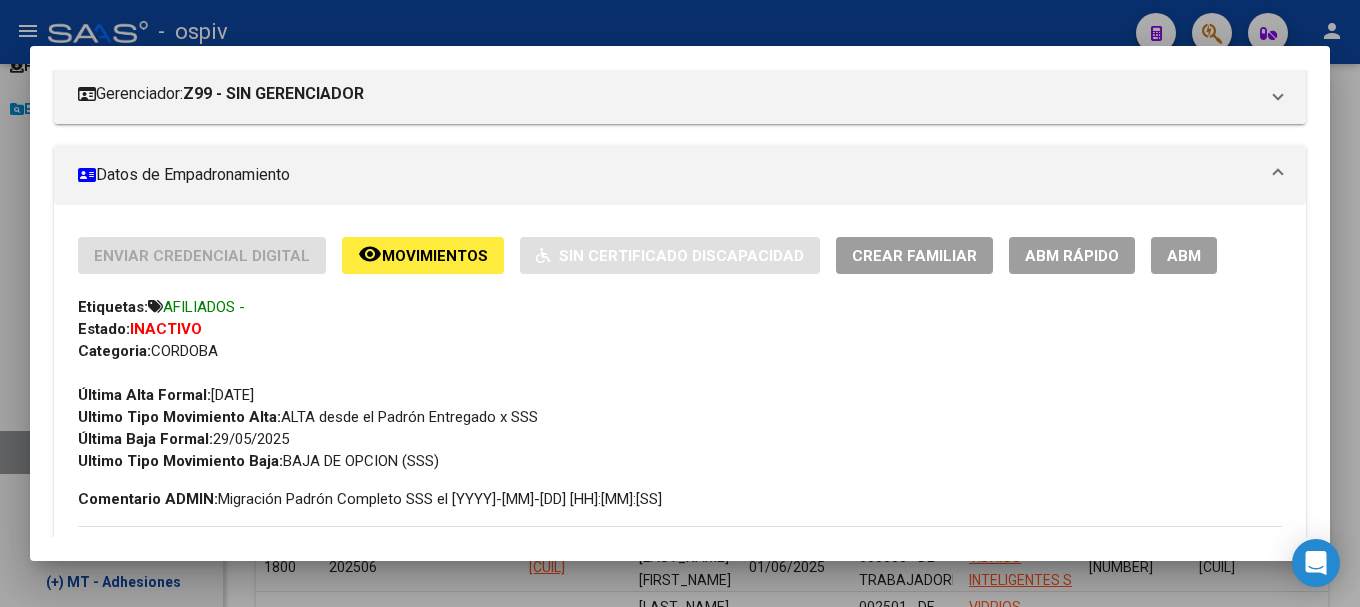 scroll, scrollTop: 300, scrollLeft: 0, axis: vertical 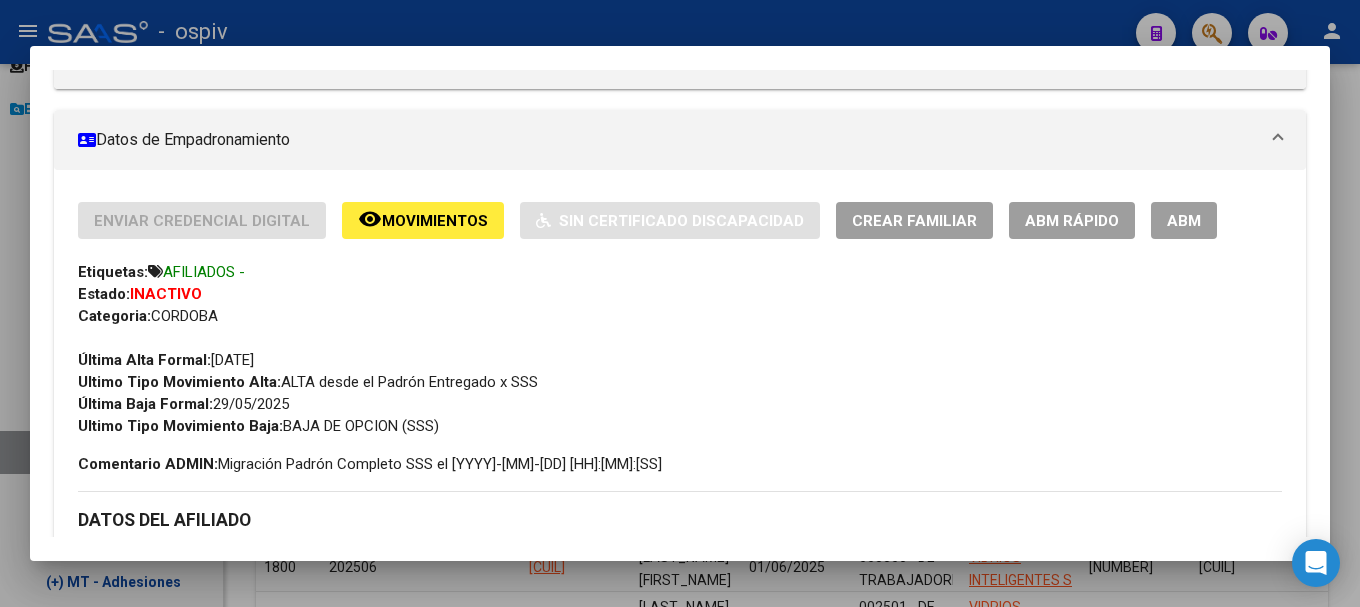 click at bounding box center [680, 303] 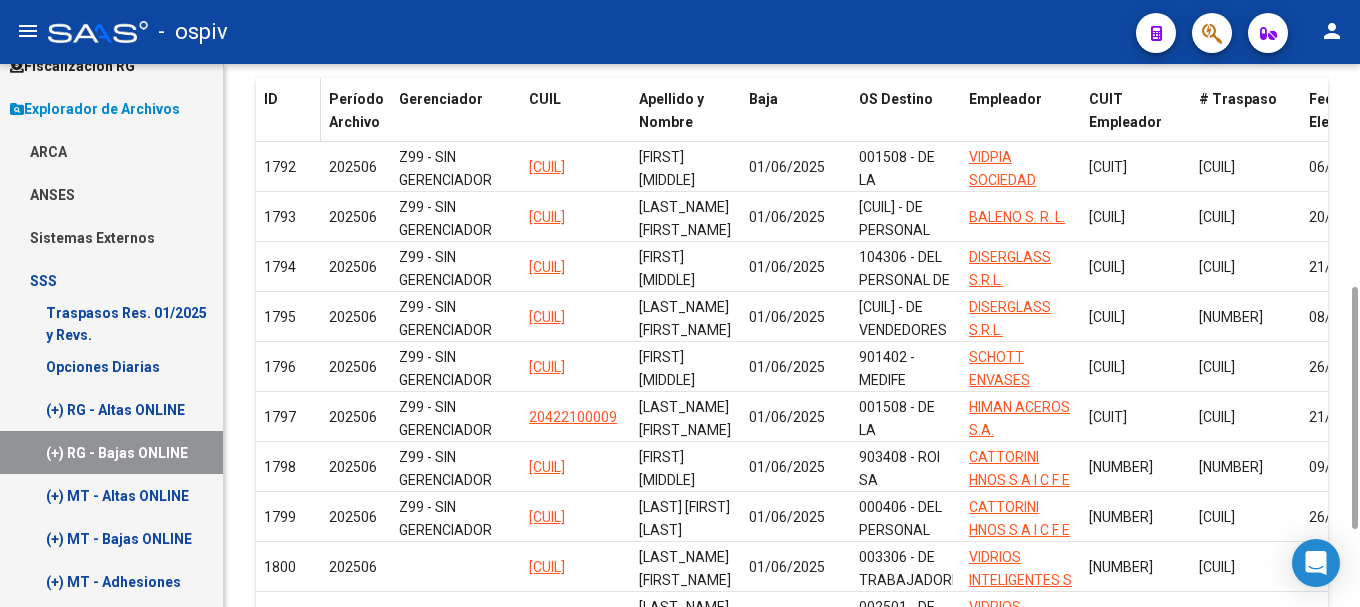 scroll, scrollTop: 298, scrollLeft: 0, axis: vertical 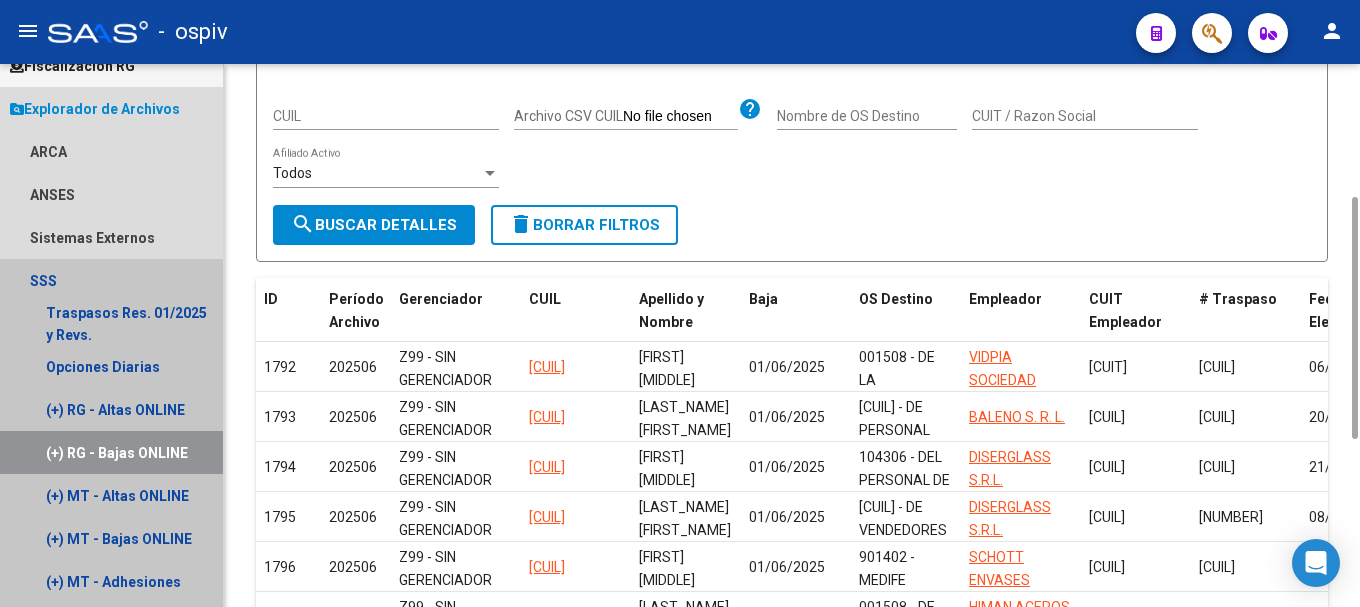 click on "(+) RG - Bajas ONLINE" at bounding box center [111, 452] 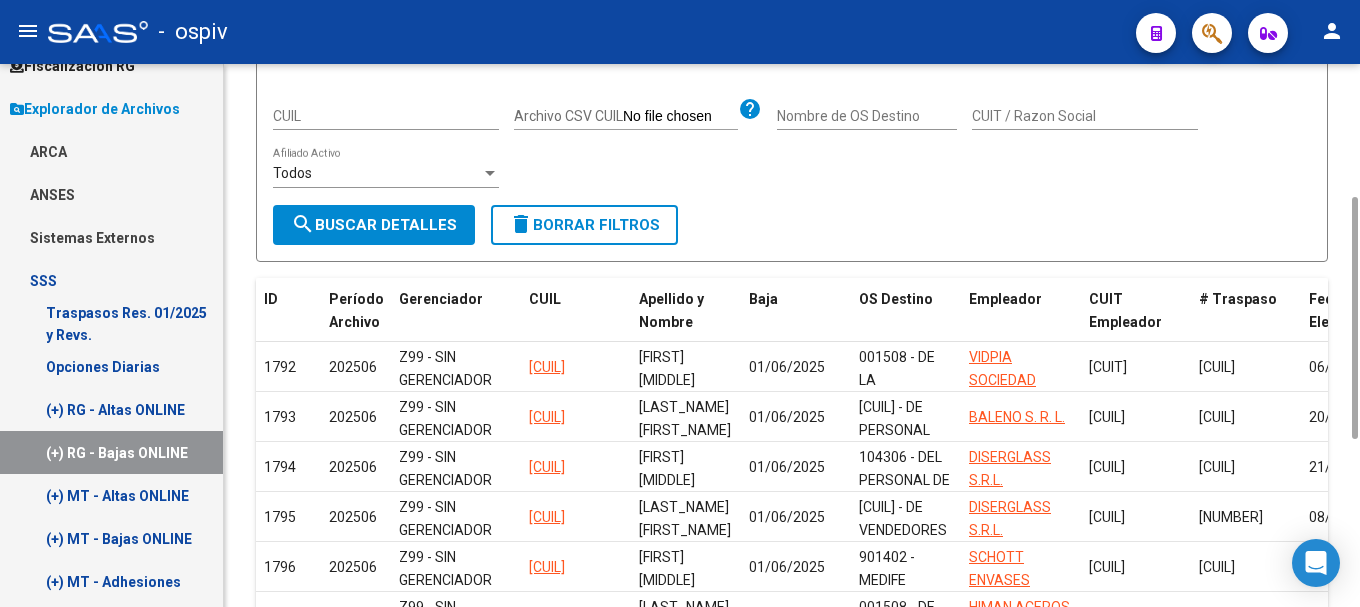 scroll, scrollTop: 0, scrollLeft: 0, axis: both 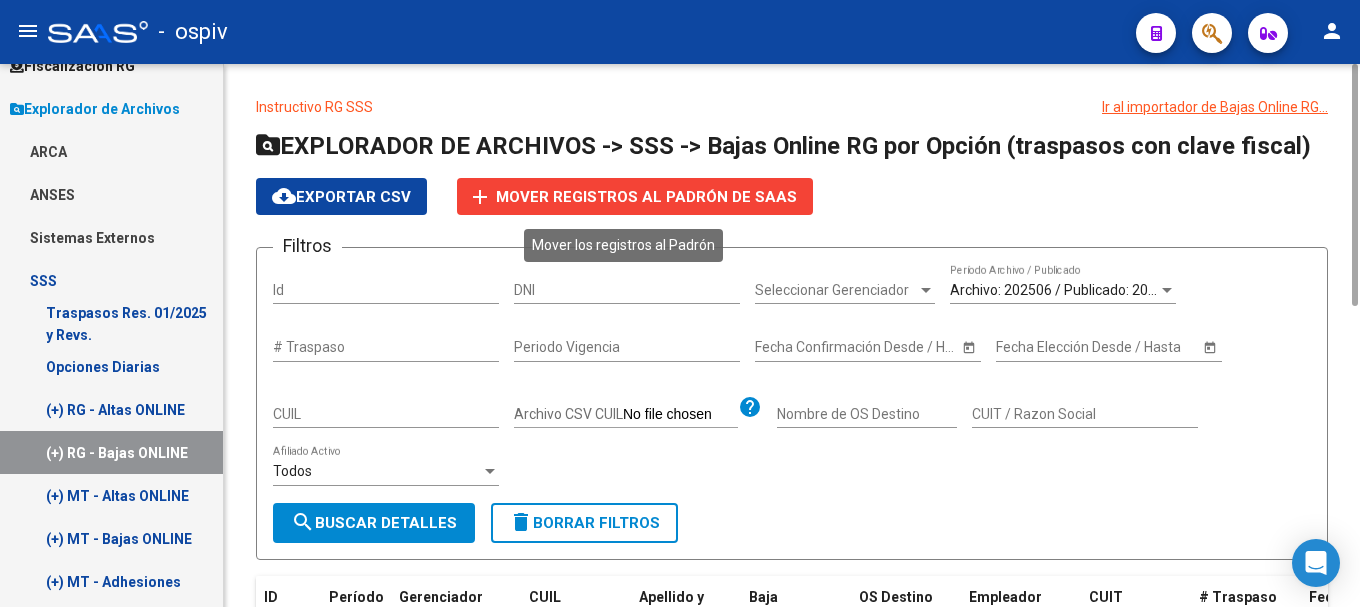 click on "Mover registros al PADRÓN de SAAS" 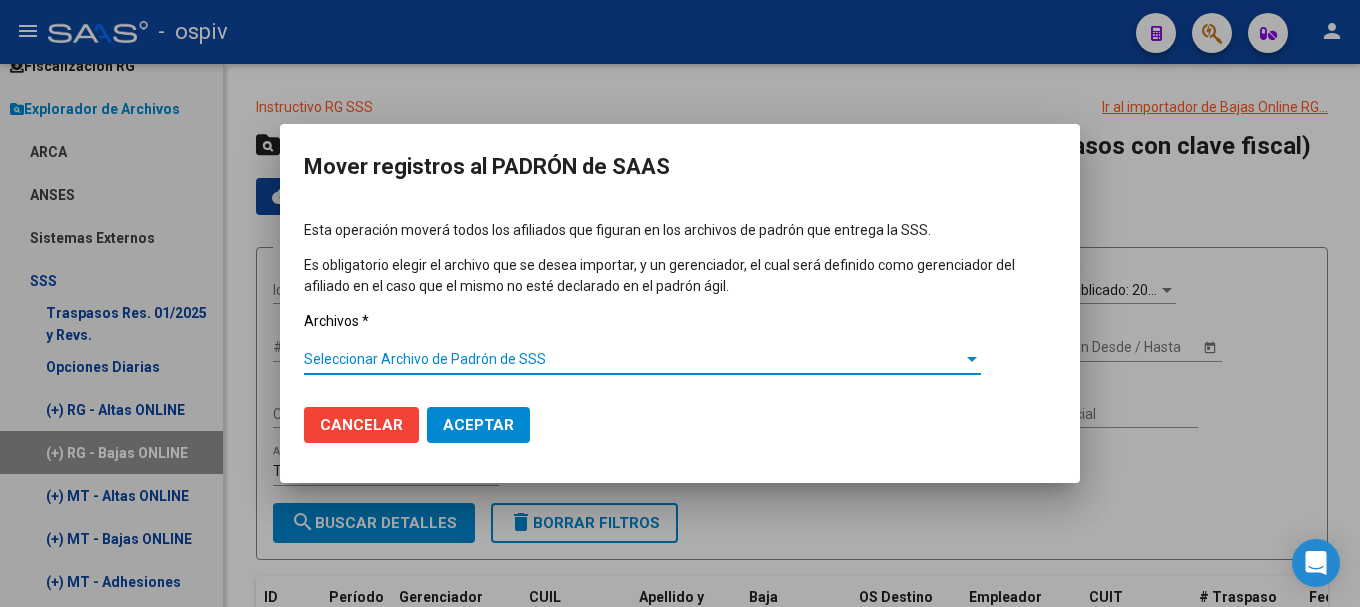 click on "Seleccionar Archivo de Padrón de SSS" at bounding box center (633, 359) 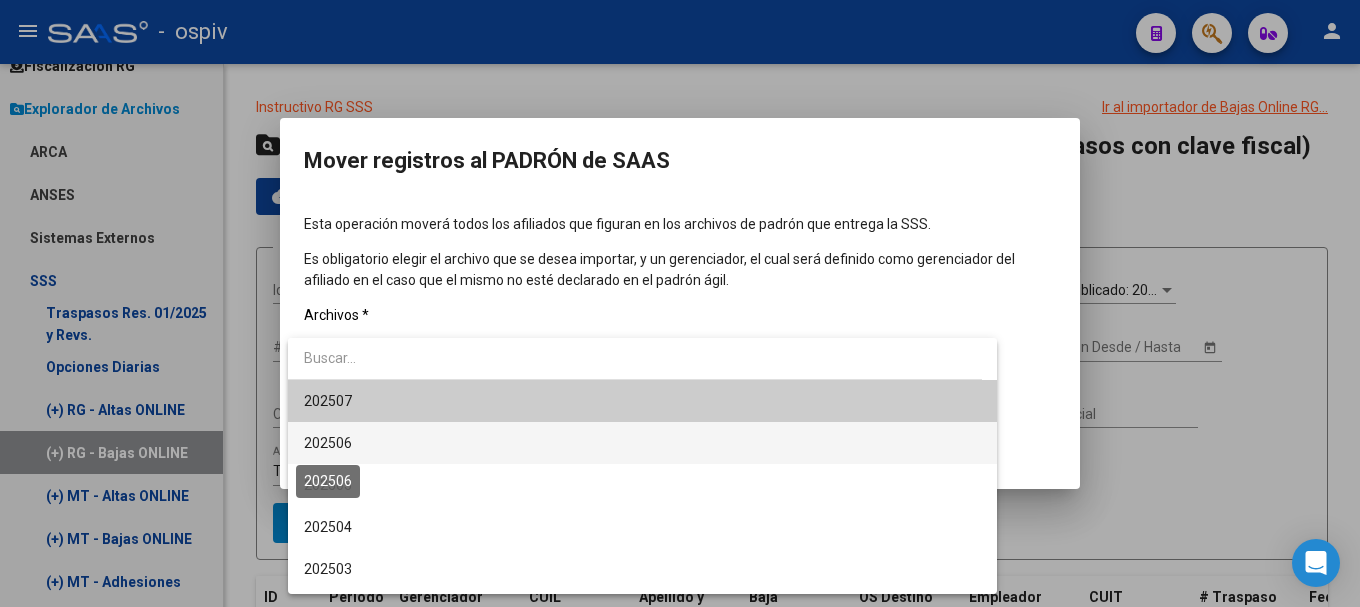 click on "202506" at bounding box center (328, 443) 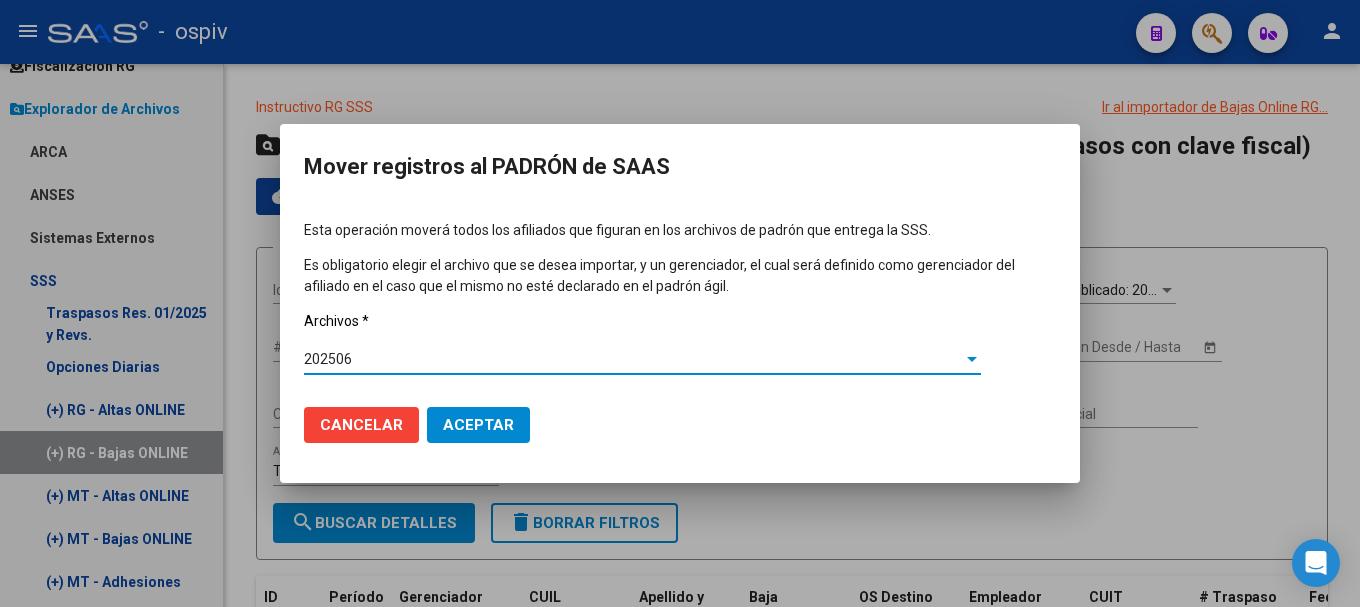 click on "Aceptar" at bounding box center (478, 425) 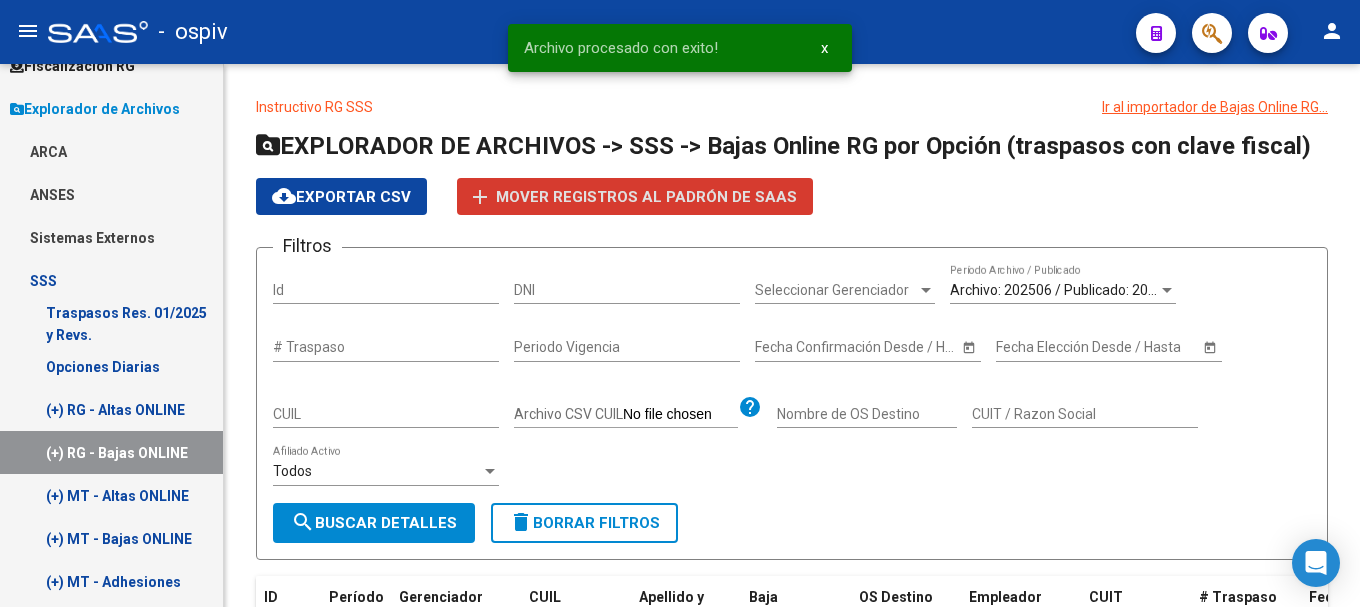 scroll, scrollTop: 400, scrollLeft: 0, axis: vertical 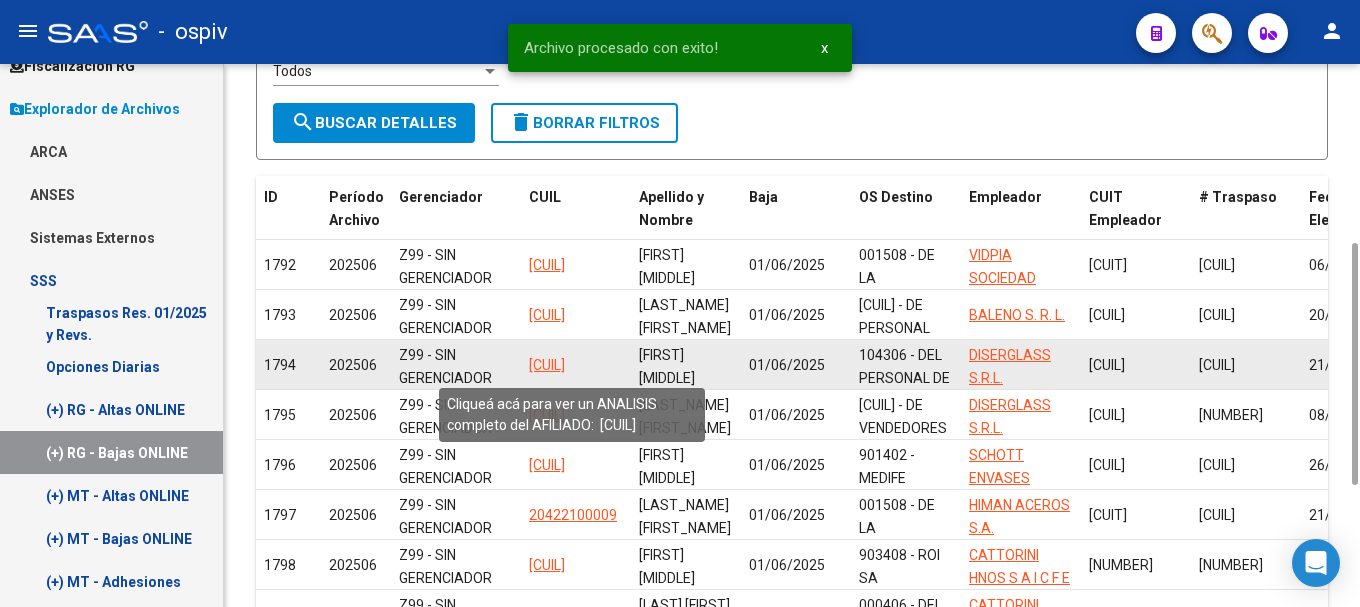 click on "20403020649" 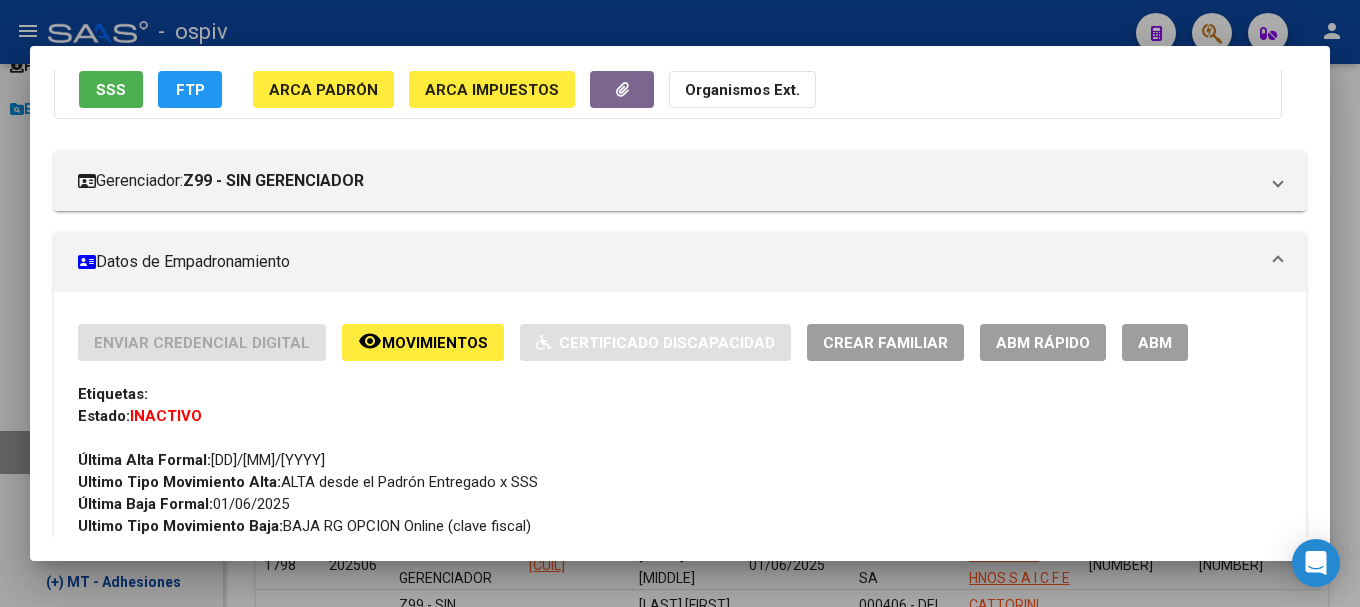 scroll, scrollTop: 293, scrollLeft: 0, axis: vertical 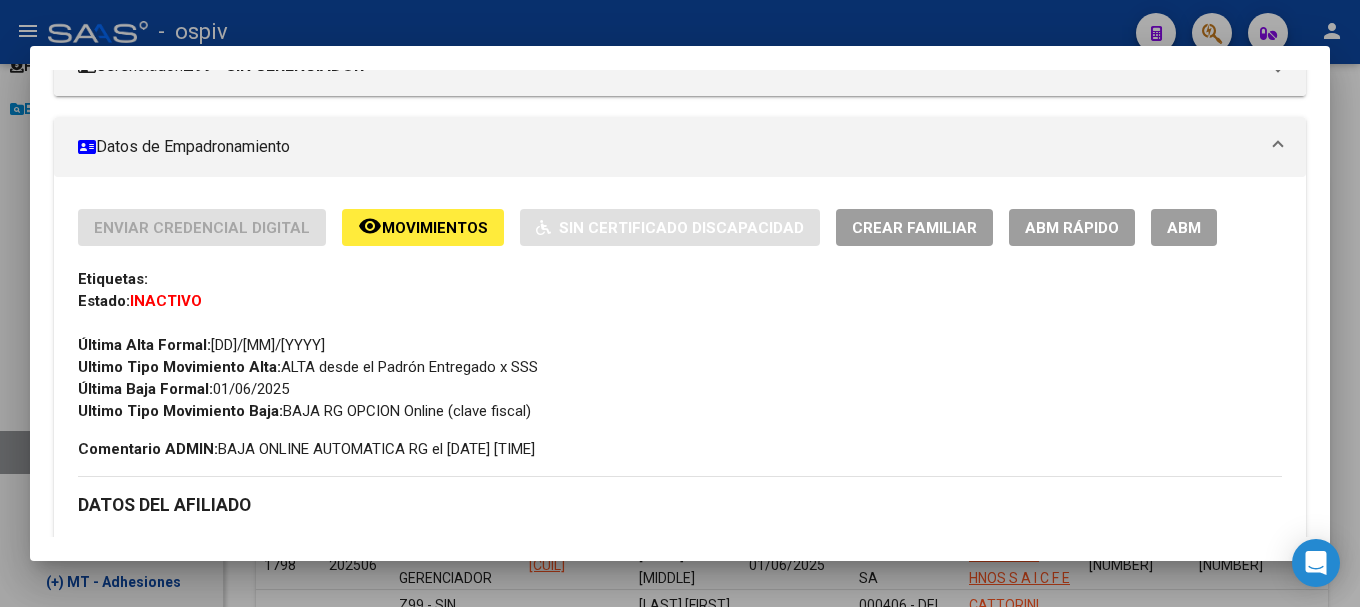 click at bounding box center [680, 303] 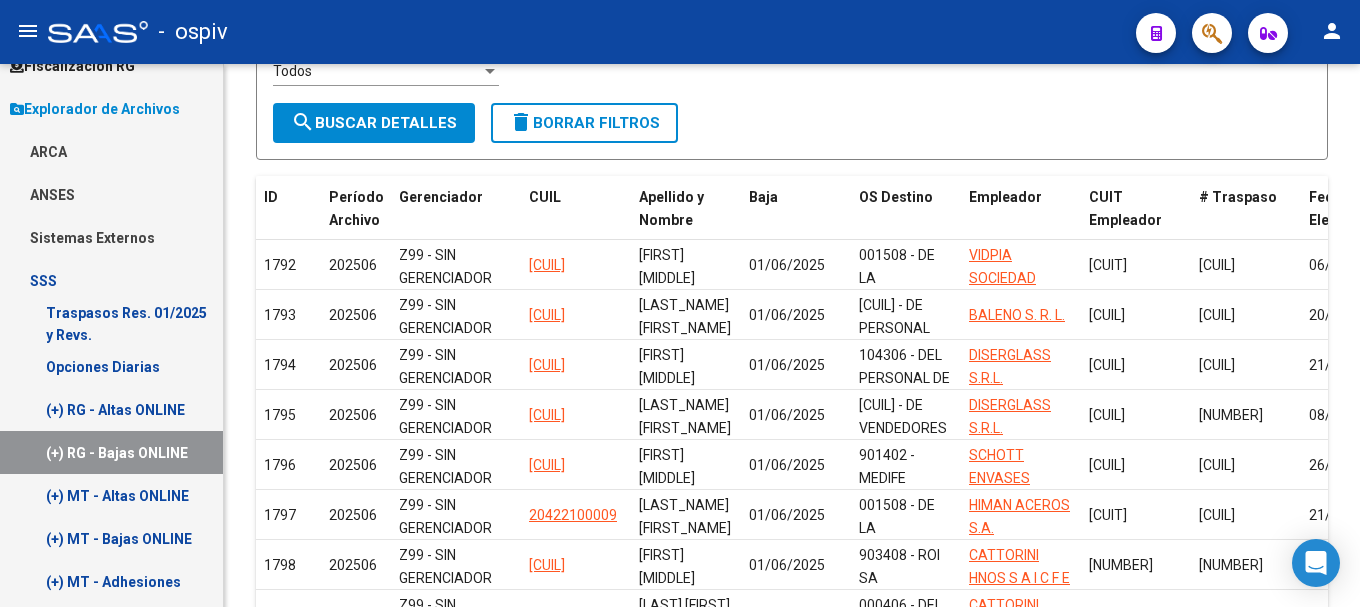 click on "(+) RG - Bajas ONLINE" at bounding box center [111, 452] 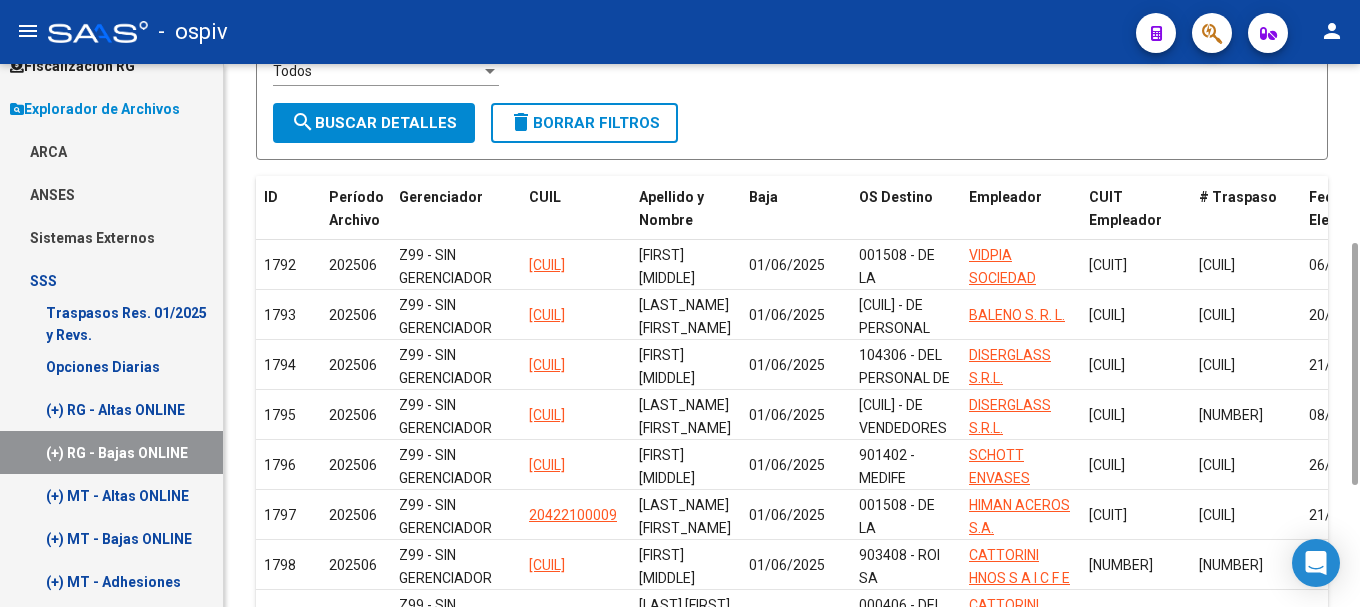 scroll, scrollTop: 0, scrollLeft: 0, axis: both 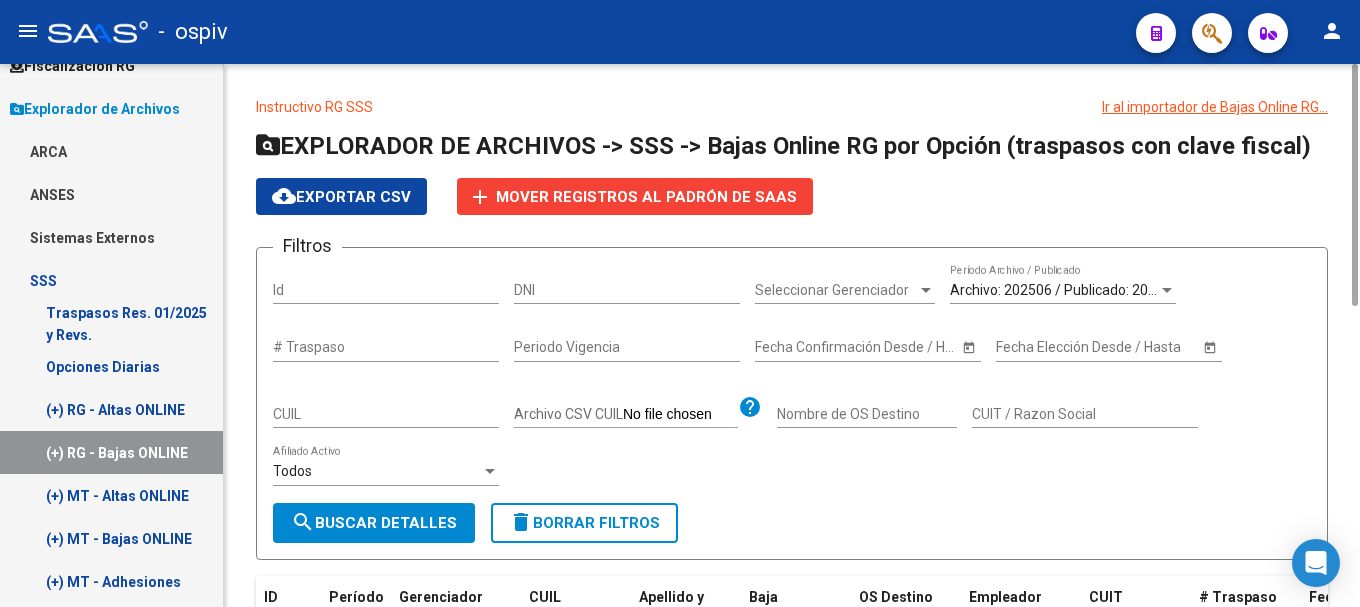 click on "Archivo: 202506 / Publicado: 202505" at bounding box center [1065, 290] 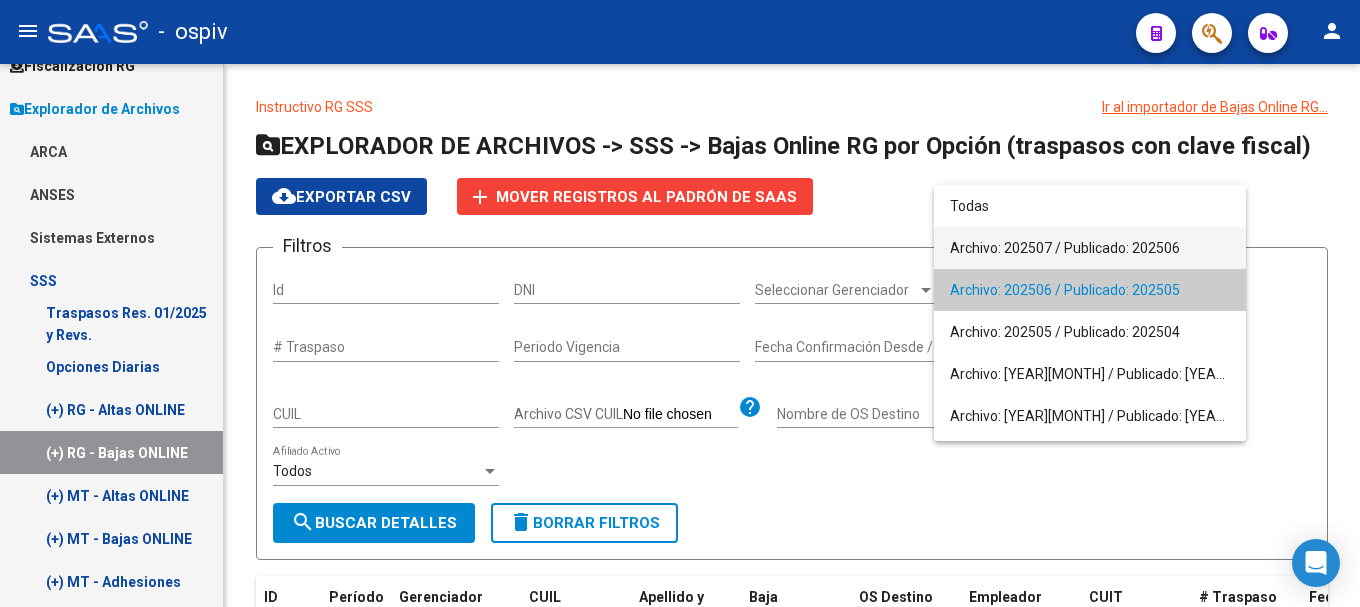 click on "Archivo: 202507 / Publicado: 202506" at bounding box center (1090, 248) 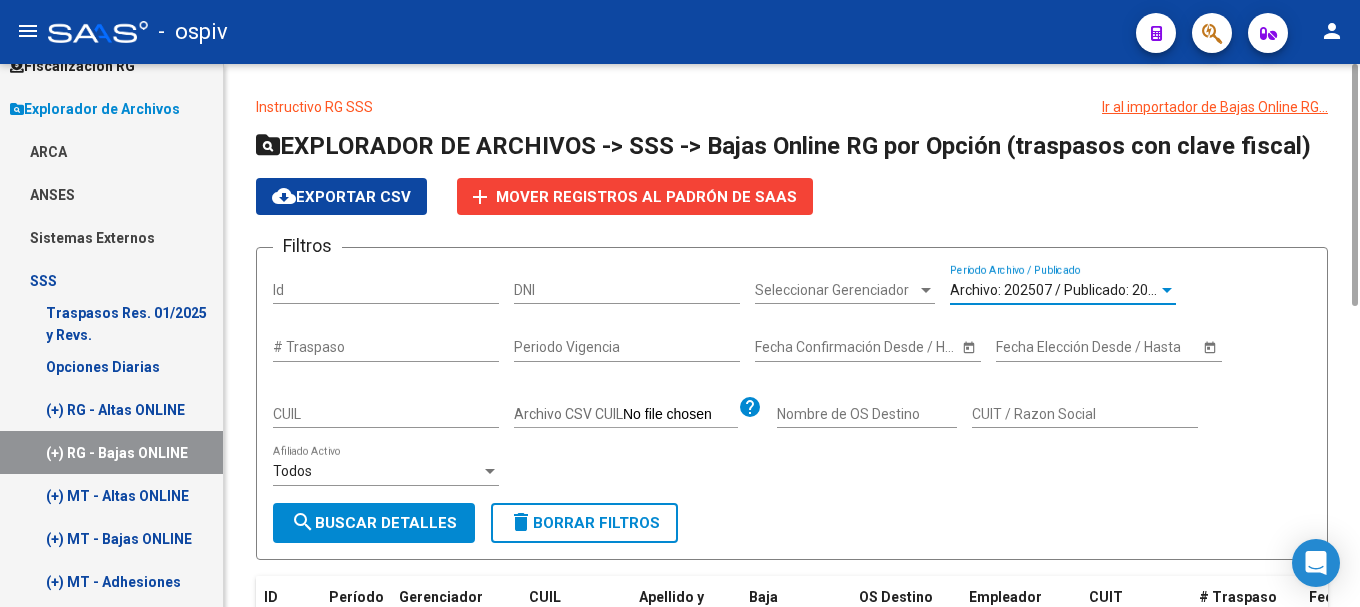 click on "search  Buscar Detalles" 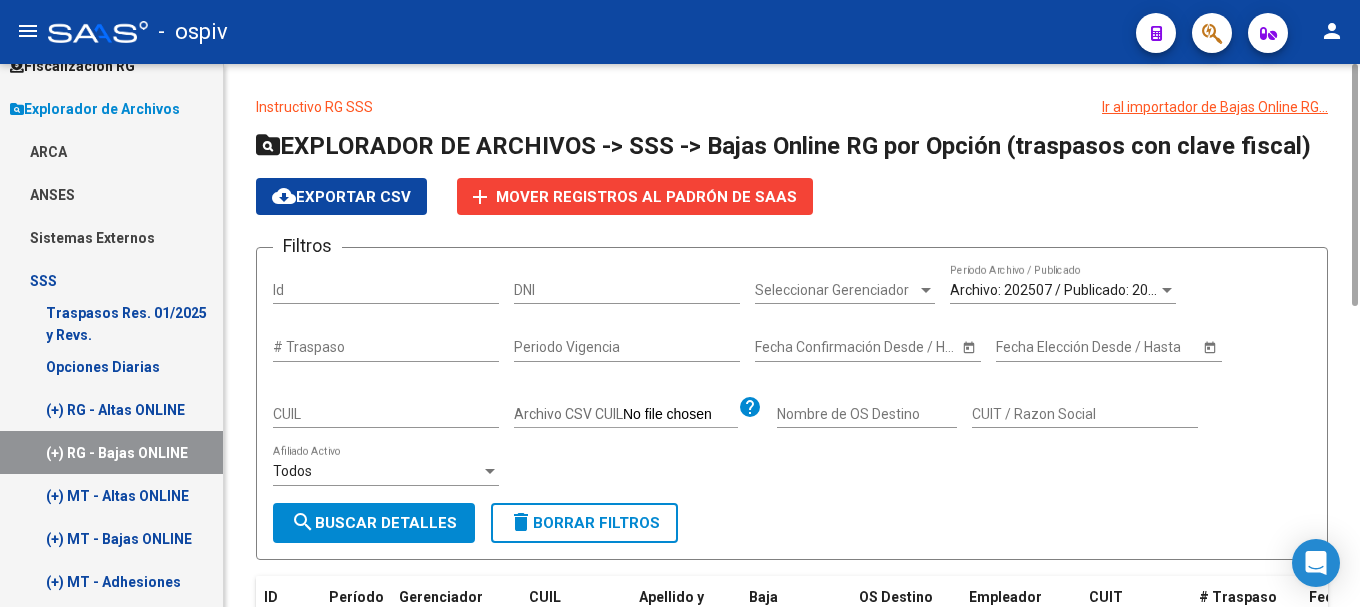 scroll, scrollTop: 600, scrollLeft: 0, axis: vertical 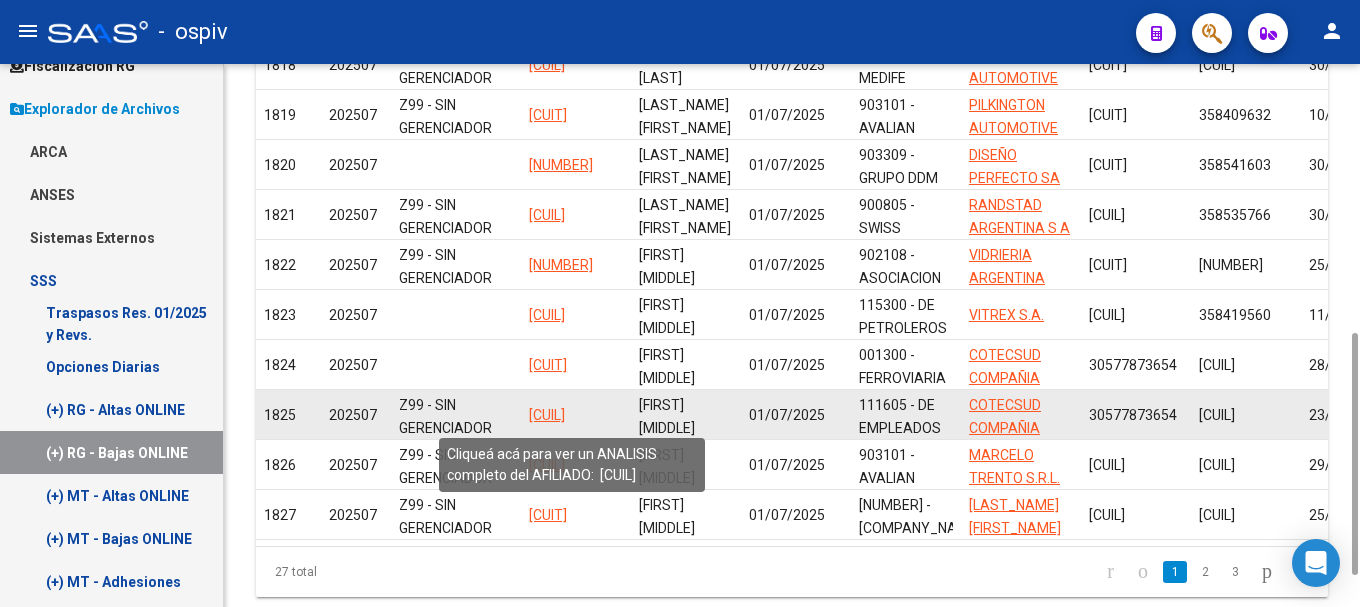 click on "20383363978" 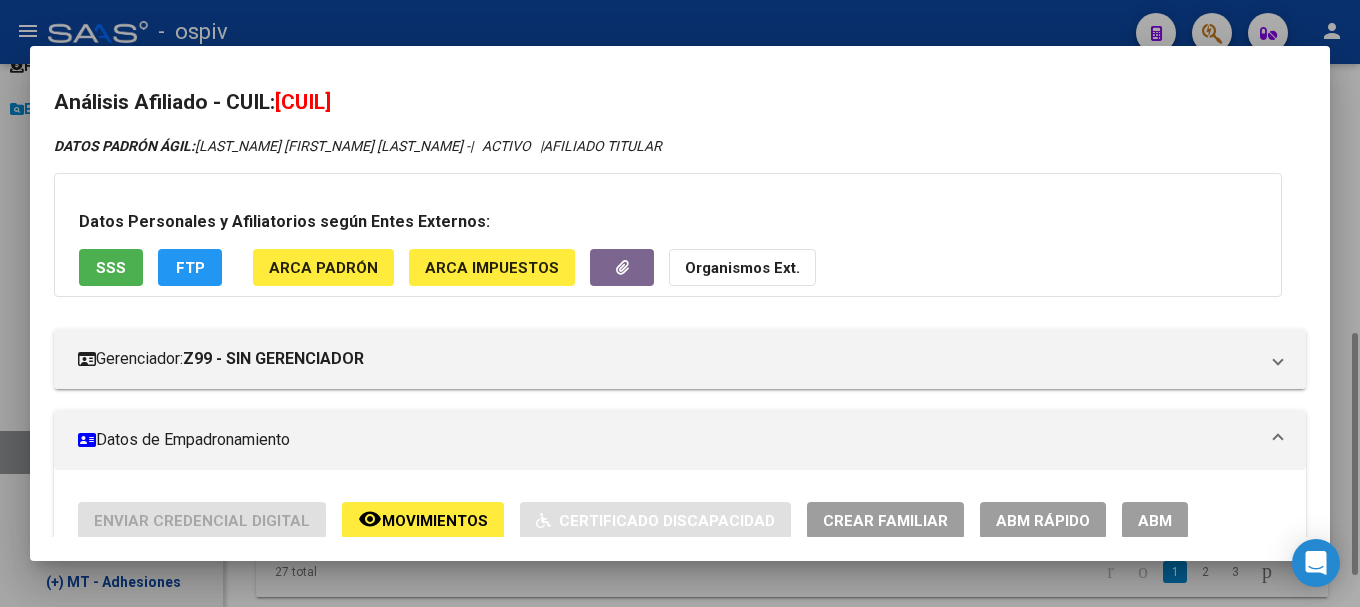 scroll, scrollTop: 400, scrollLeft: 0, axis: vertical 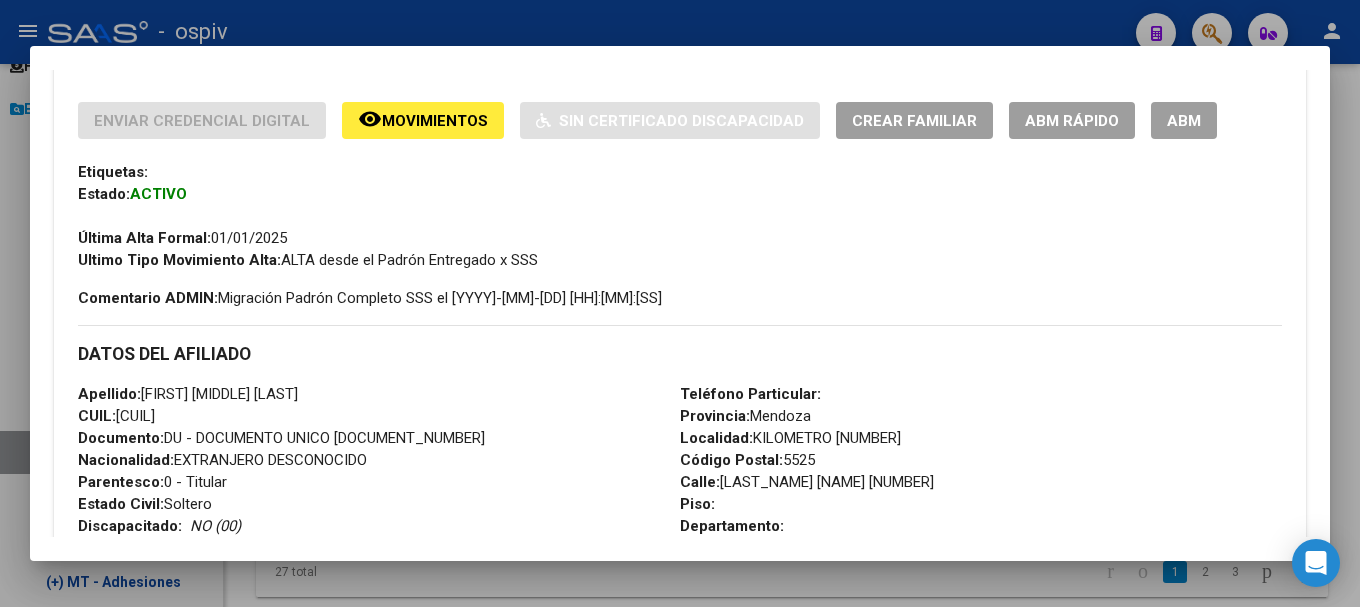 click at bounding box center [680, 303] 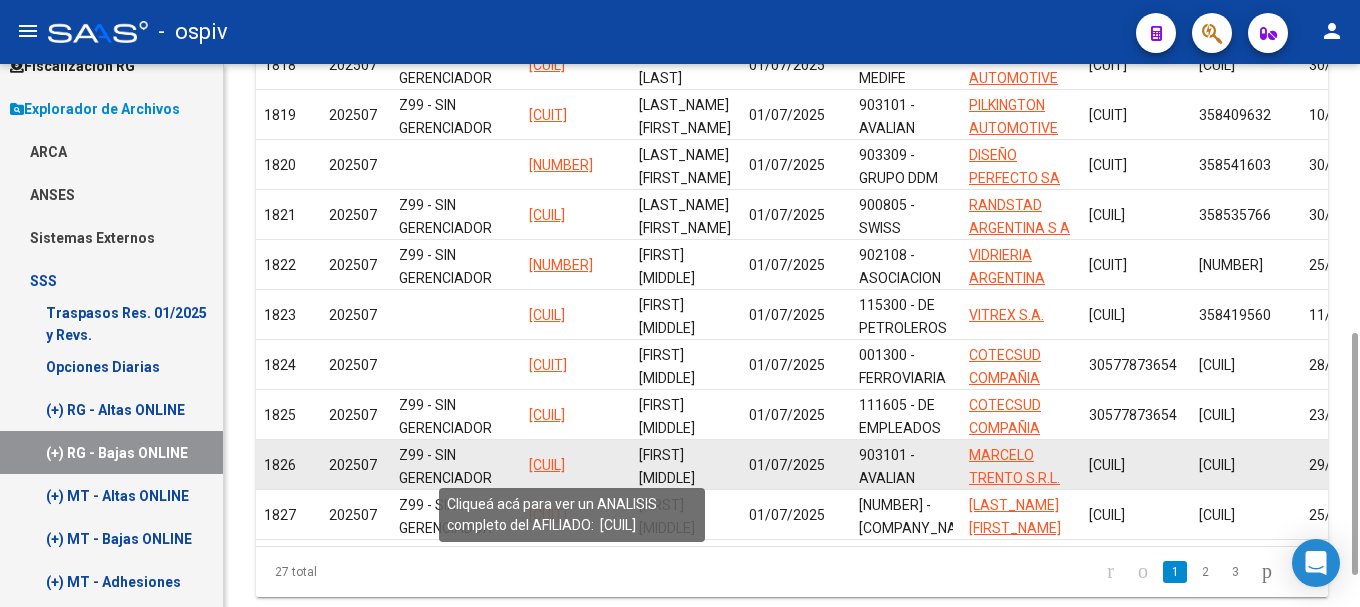 click on "20342887741" 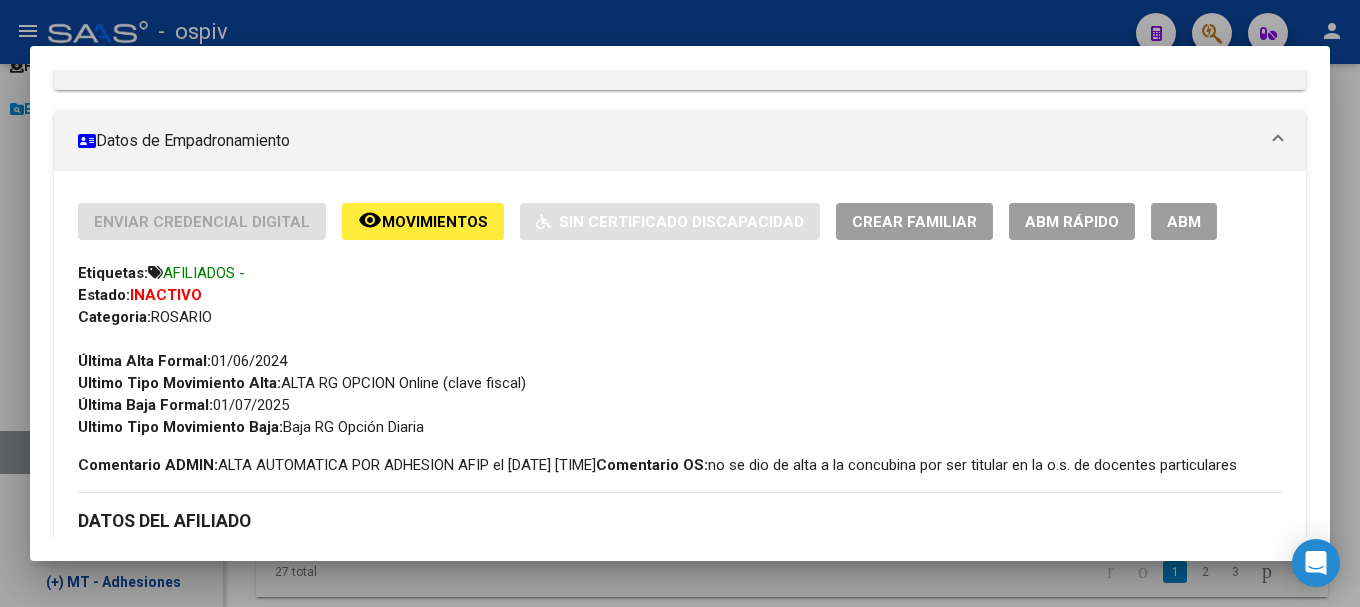 scroll, scrollTop: 300, scrollLeft: 0, axis: vertical 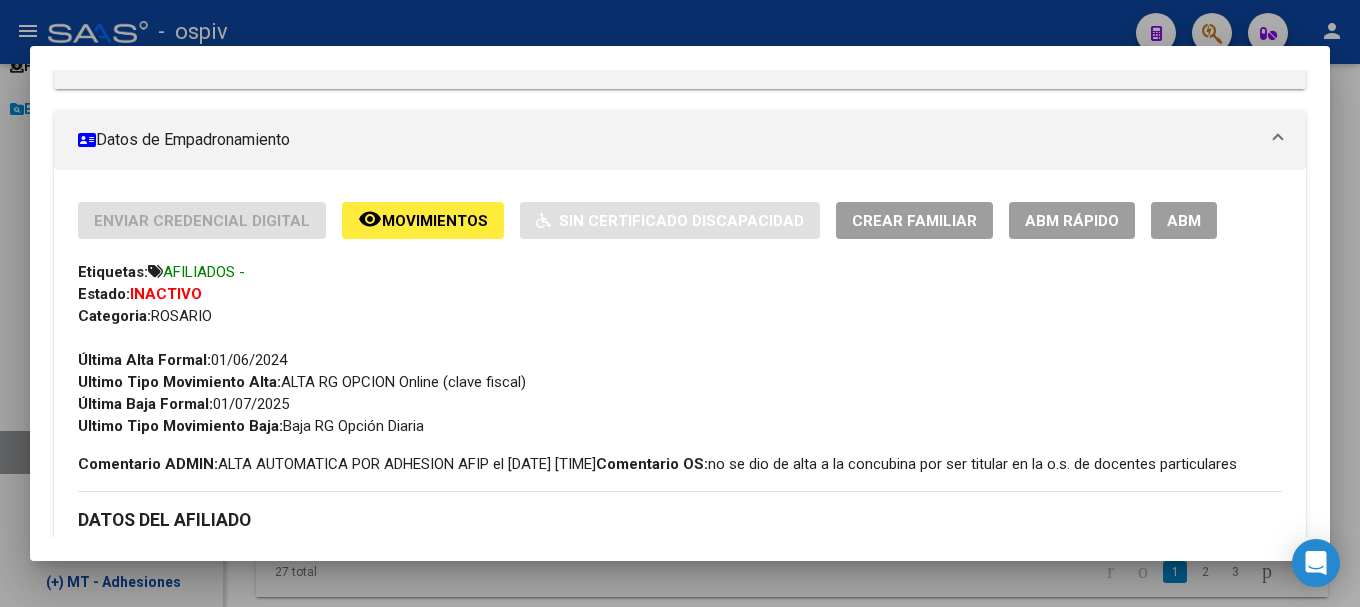 click at bounding box center (680, 303) 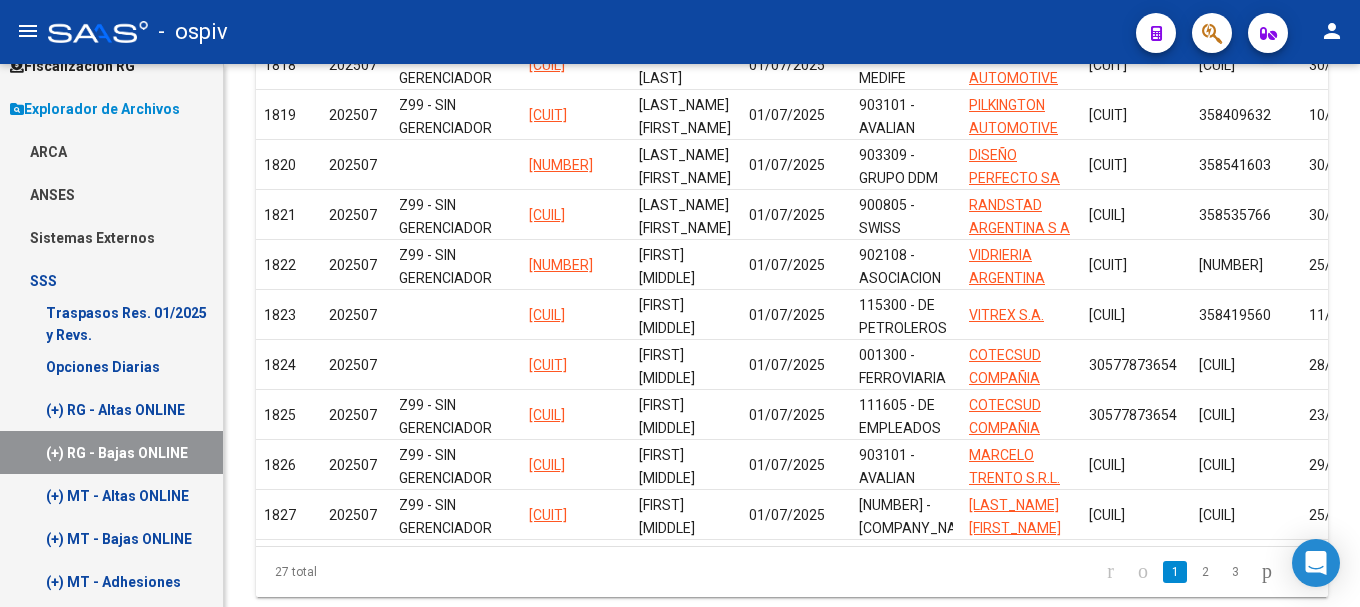 scroll, scrollTop: 200, scrollLeft: 0, axis: vertical 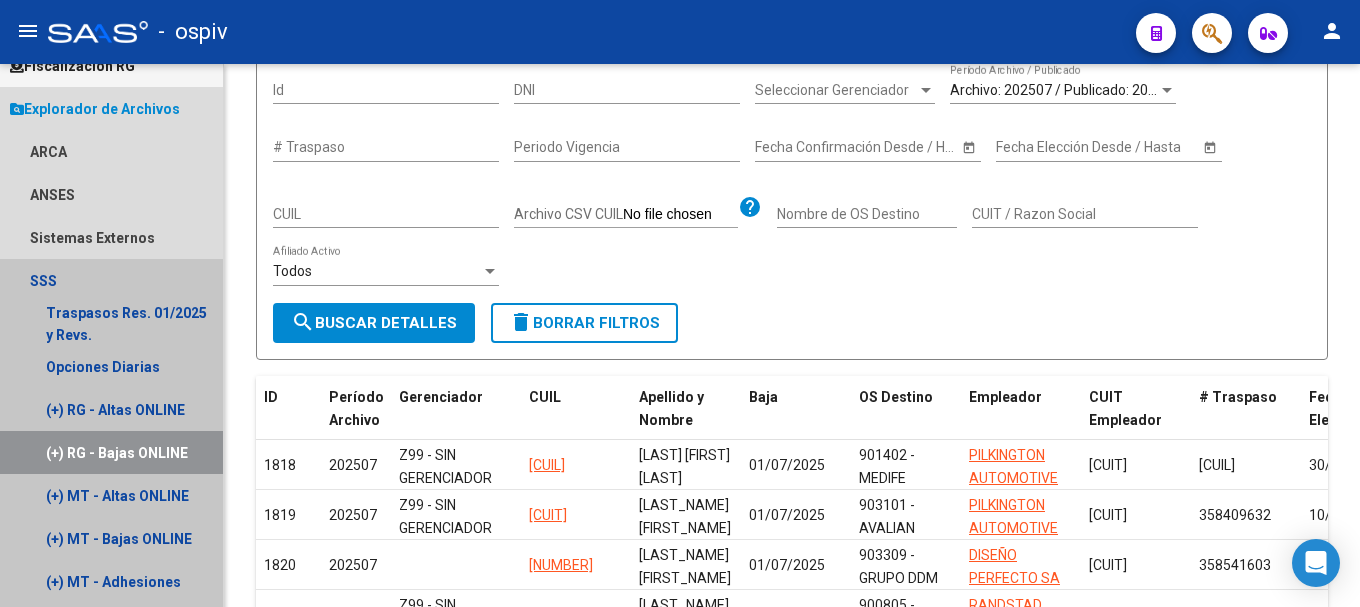 click on "(+) RG - Bajas ONLINE" at bounding box center (111, 452) 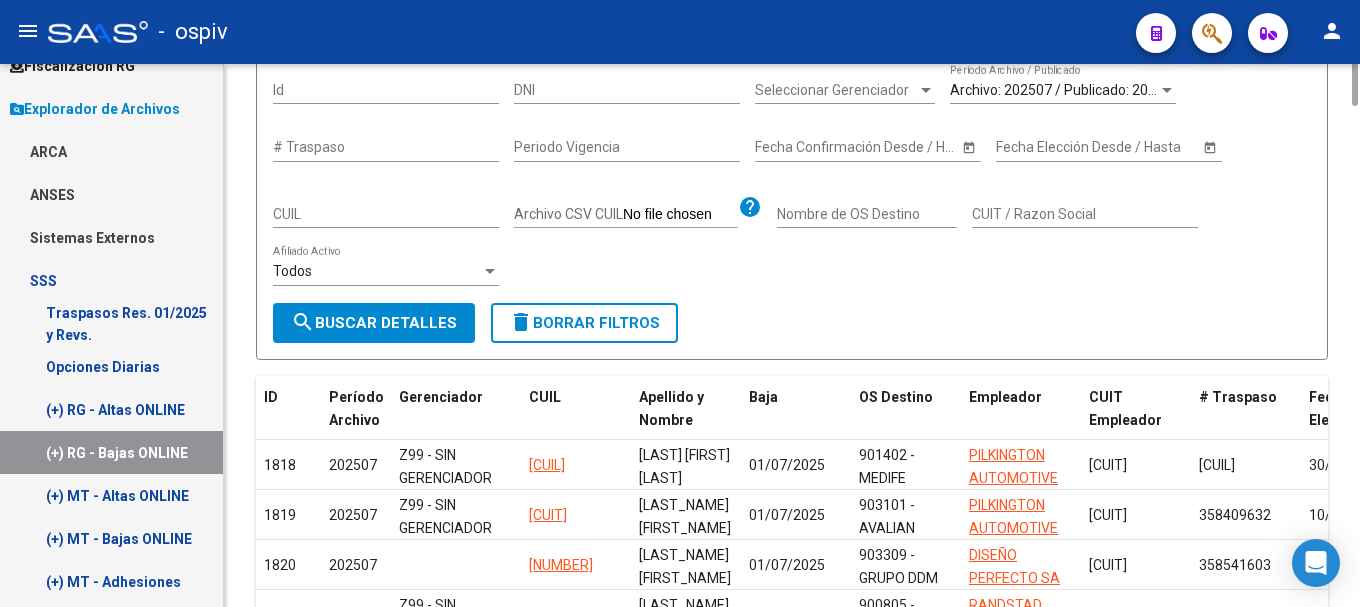 scroll, scrollTop: 0, scrollLeft: 0, axis: both 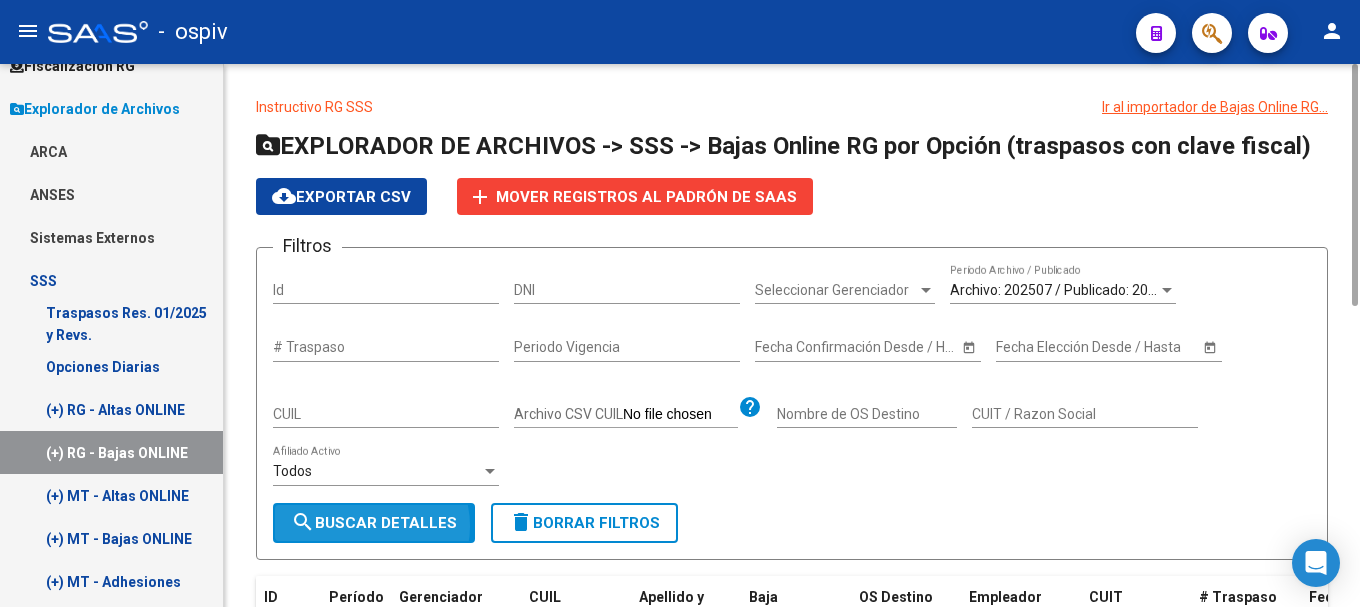 click on "search  Buscar Detalles" 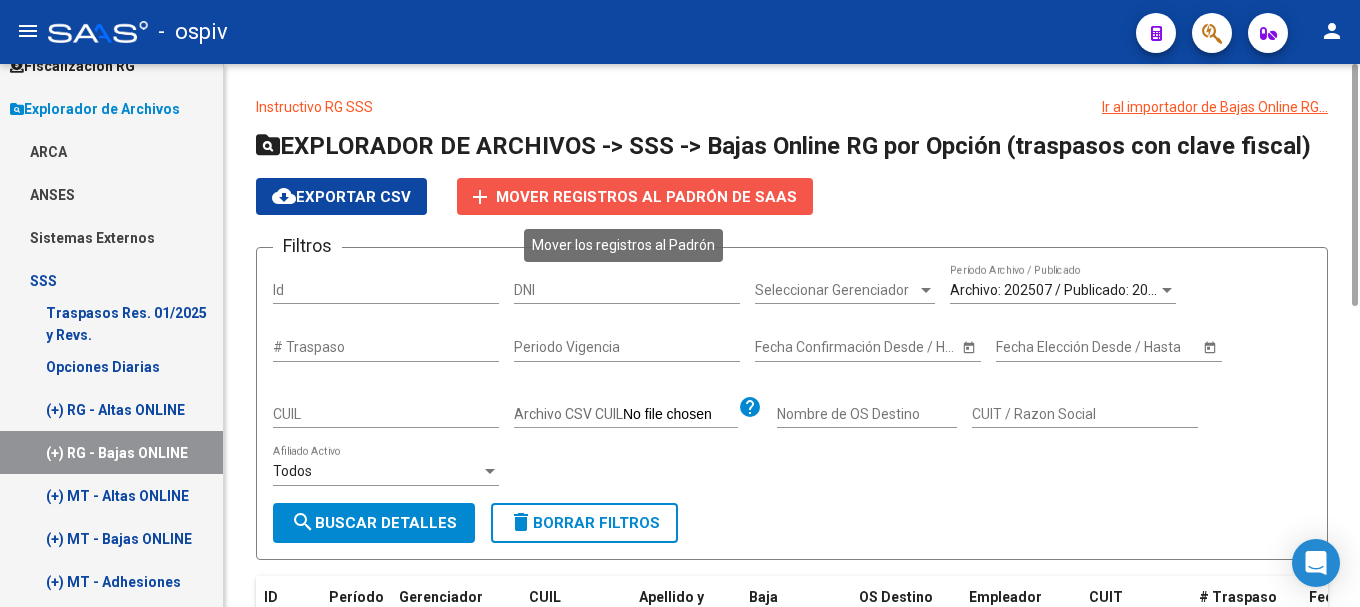 click on "Mover registros al PADRÓN de SAAS" 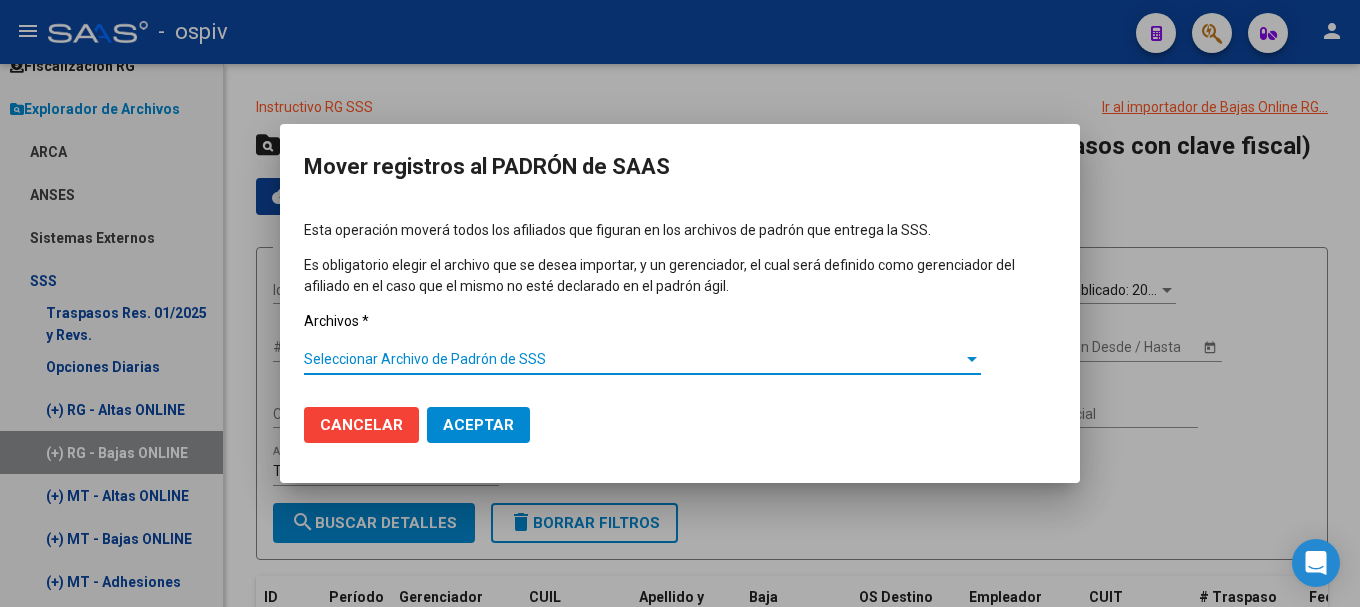 click on "Seleccionar Archivo de Padrón de SSS" at bounding box center (633, 359) 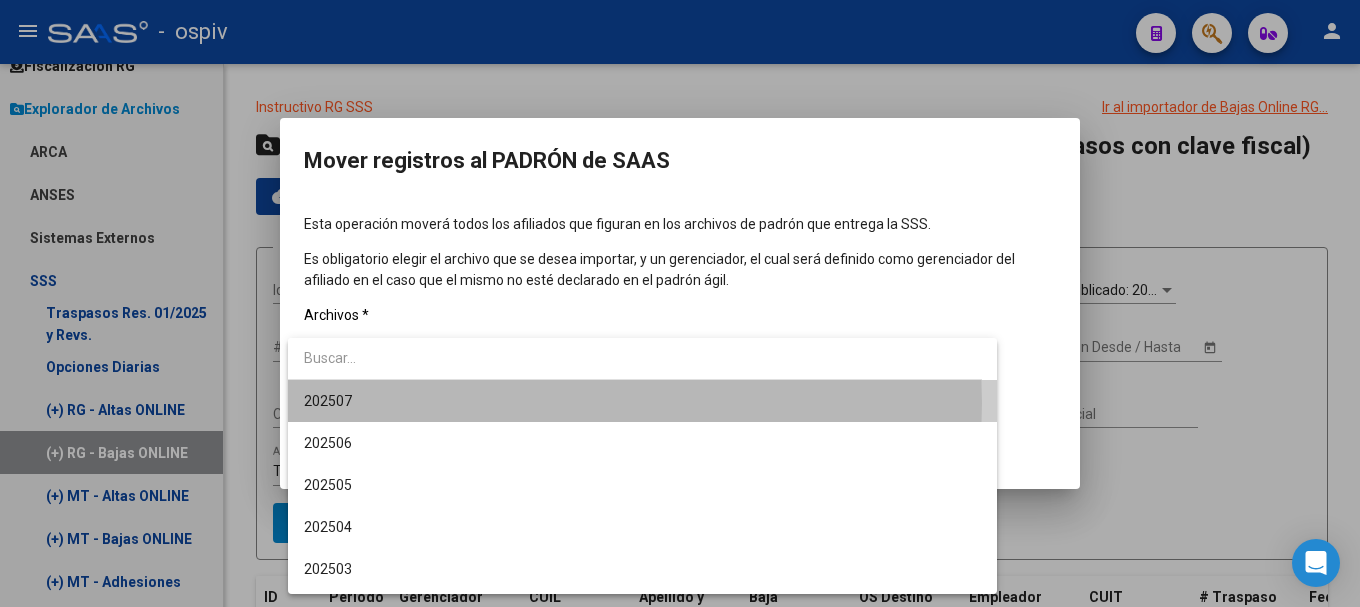 click on "202507" at bounding box center [642, 401] 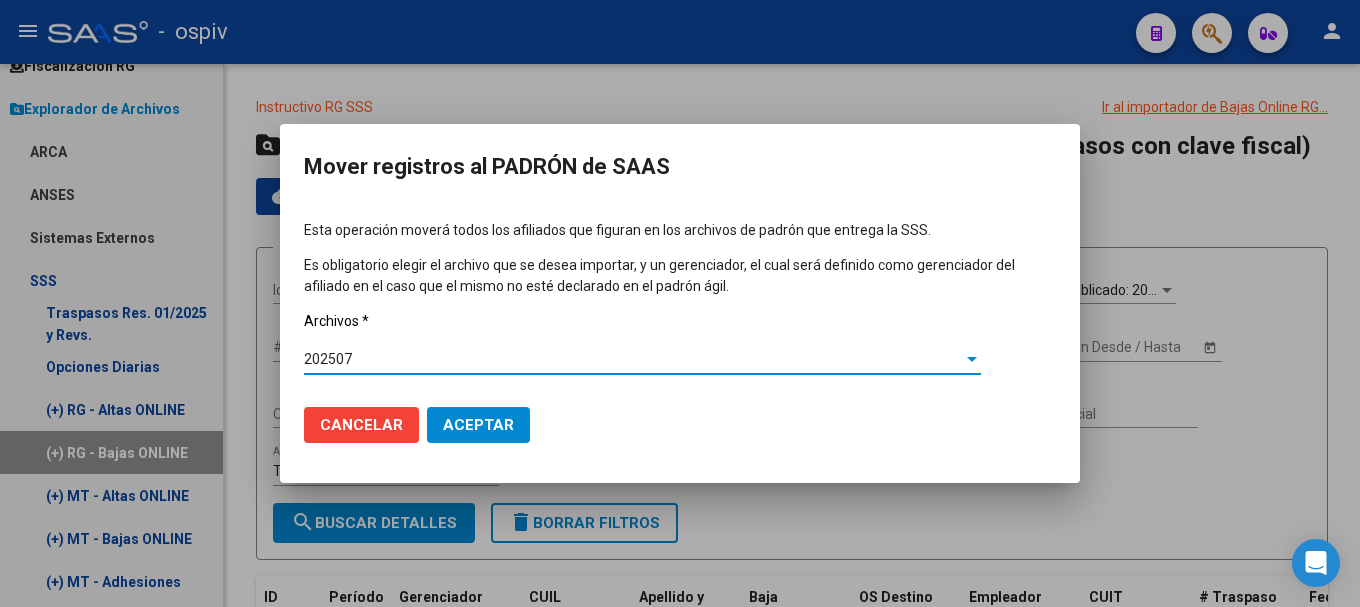 click on "Aceptar" at bounding box center (478, 425) 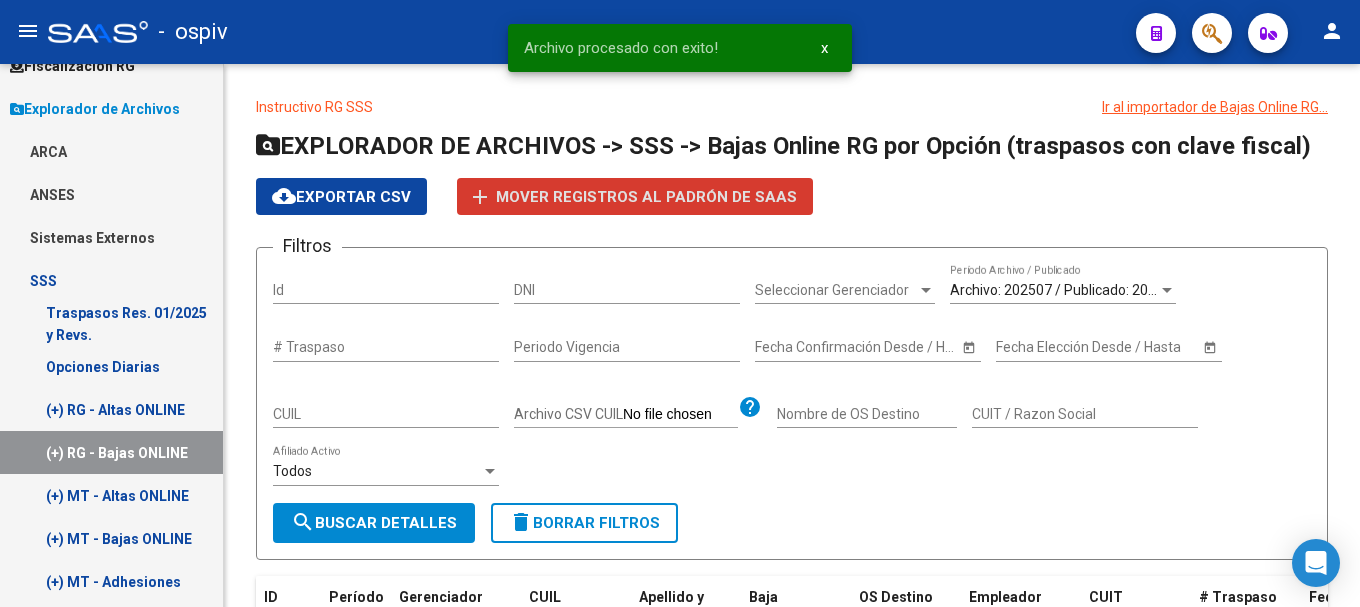 scroll, scrollTop: 671, scrollLeft: 0, axis: vertical 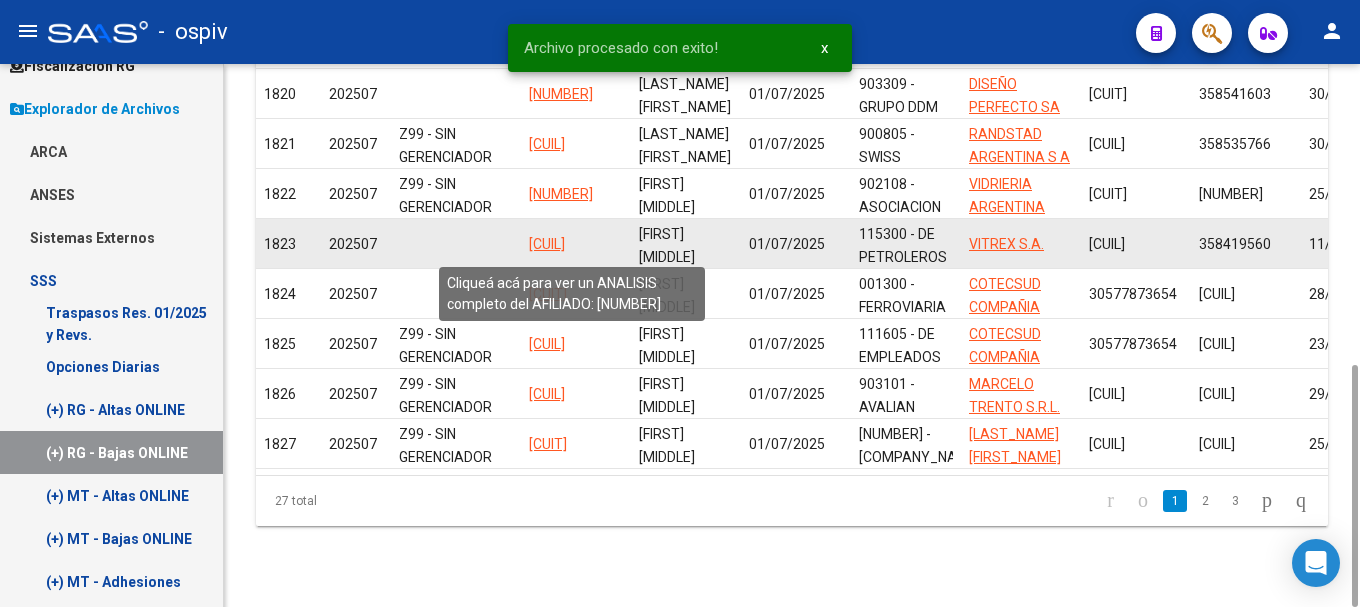 click on "20408391645" 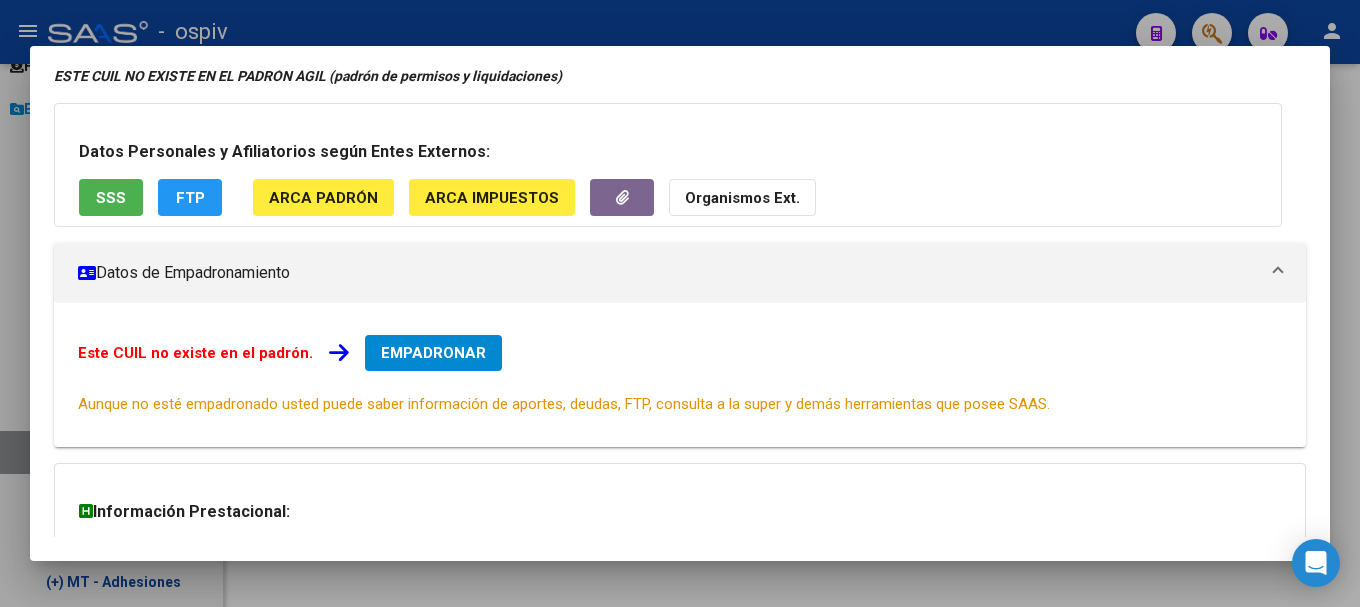 scroll, scrollTop: 267, scrollLeft: 0, axis: vertical 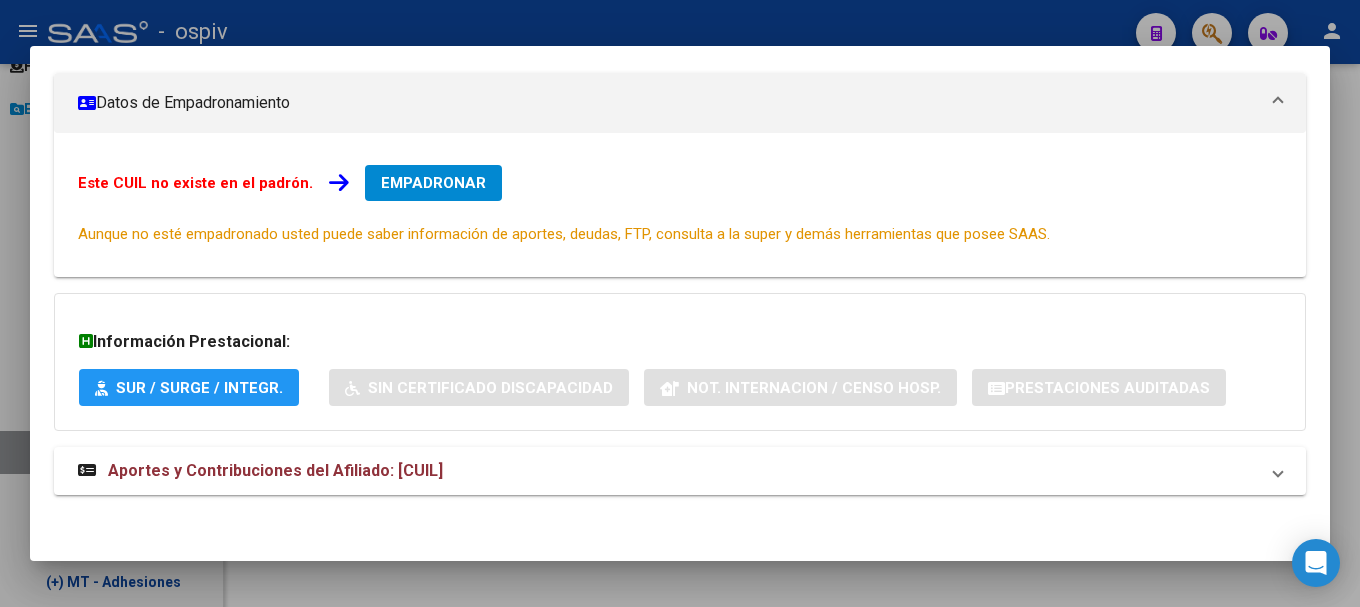 click at bounding box center (680, 303) 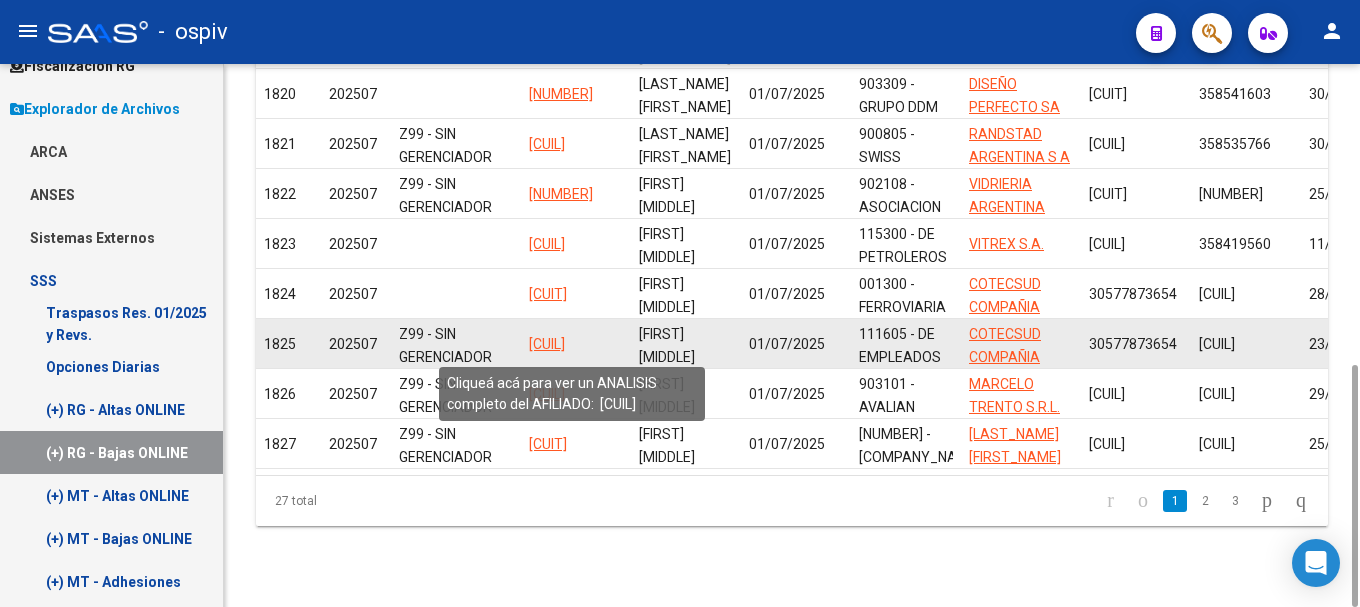 click on "20383363978" 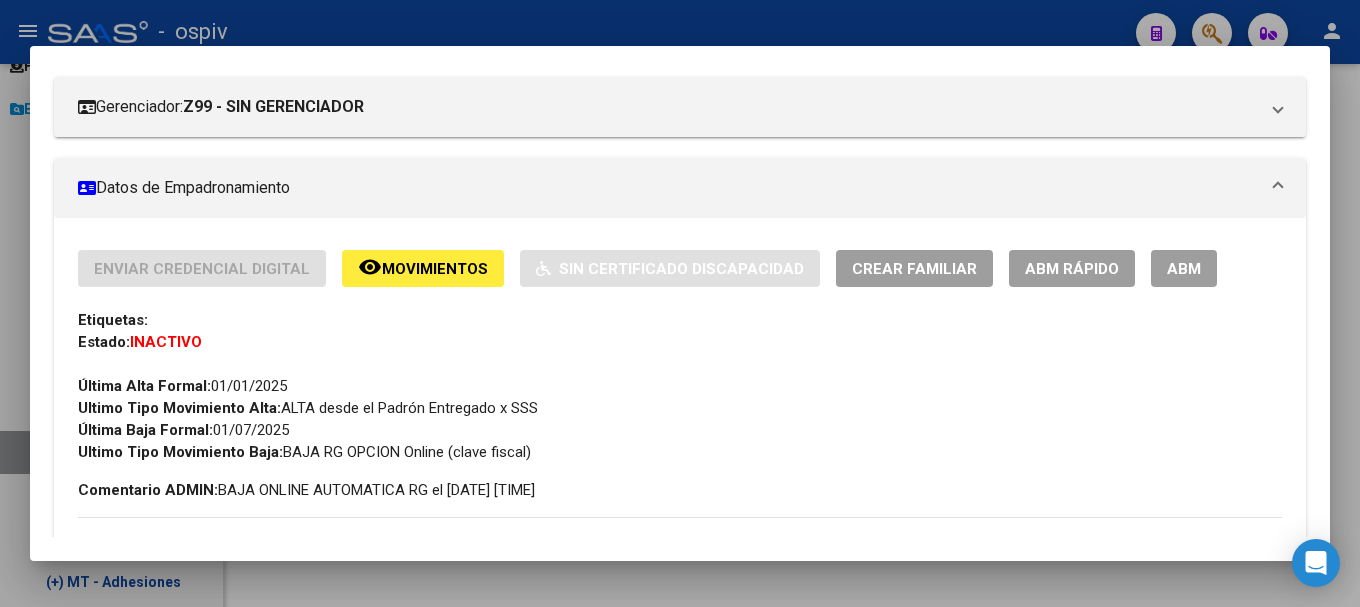 scroll, scrollTop: 300, scrollLeft: 0, axis: vertical 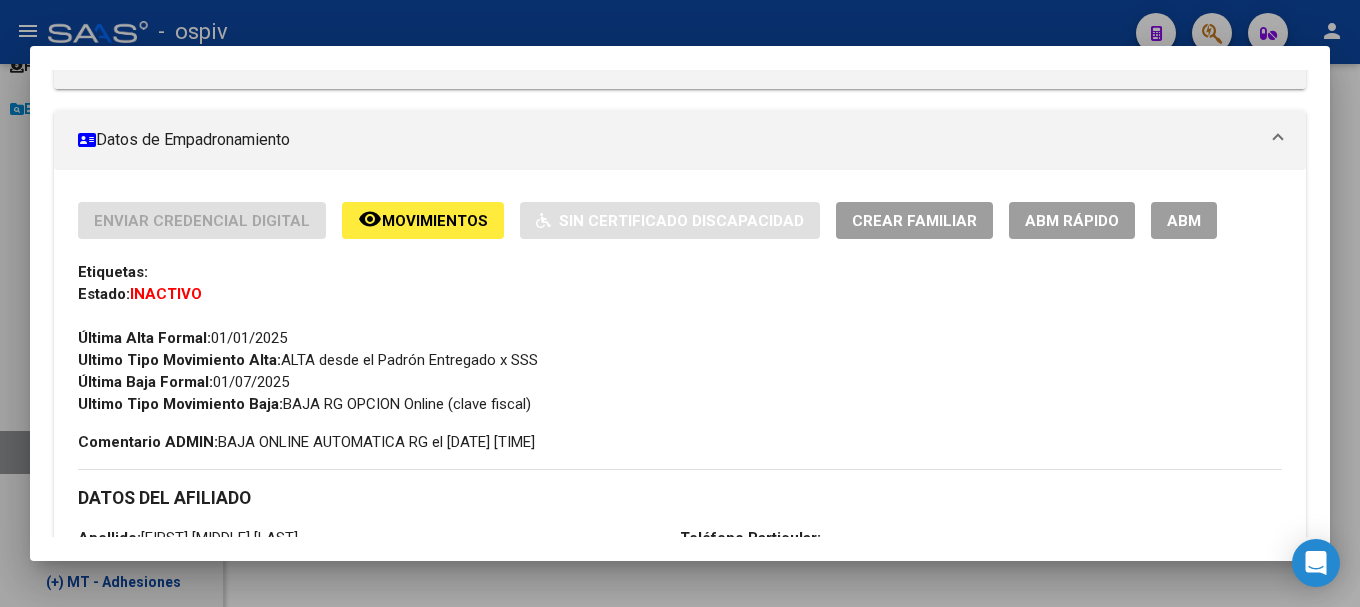 click at bounding box center (680, 303) 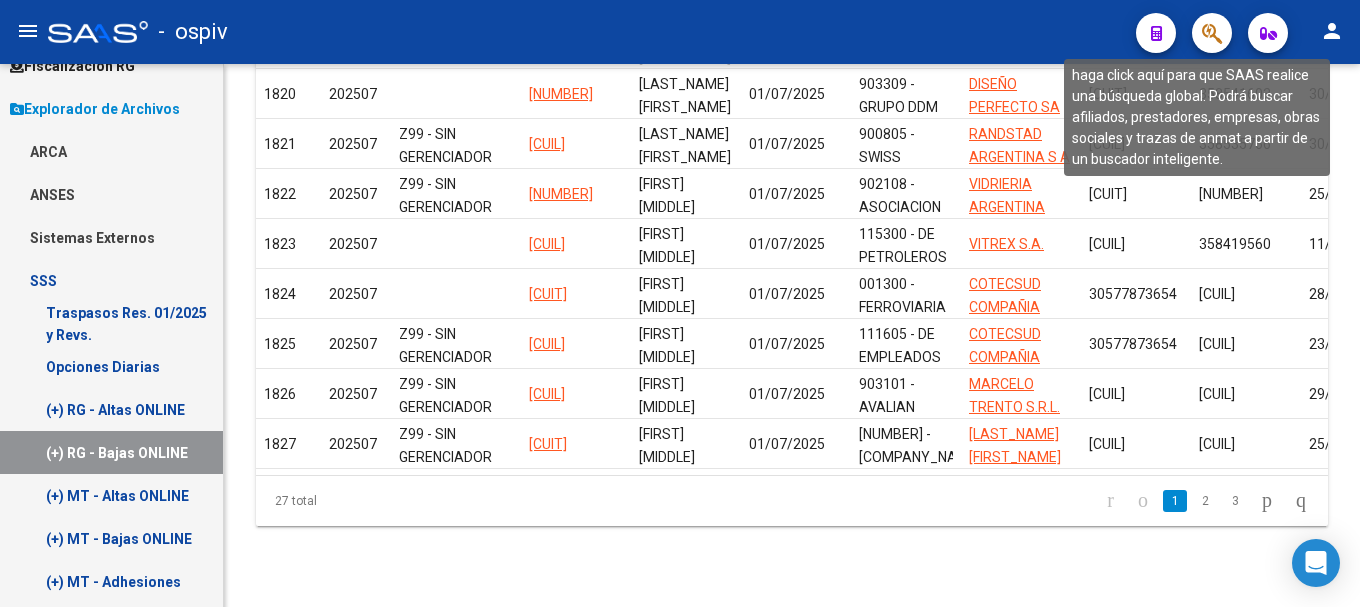 click 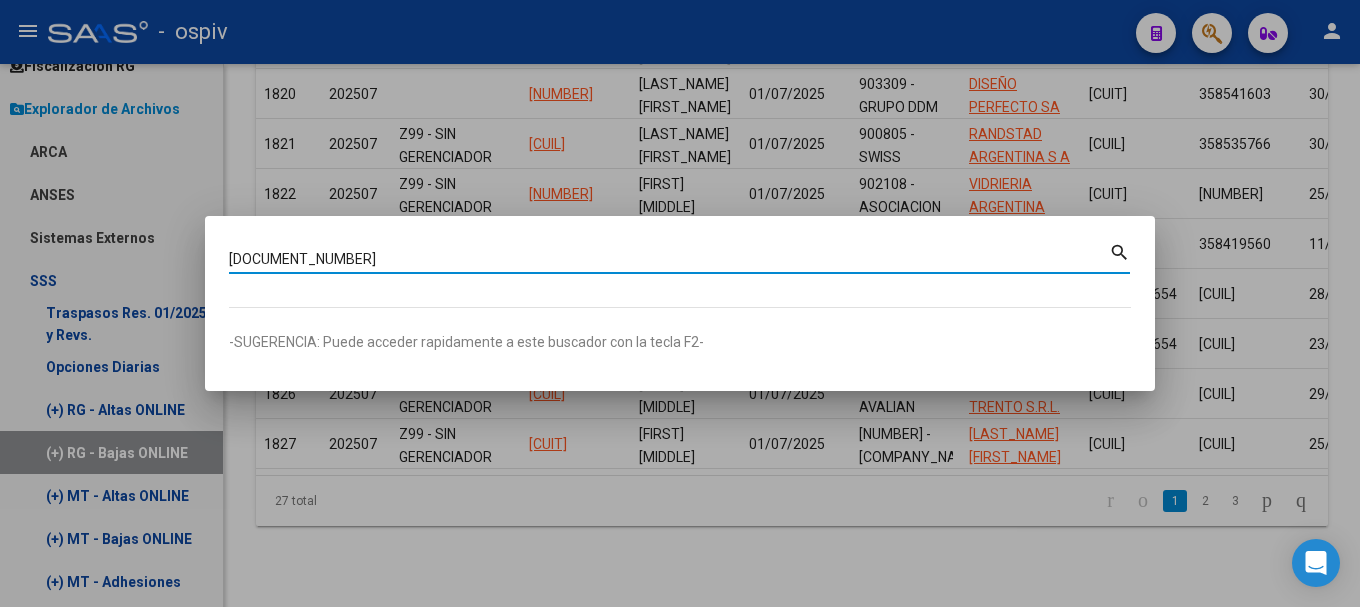 type on "31198134" 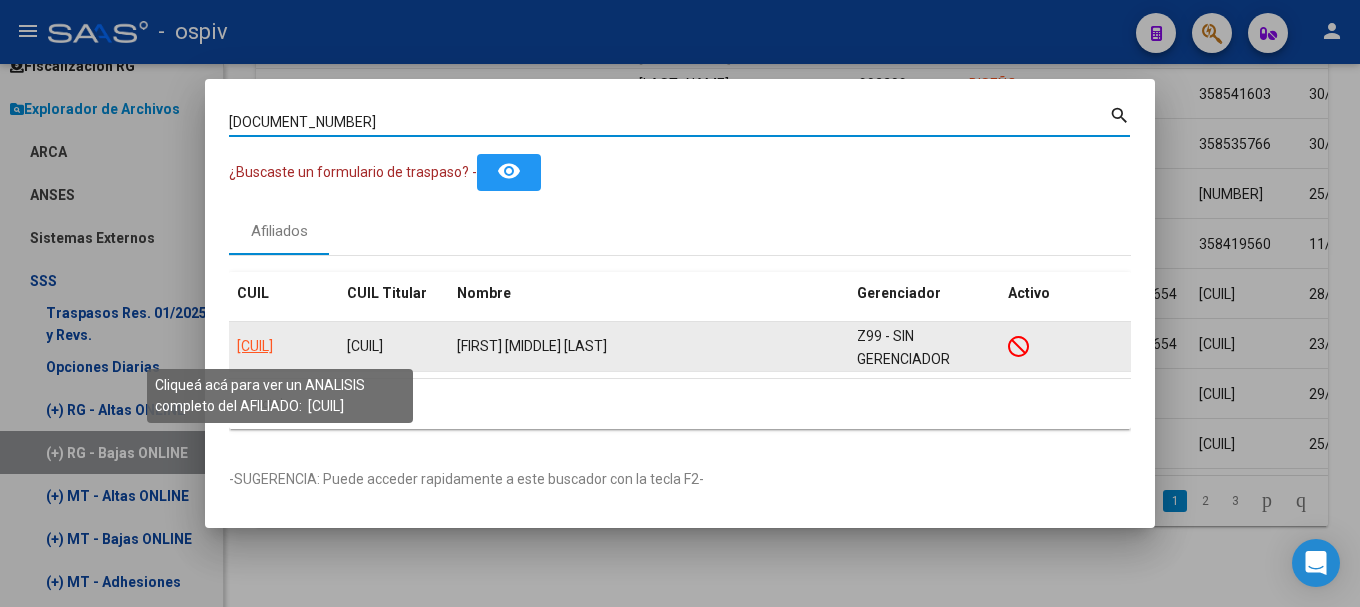 click on "27311981345" 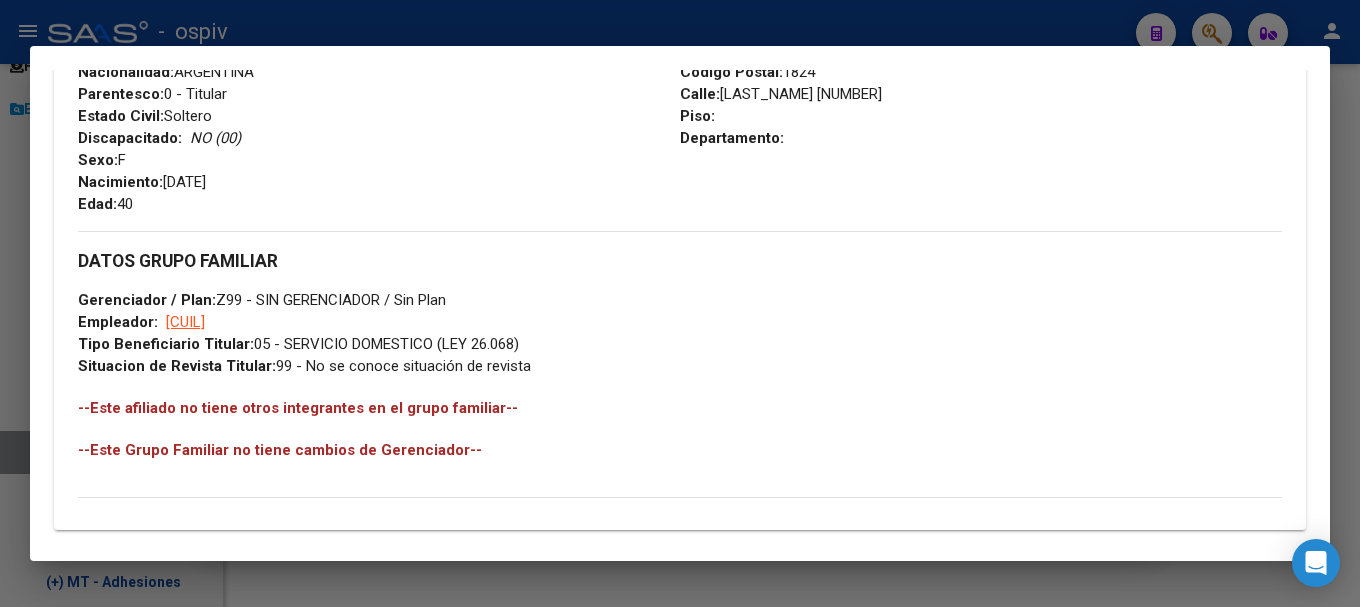 scroll, scrollTop: 1106, scrollLeft: 0, axis: vertical 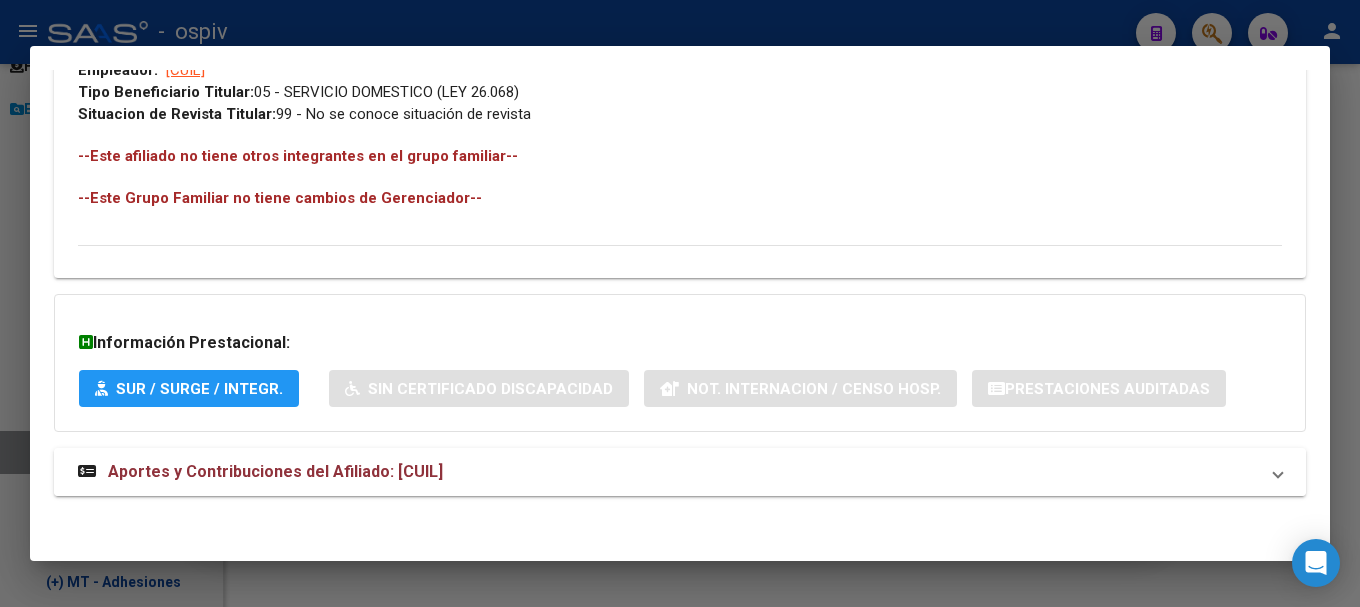click on "Aportes y Contribuciones del Afiliado: 27311981345" at bounding box center [275, 471] 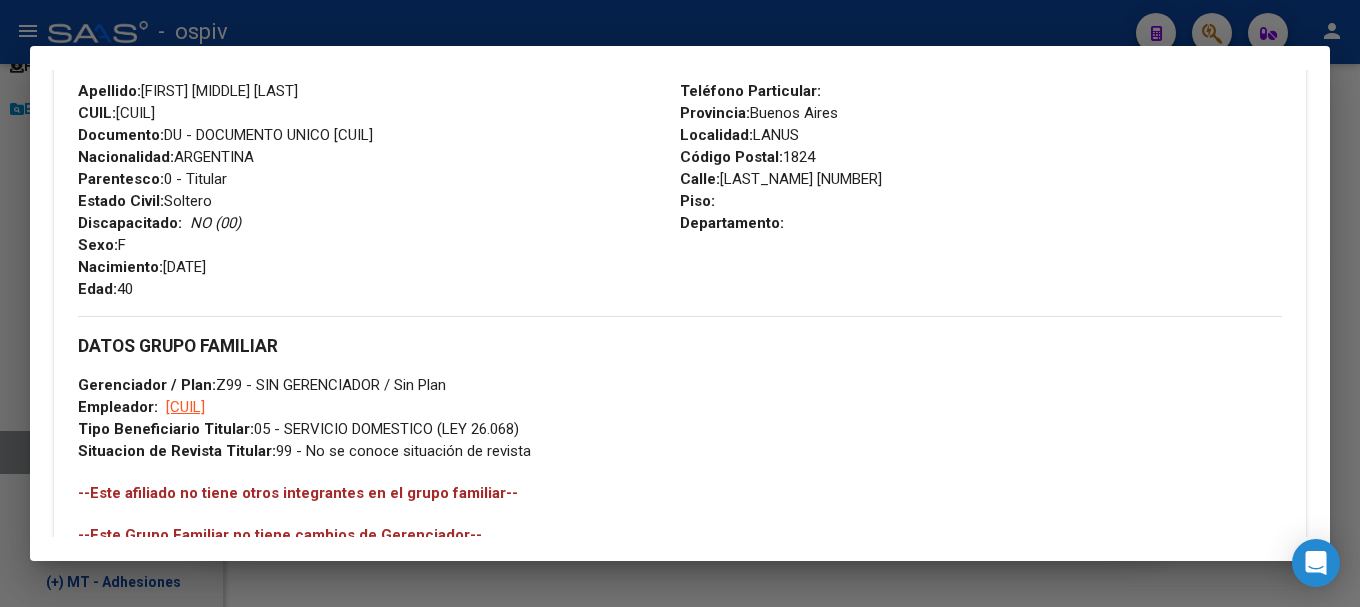 scroll, scrollTop: 724, scrollLeft: 0, axis: vertical 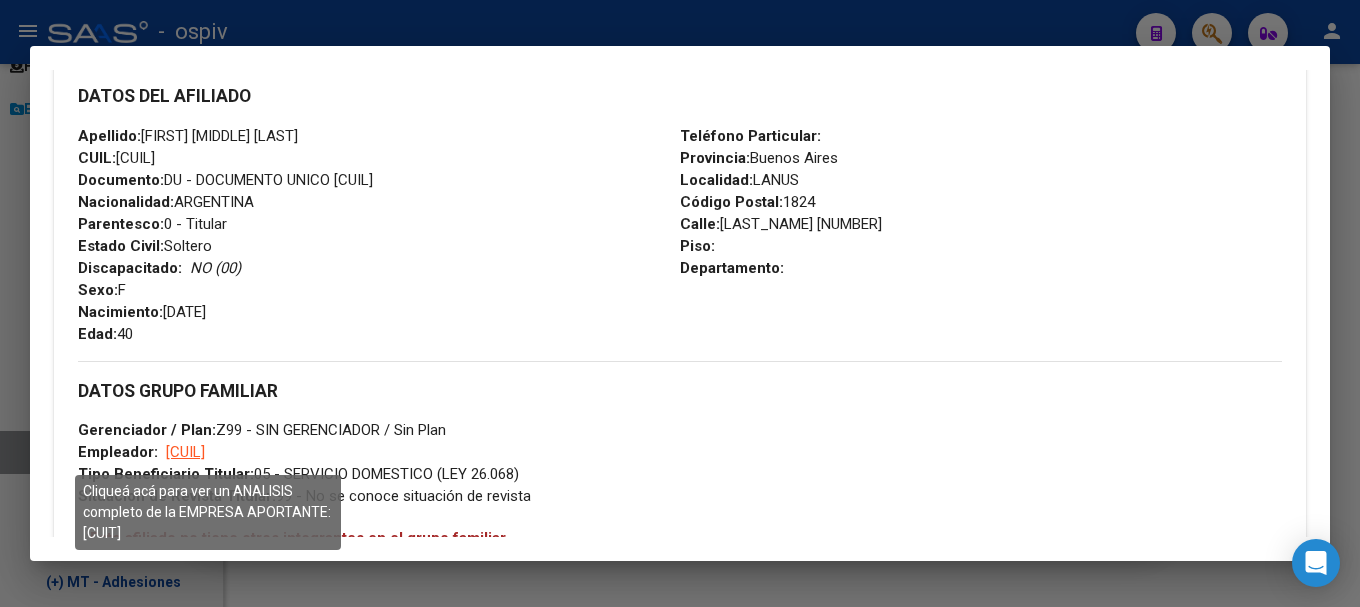 click on "27311981345" at bounding box center (185, 452) 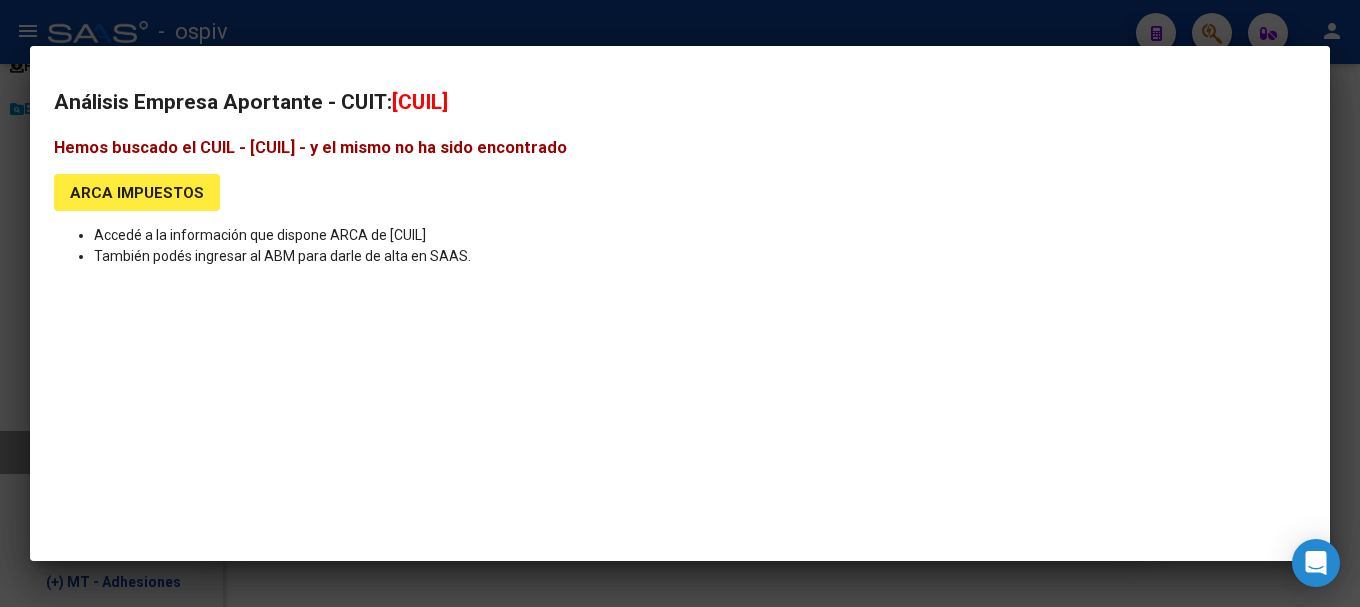 click at bounding box center (680, 303) 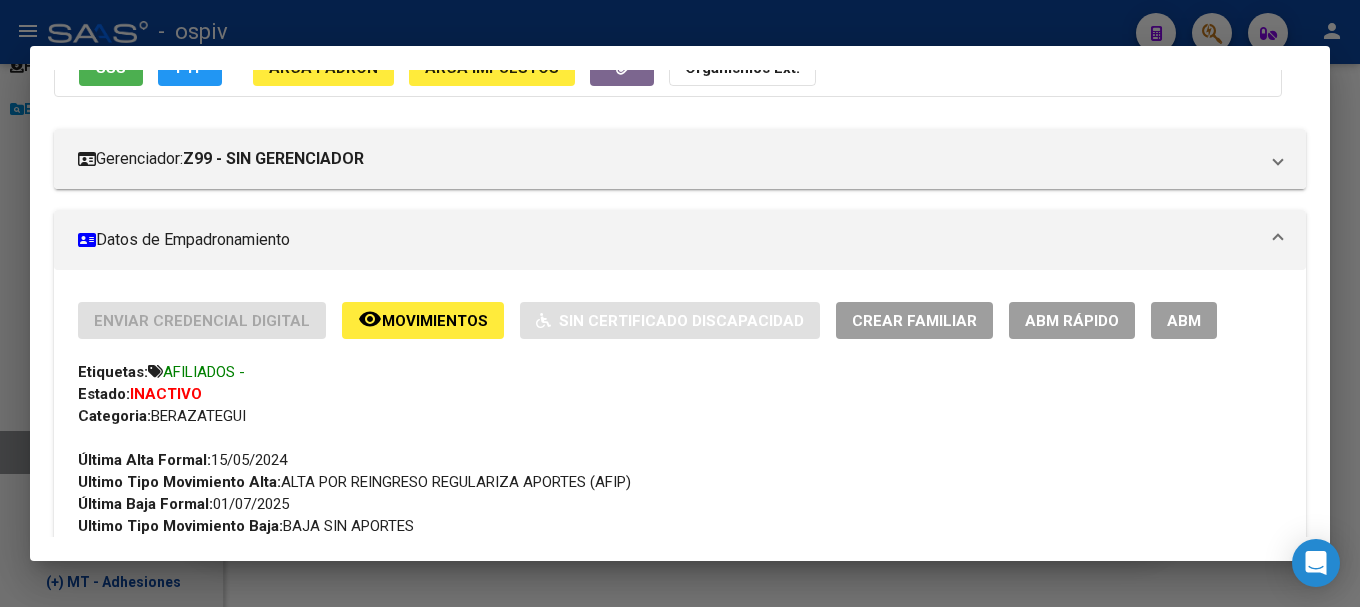 scroll, scrollTop: 0, scrollLeft: 0, axis: both 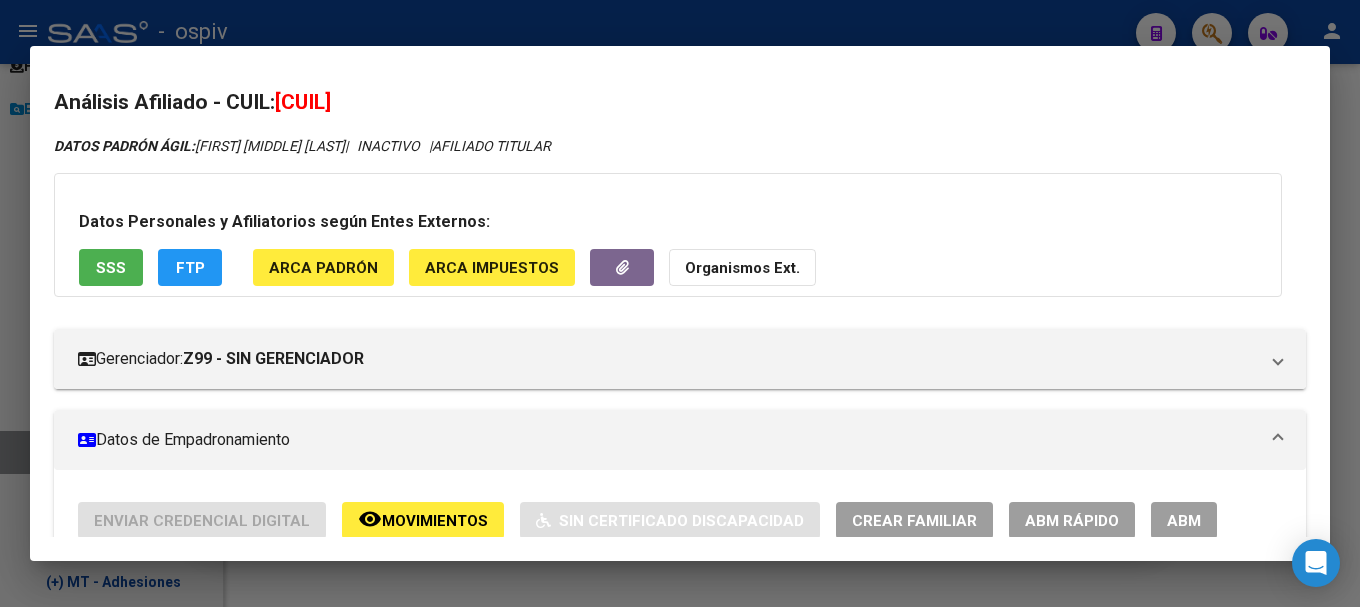 click on "Análisis Afiliado - CUIL:  27311981345" at bounding box center [680, 103] 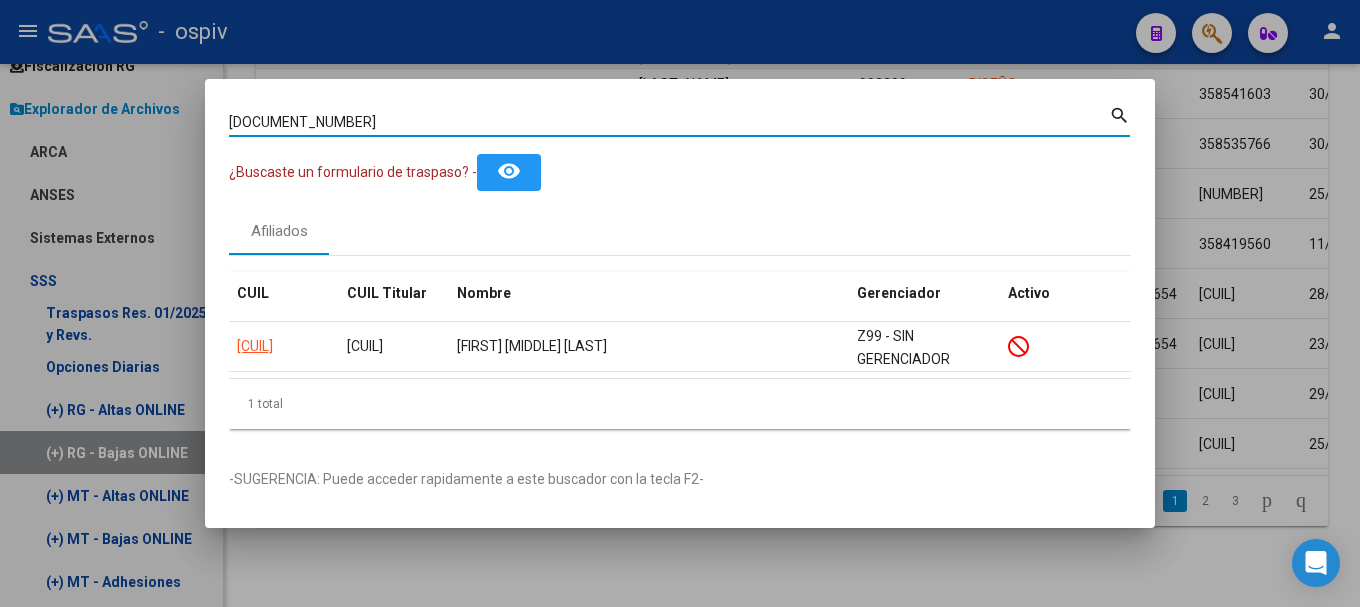 drag, startPoint x: 270, startPoint y: 120, endPoint x: 29, endPoint y: 109, distance: 241.2509 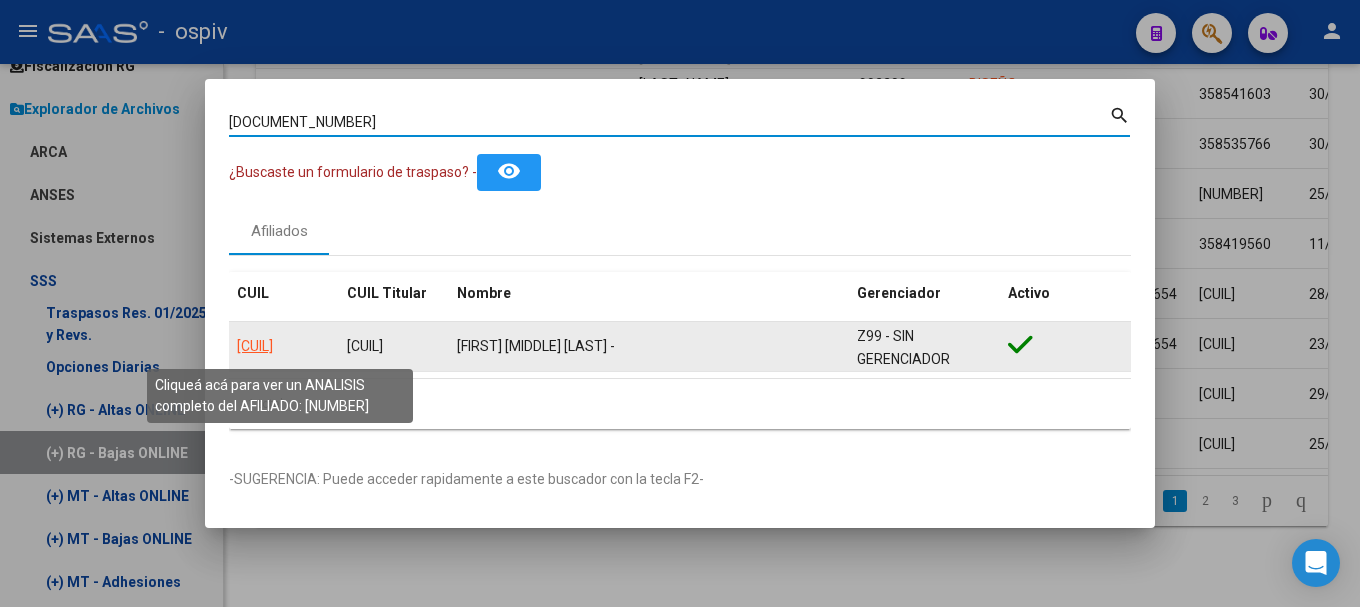 click on "20327645197" 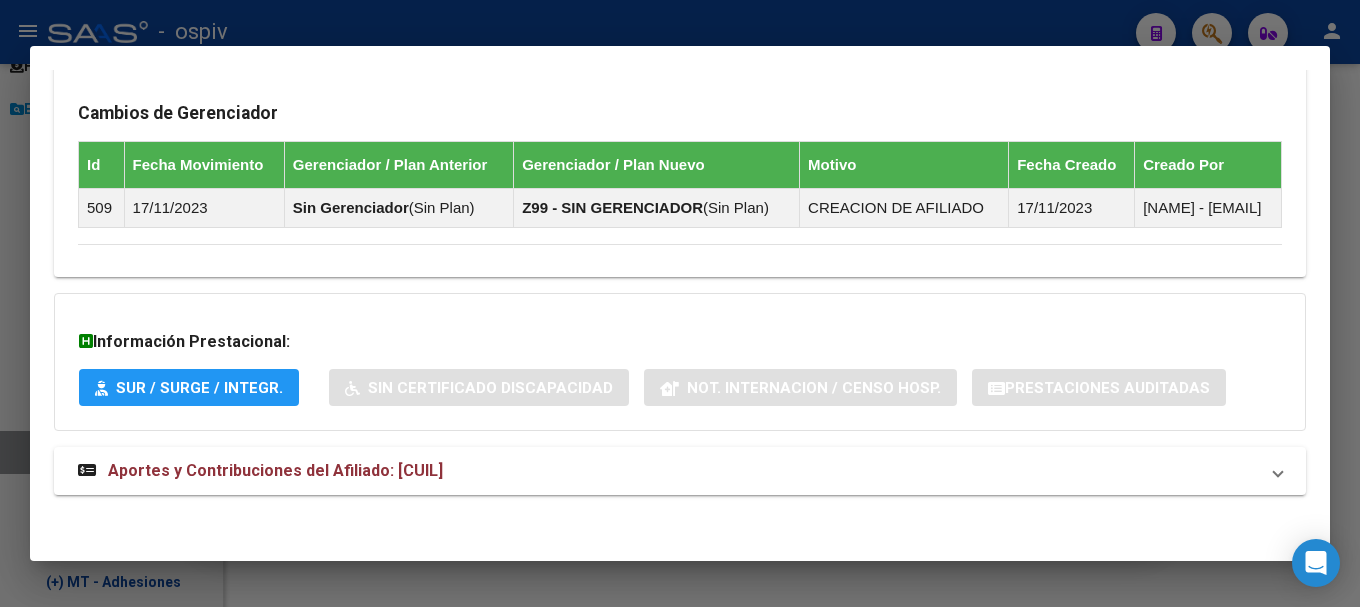 scroll, scrollTop: 1397, scrollLeft: 0, axis: vertical 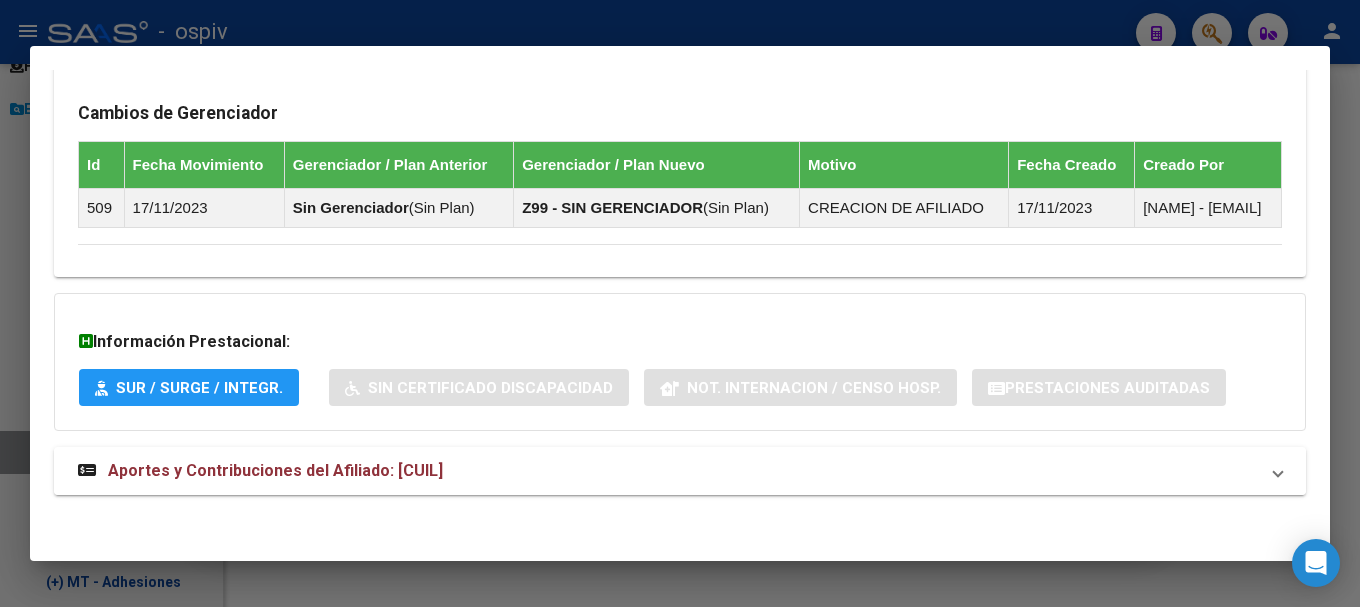 drag, startPoint x: 235, startPoint y: 468, endPoint x: 606, endPoint y: 467, distance: 371.00134 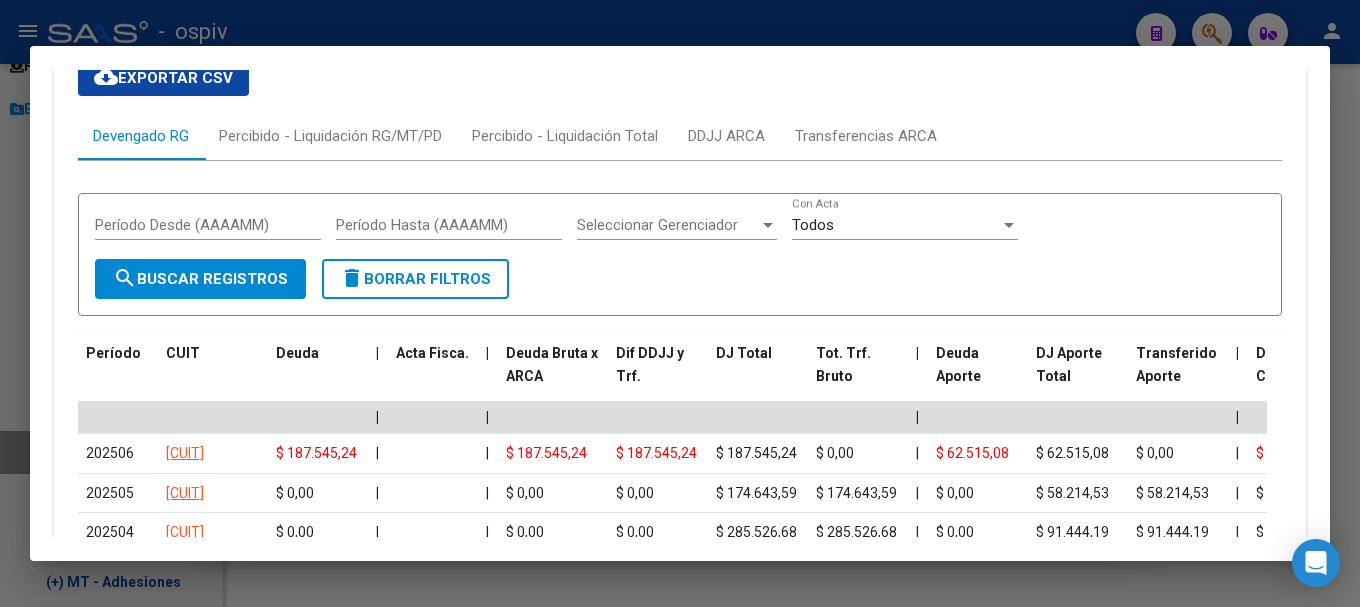 scroll, scrollTop: 1758, scrollLeft: 0, axis: vertical 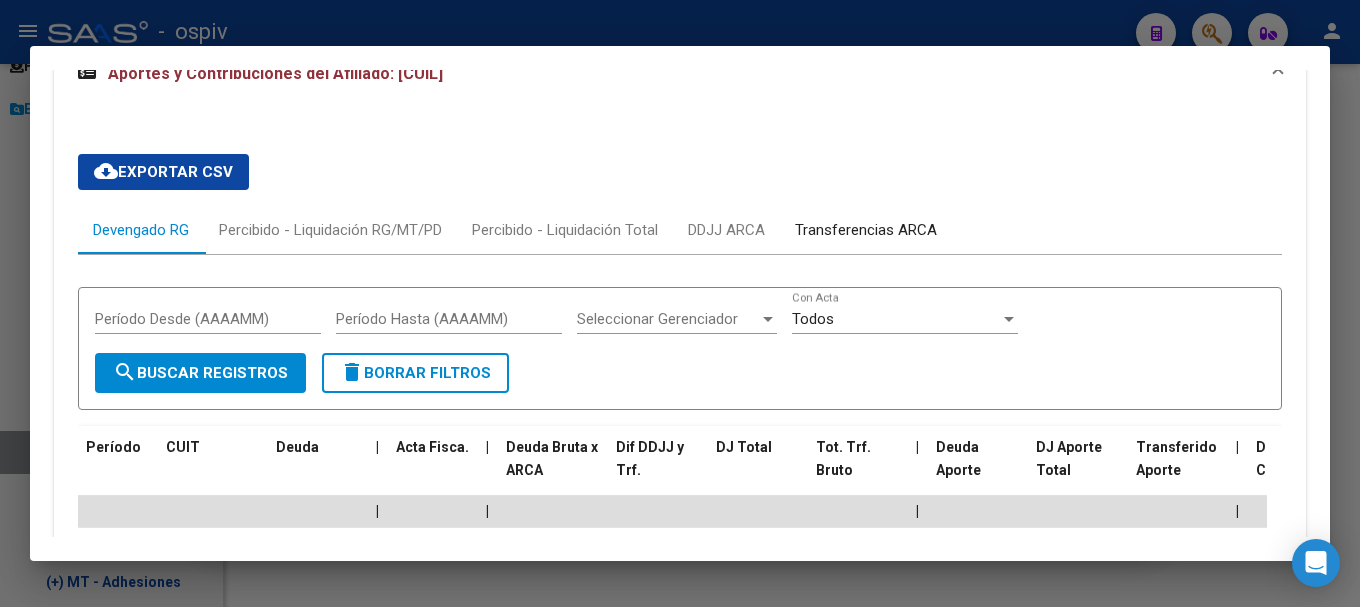 click on "Transferencias ARCA" at bounding box center (866, 230) 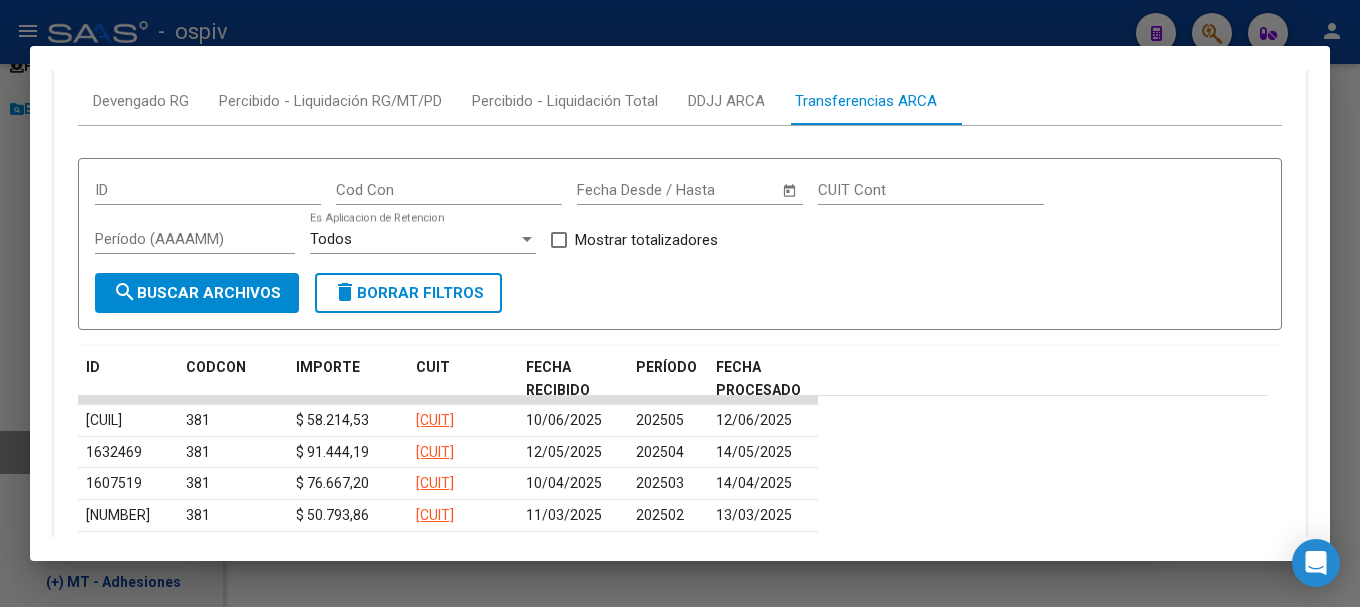 scroll, scrollTop: 1858, scrollLeft: 0, axis: vertical 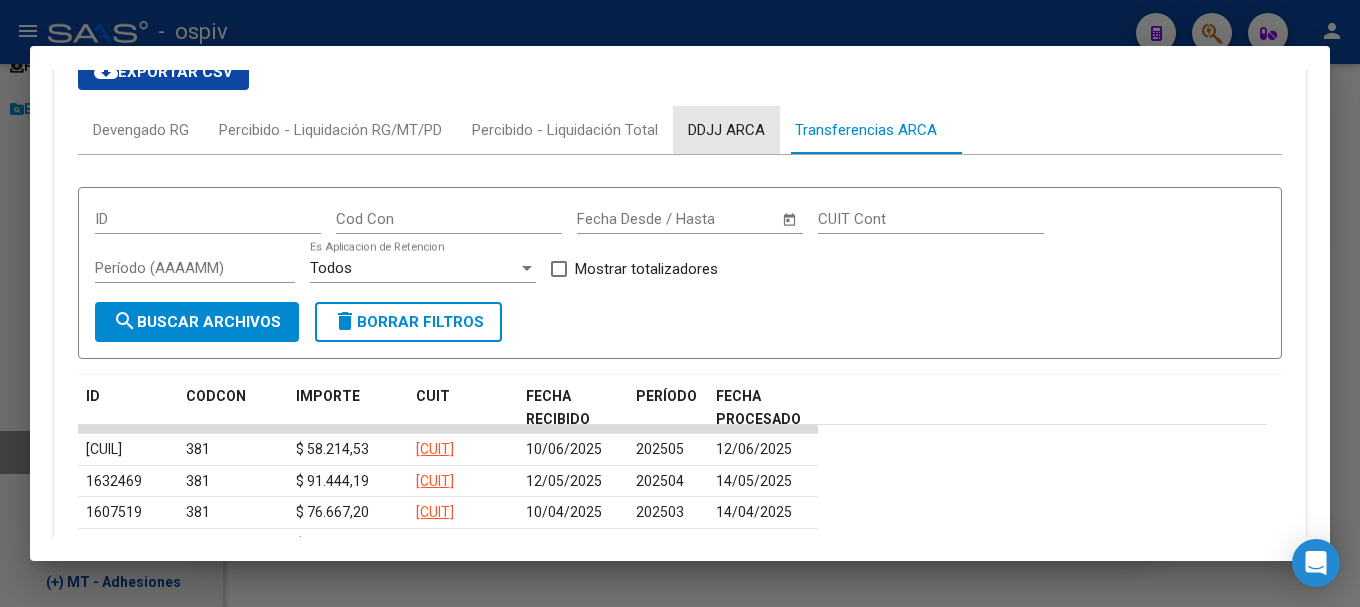 click on "DDJJ ARCA" at bounding box center (726, 130) 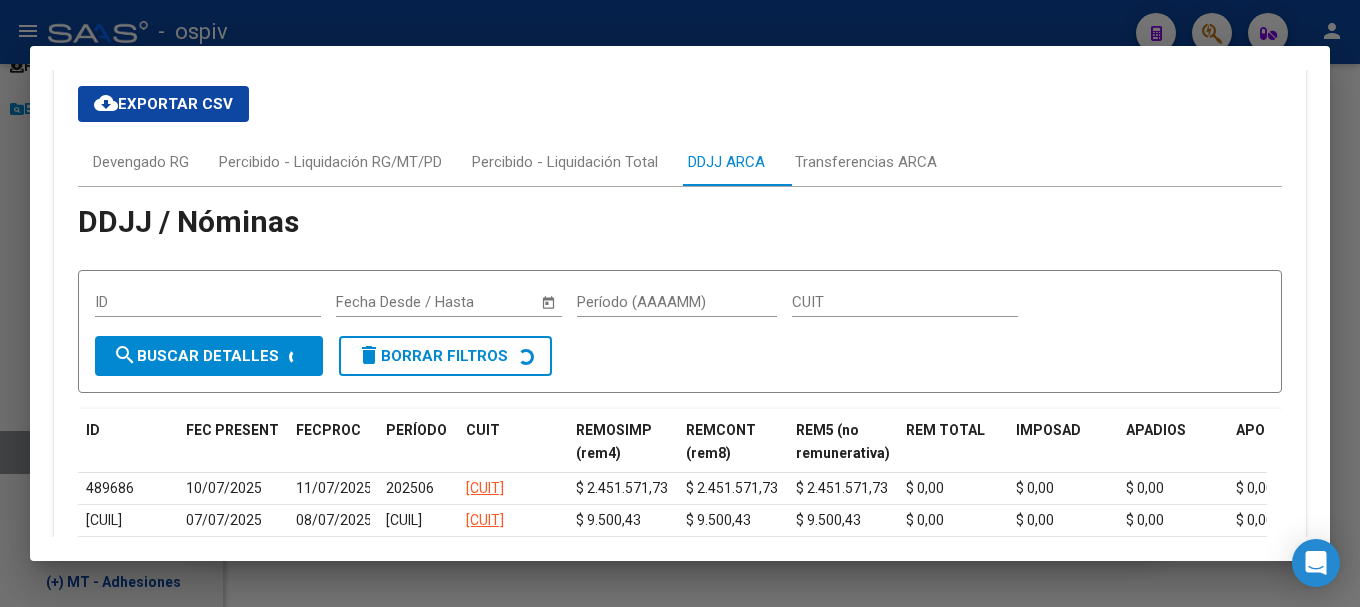 scroll, scrollTop: 1858, scrollLeft: 0, axis: vertical 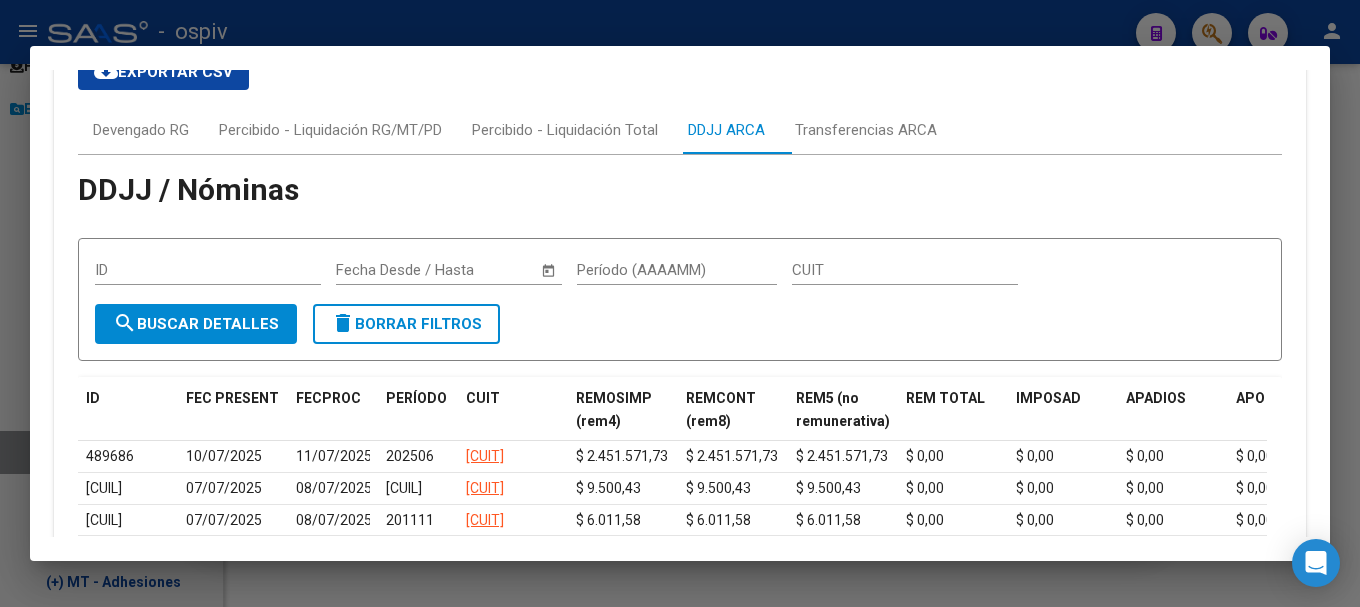 click at bounding box center (680, 303) 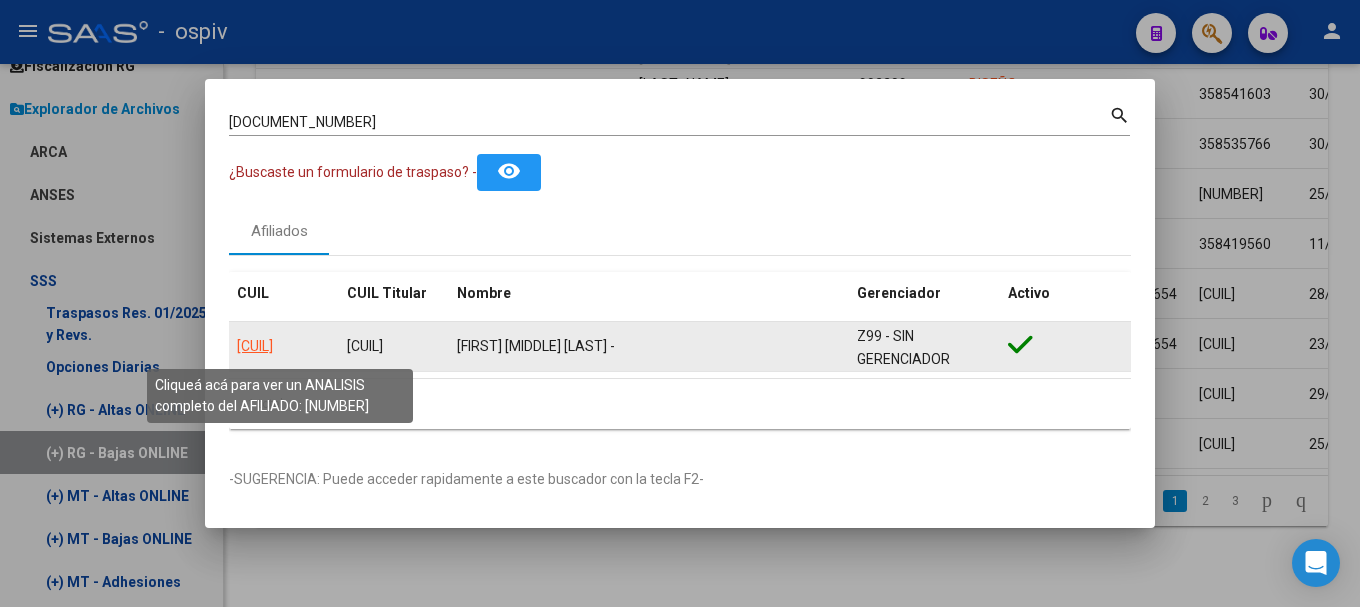 click on "20327645197" 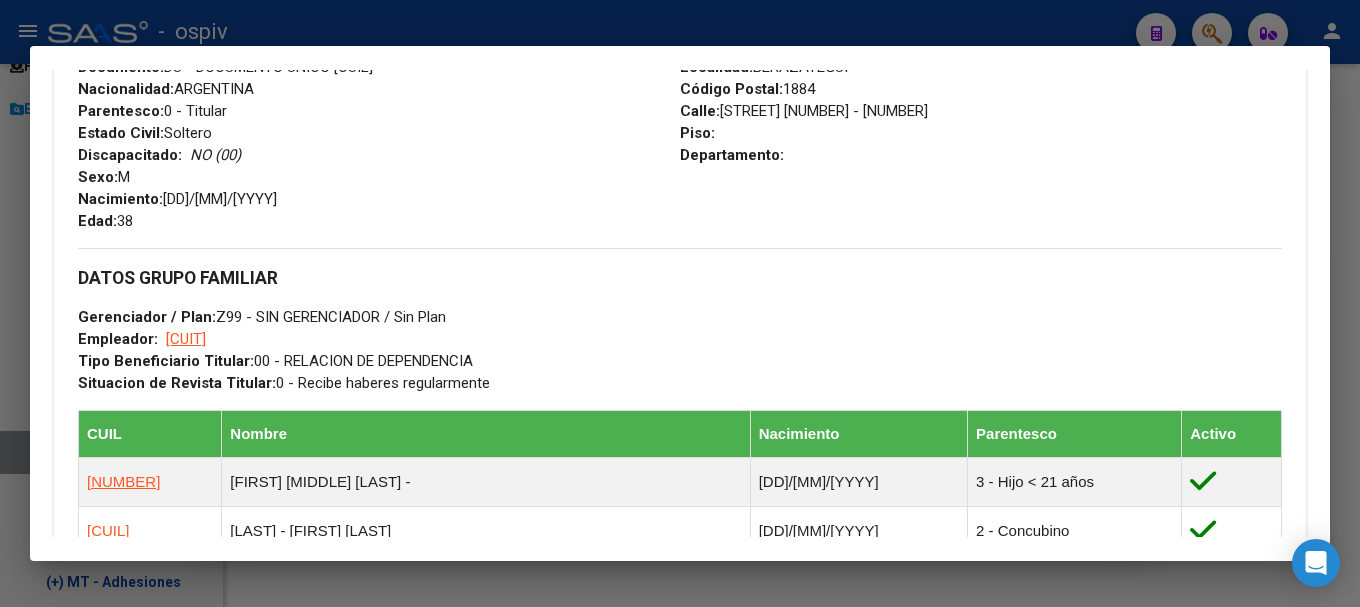 scroll, scrollTop: 893, scrollLeft: 0, axis: vertical 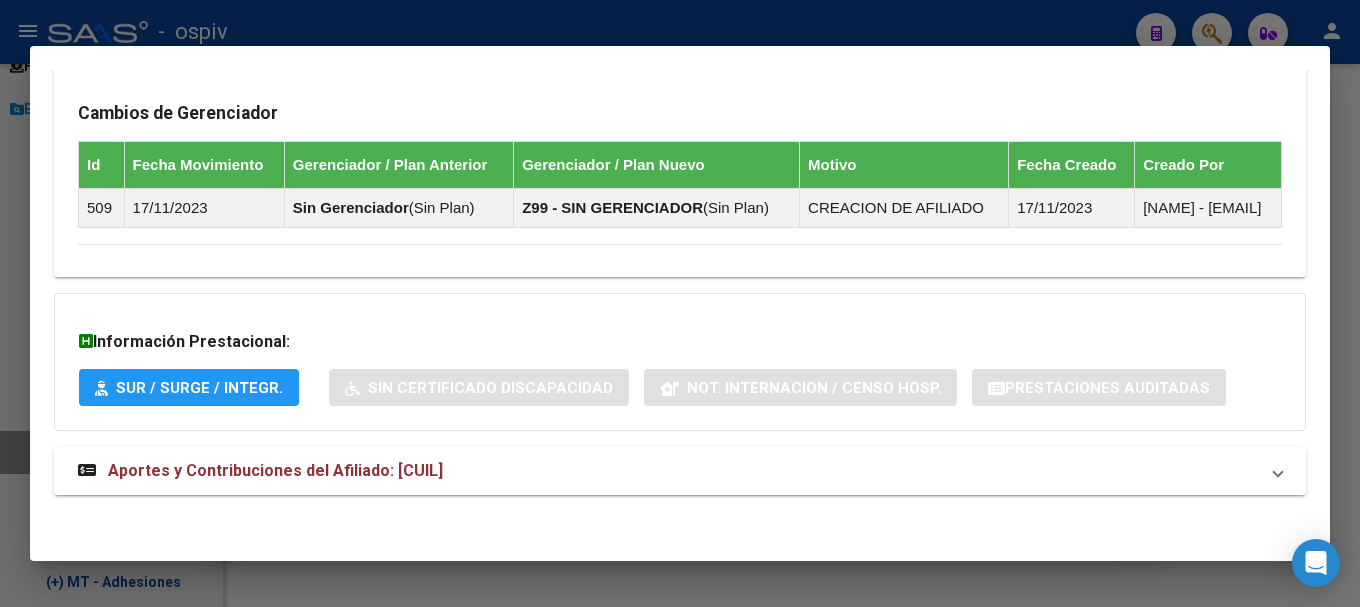 click on "Aportes y Contribuciones del Afiliado: 20327645197" at bounding box center (275, 470) 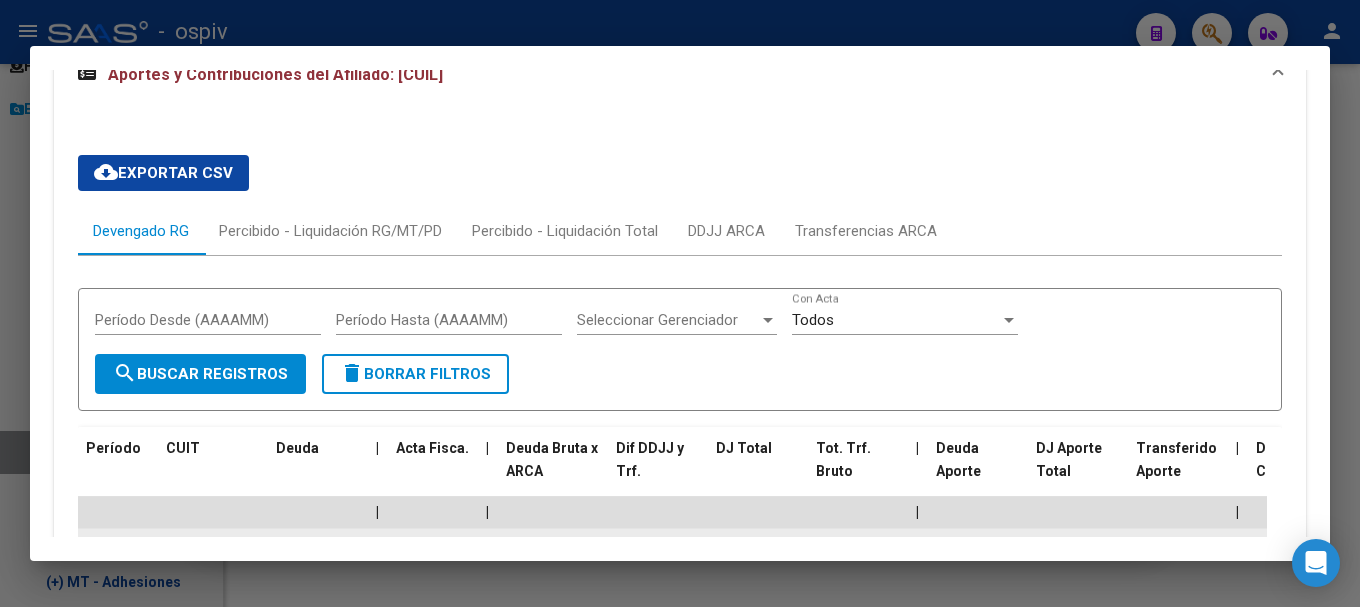 scroll, scrollTop: 1914, scrollLeft: 0, axis: vertical 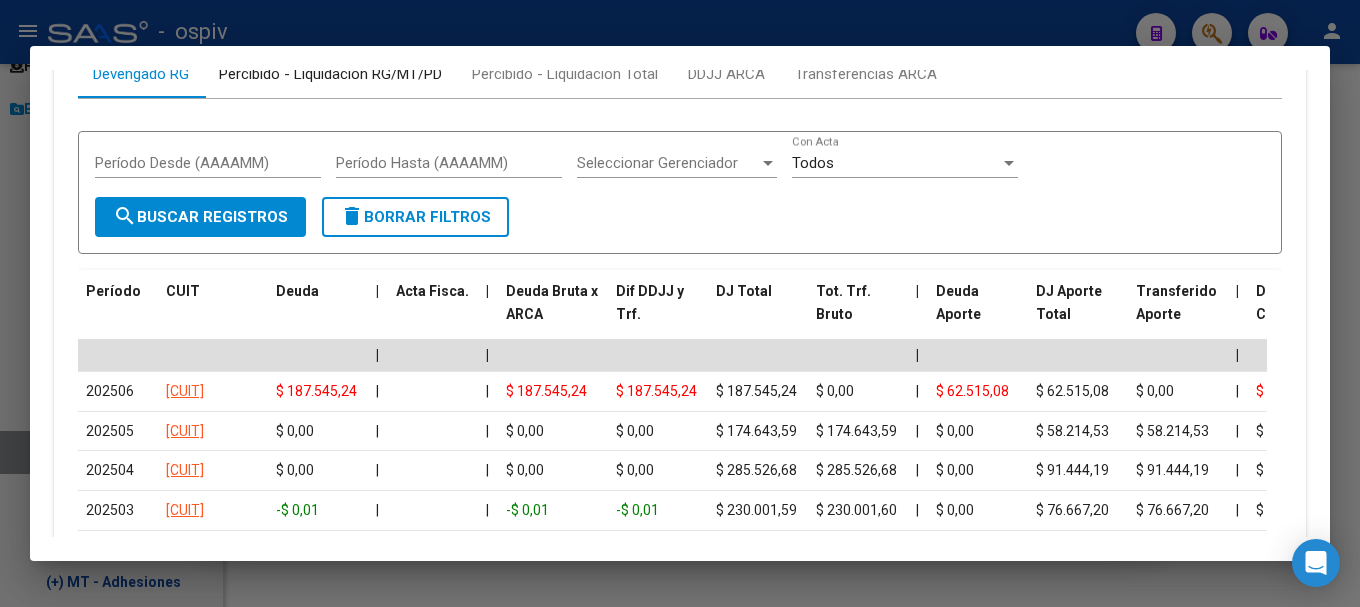 click on "Percibido - Liquidación RG/MT/PD" at bounding box center [330, 74] 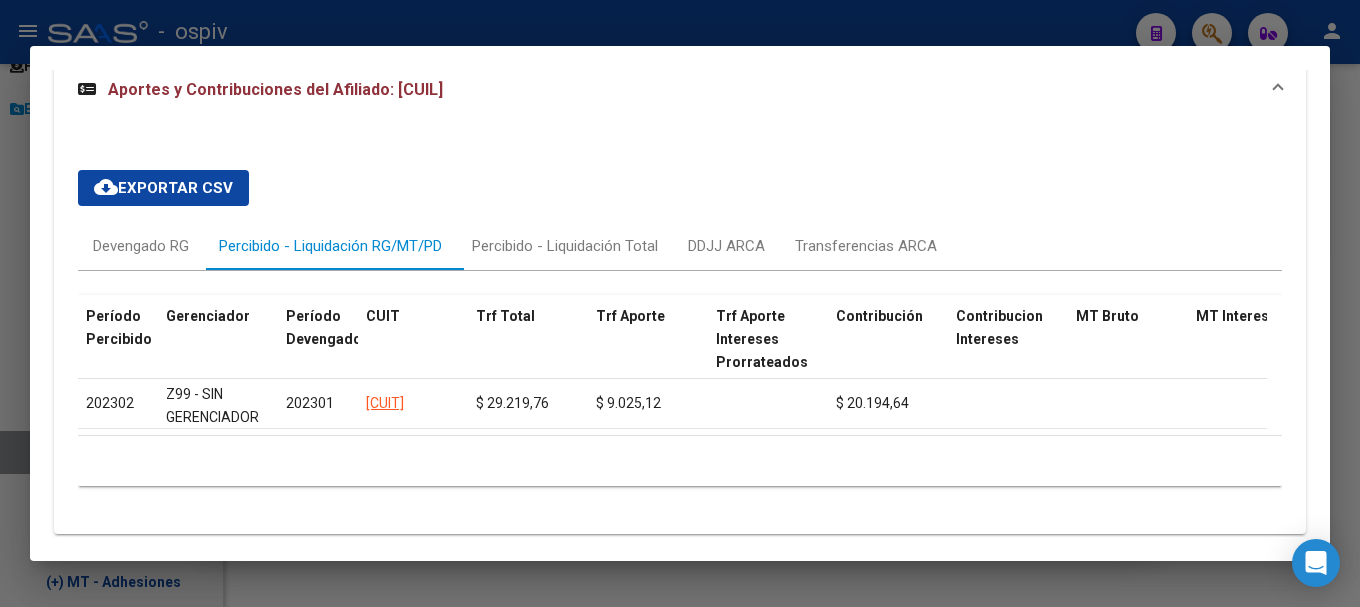 scroll, scrollTop: 1840, scrollLeft: 0, axis: vertical 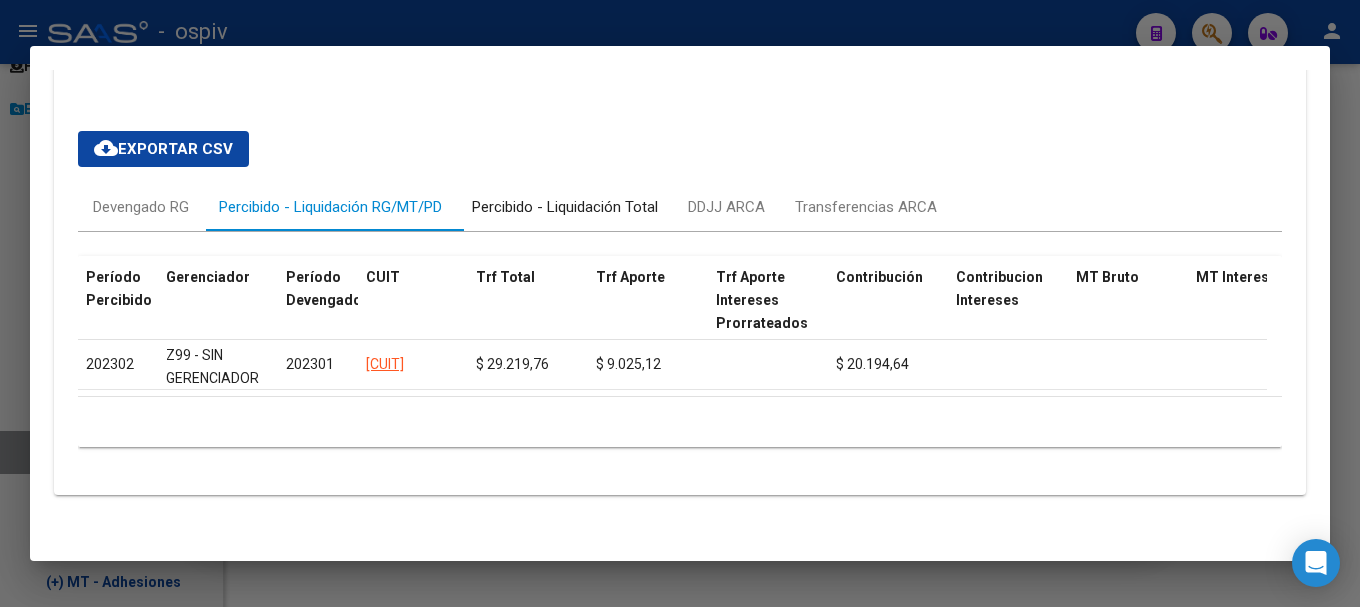 click on "Percibido - Liquidación Total" at bounding box center (565, 207) 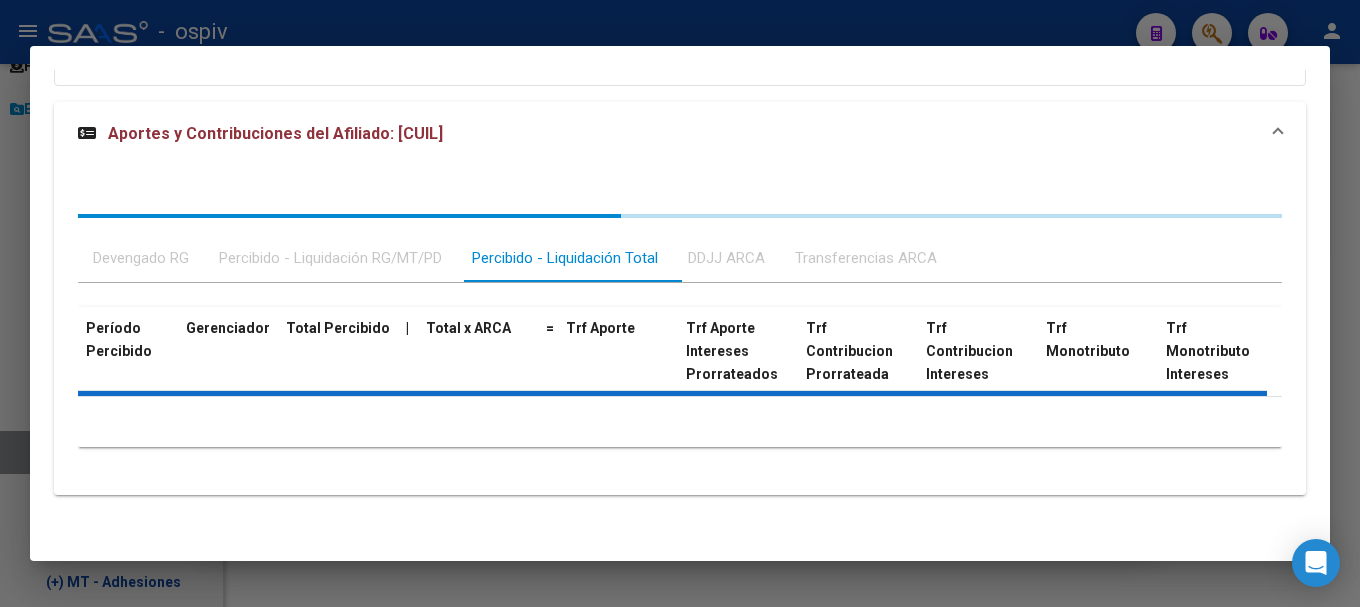 scroll, scrollTop: 1840, scrollLeft: 0, axis: vertical 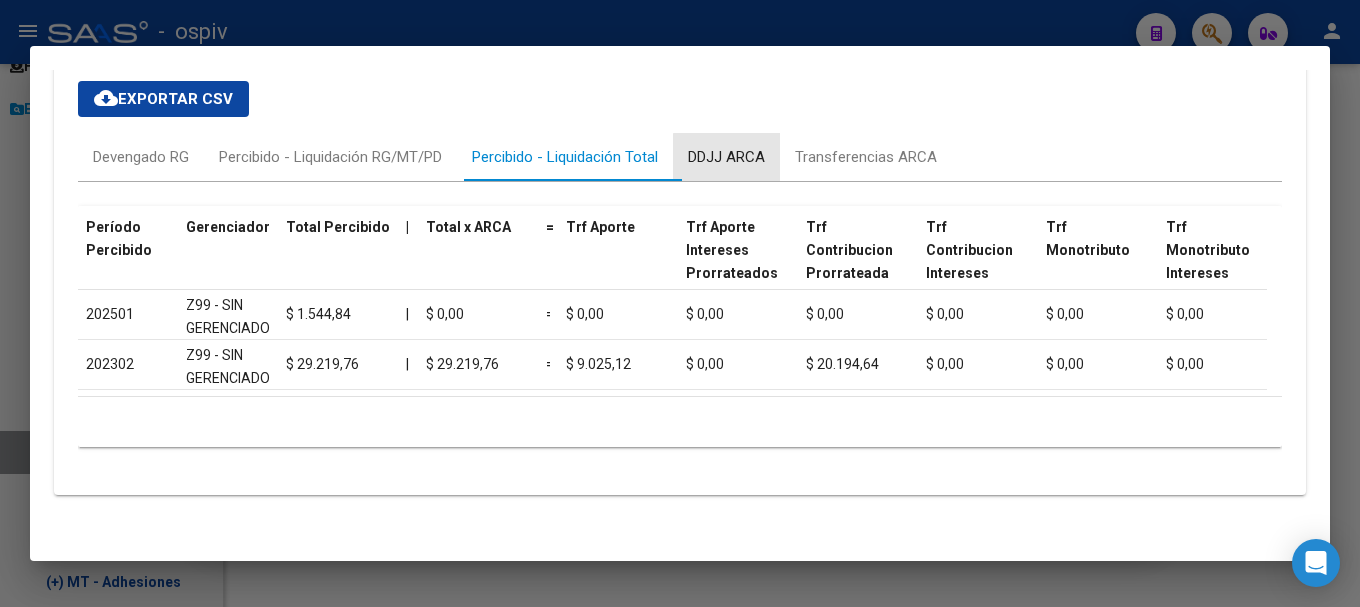 click on "DDJJ ARCA" at bounding box center (726, 157) 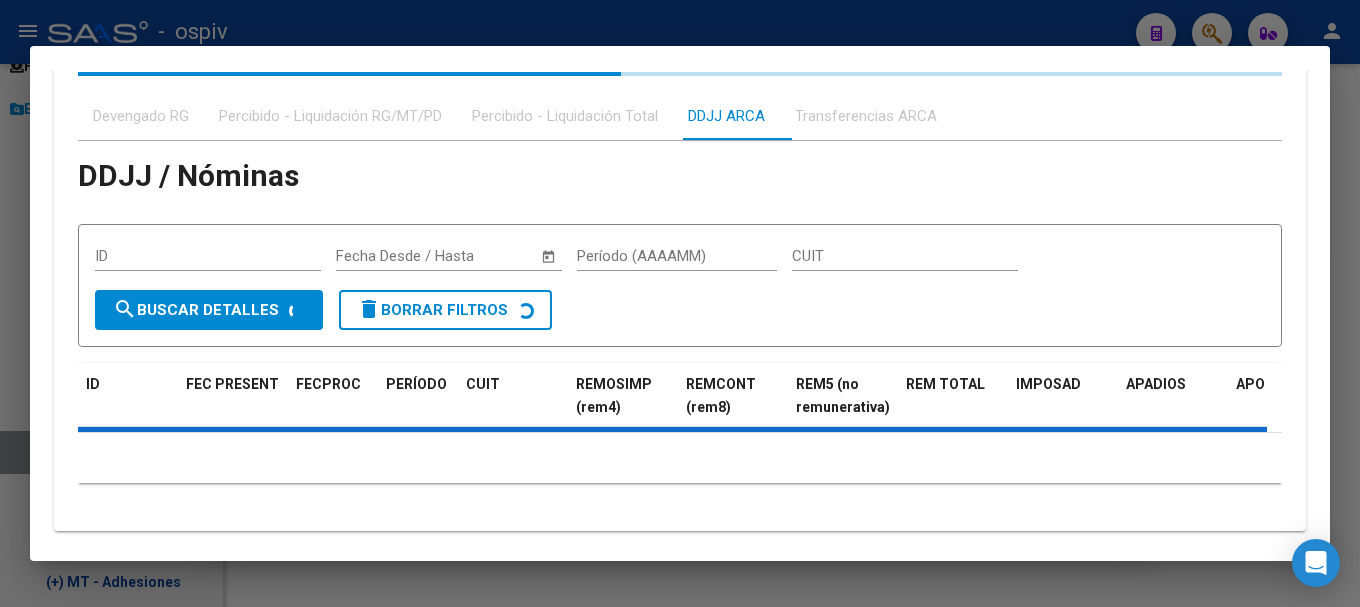 scroll, scrollTop: 1804, scrollLeft: 0, axis: vertical 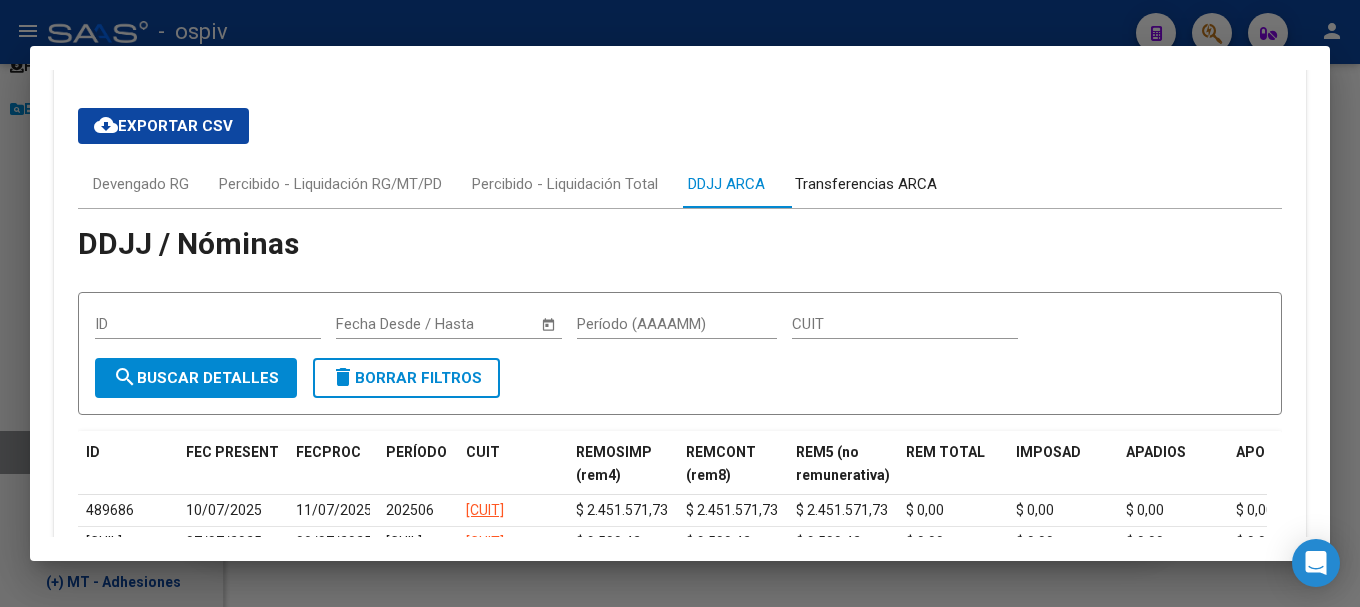 click on "Transferencias ARCA" at bounding box center (866, 184) 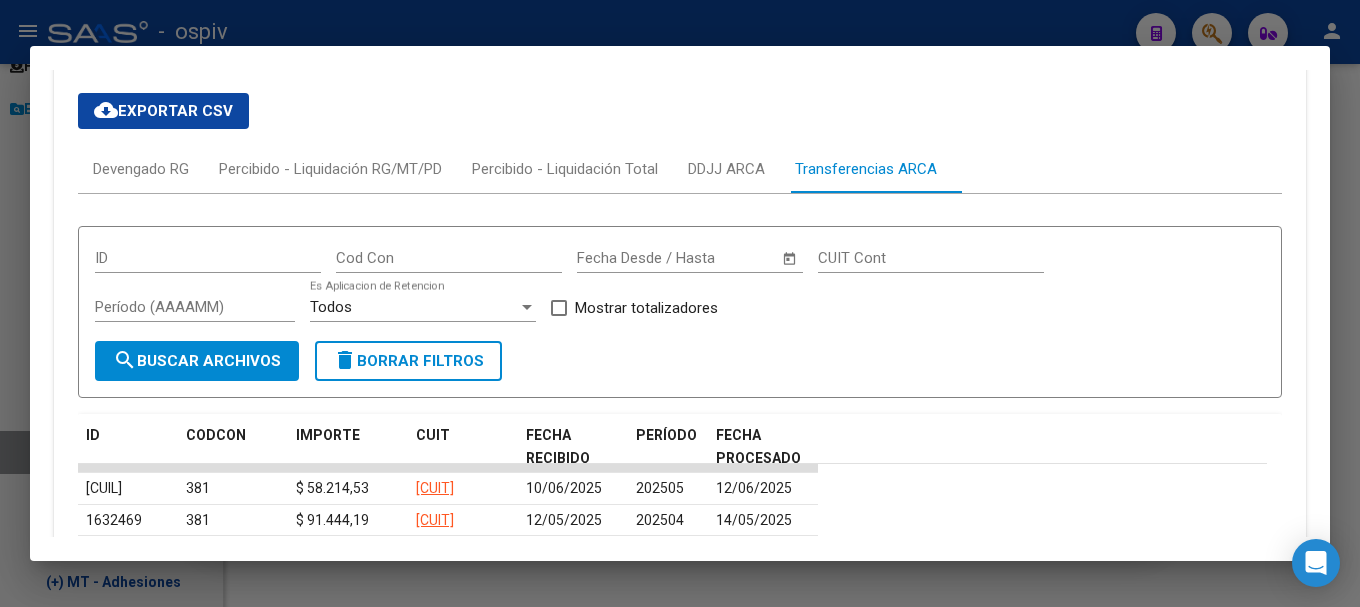 scroll, scrollTop: 1804, scrollLeft: 0, axis: vertical 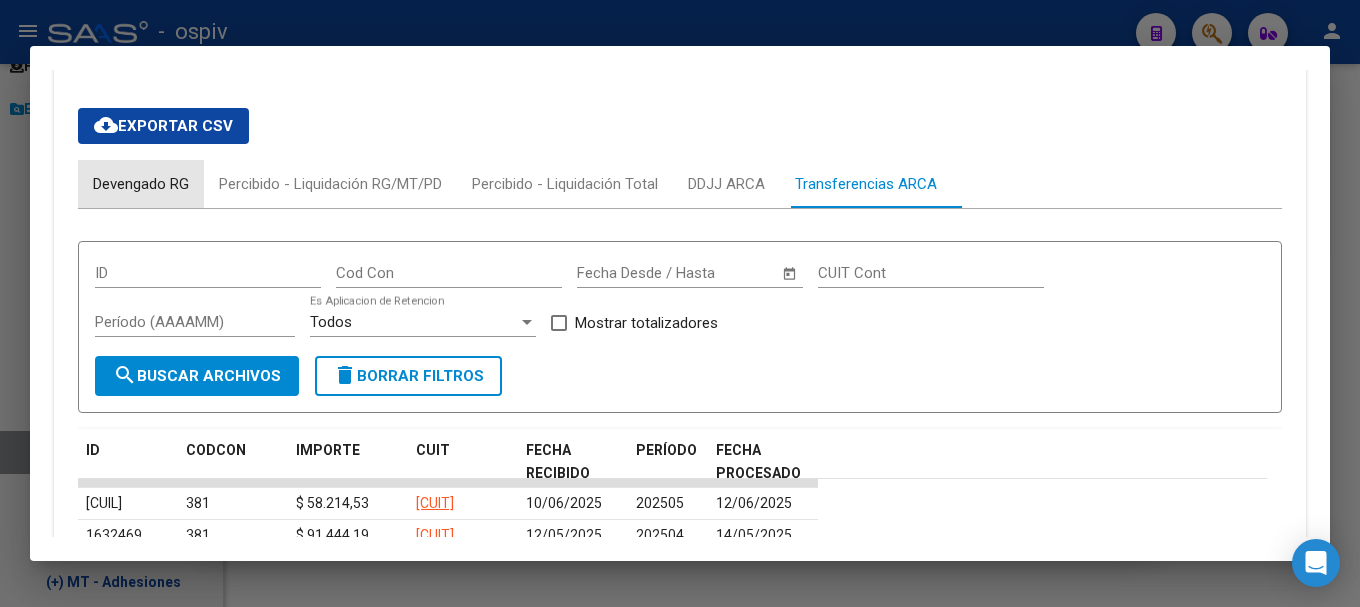 click on "Devengado RG" at bounding box center (141, 184) 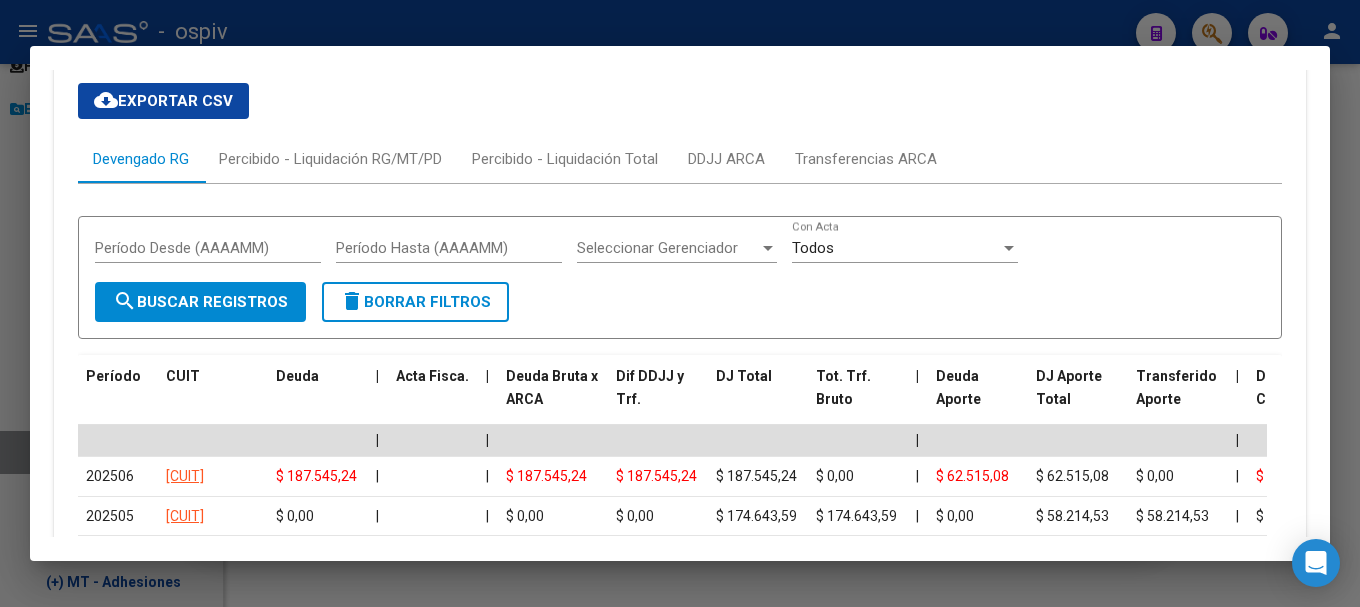 scroll, scrollTop: 1804, scrollLeft: 0, axis: vertical 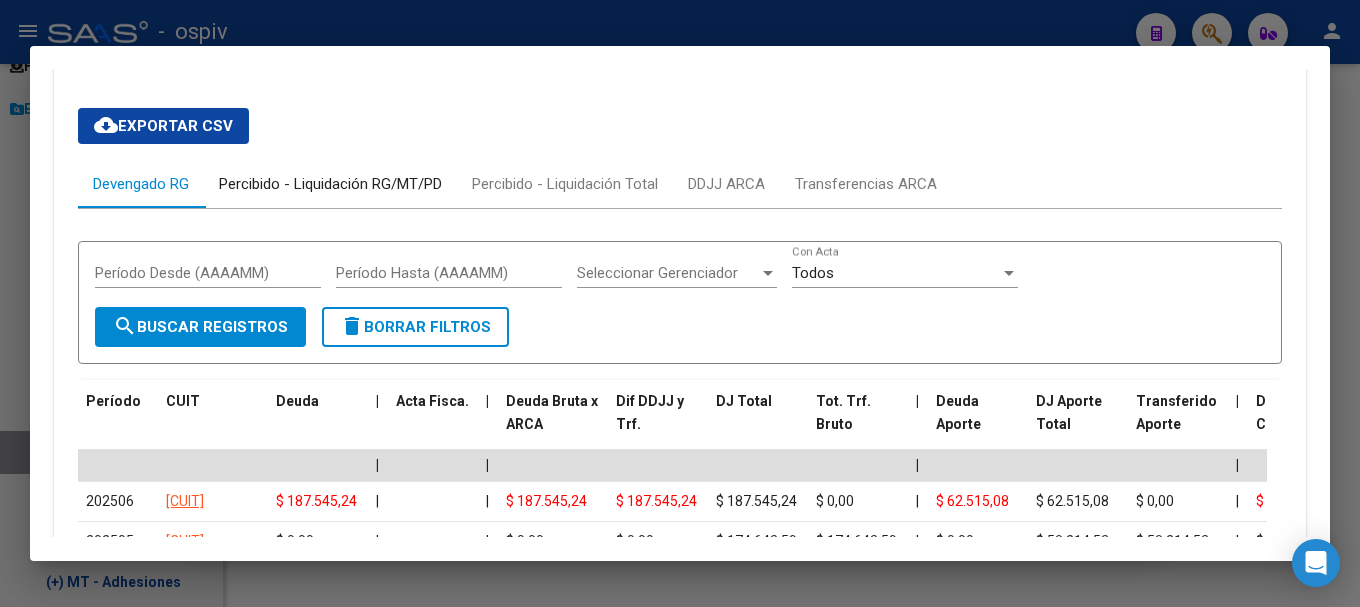 click on "Percibido - Liquidación RG/MT/PD" at bounding box center (330, 184) 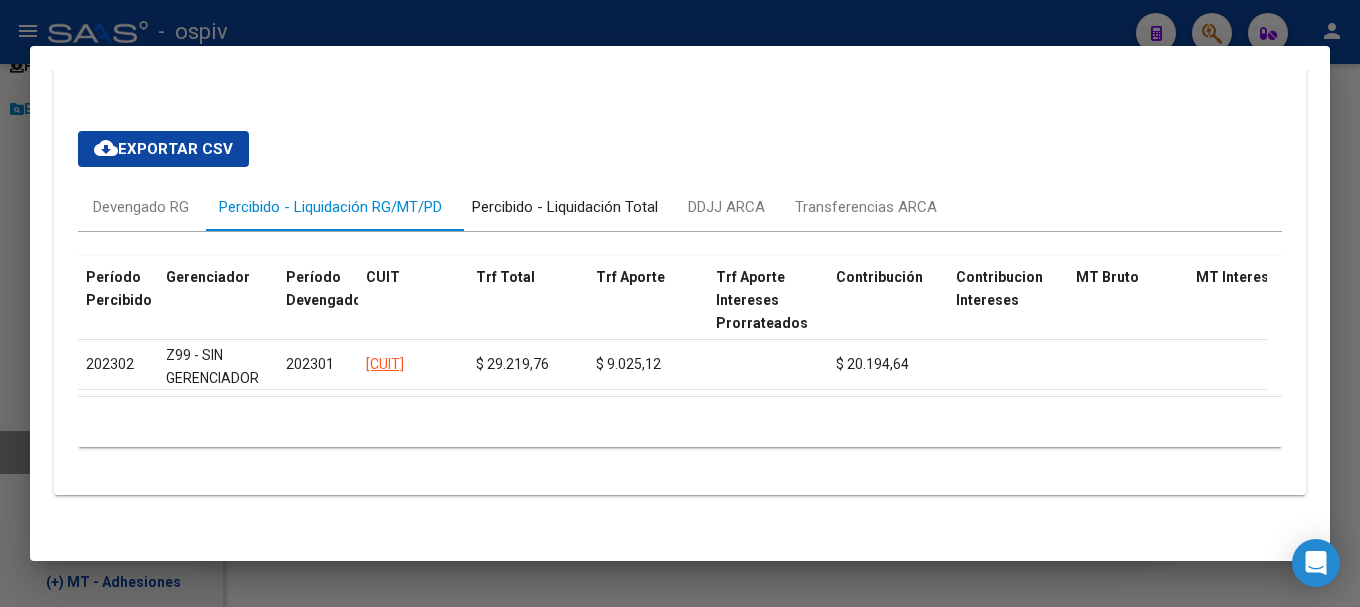 click on "Percibido - Liquidación Total" at bounding box center (565, 207) 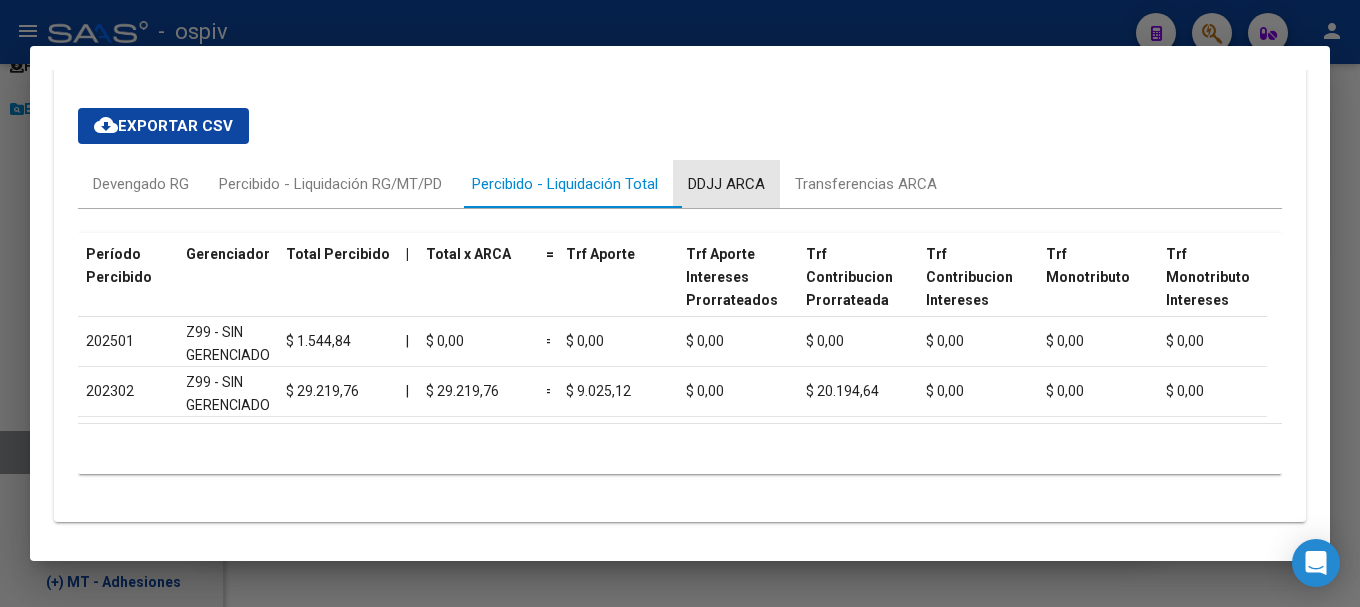 click on "DDJJ ARCA" at bounding box center (726, 184) 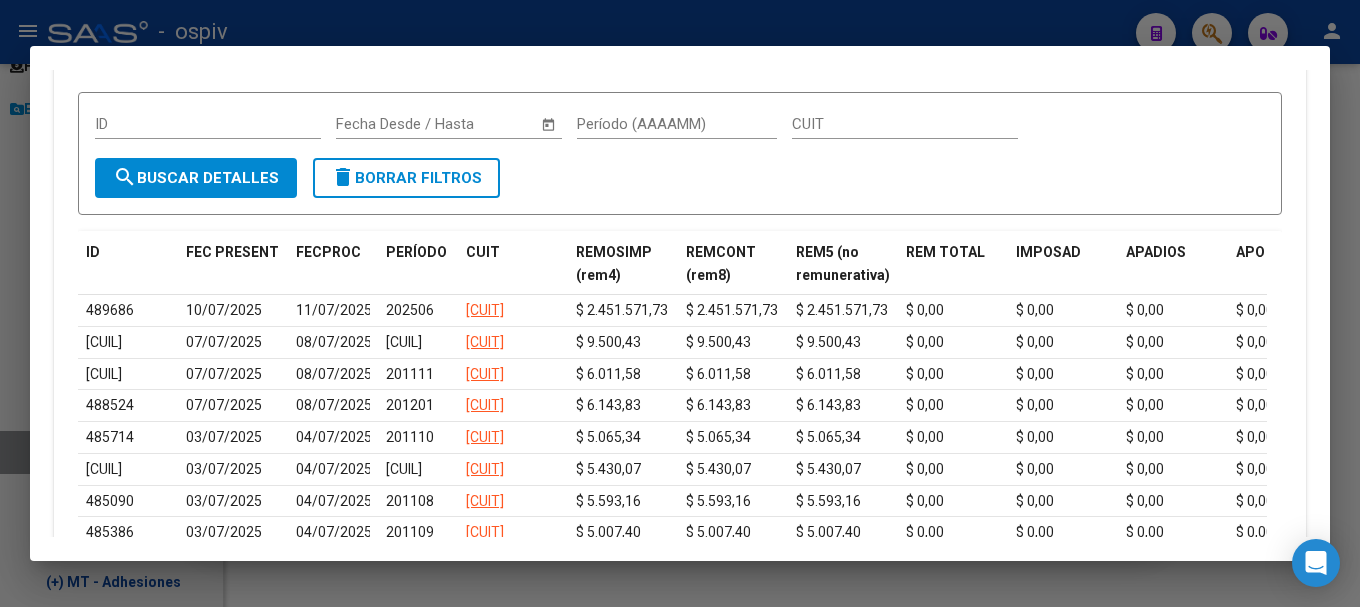 scroll, scrollTop: 1904, scrollLeft: 0, axis: vertical 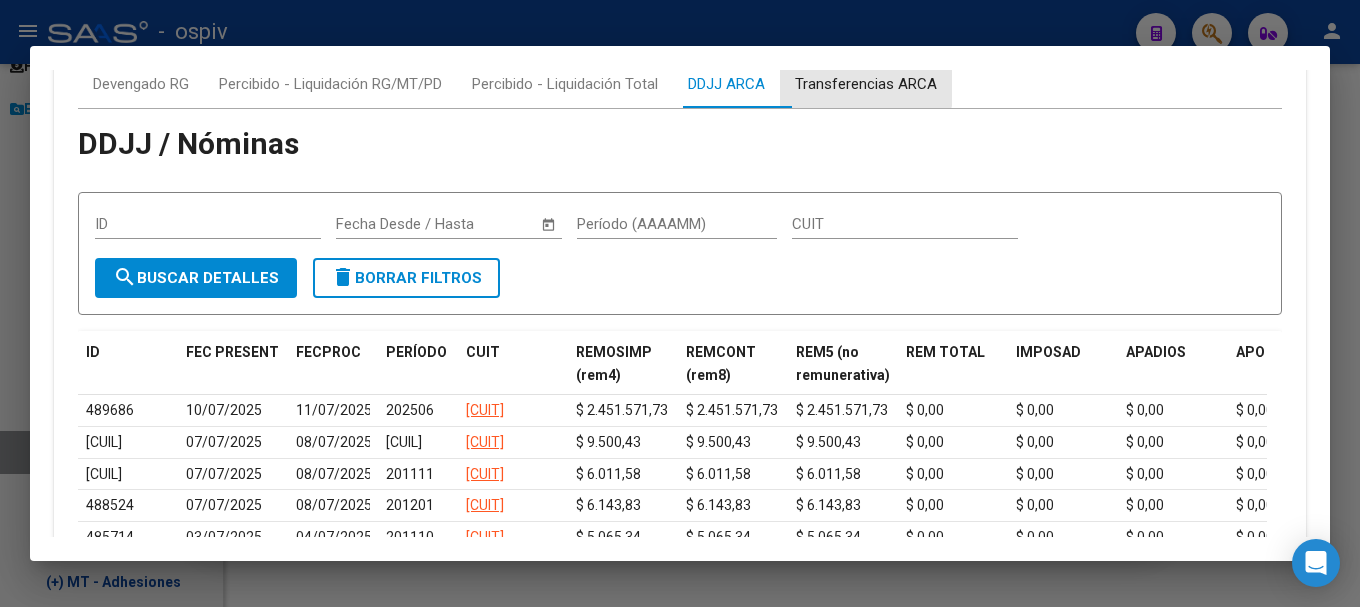 click on "Transferencias ARCA" at bounding box center [866, 84] 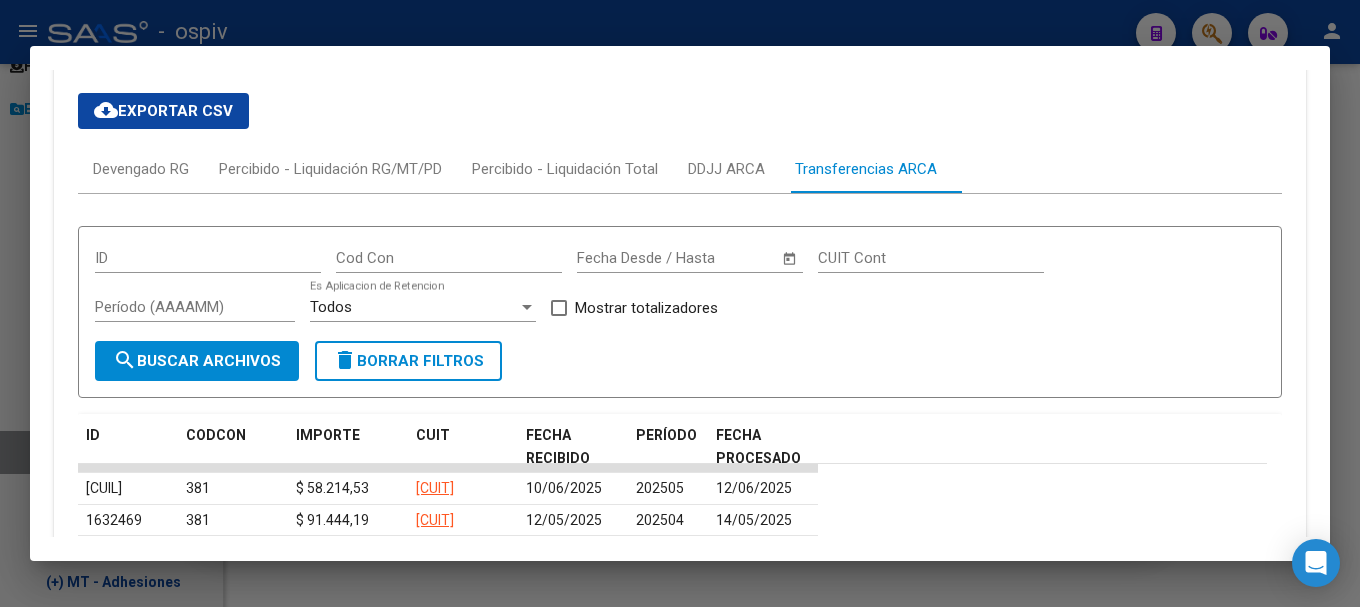 scroll, scrollTop: 1804, scrollLeft: 0, axis: vertical 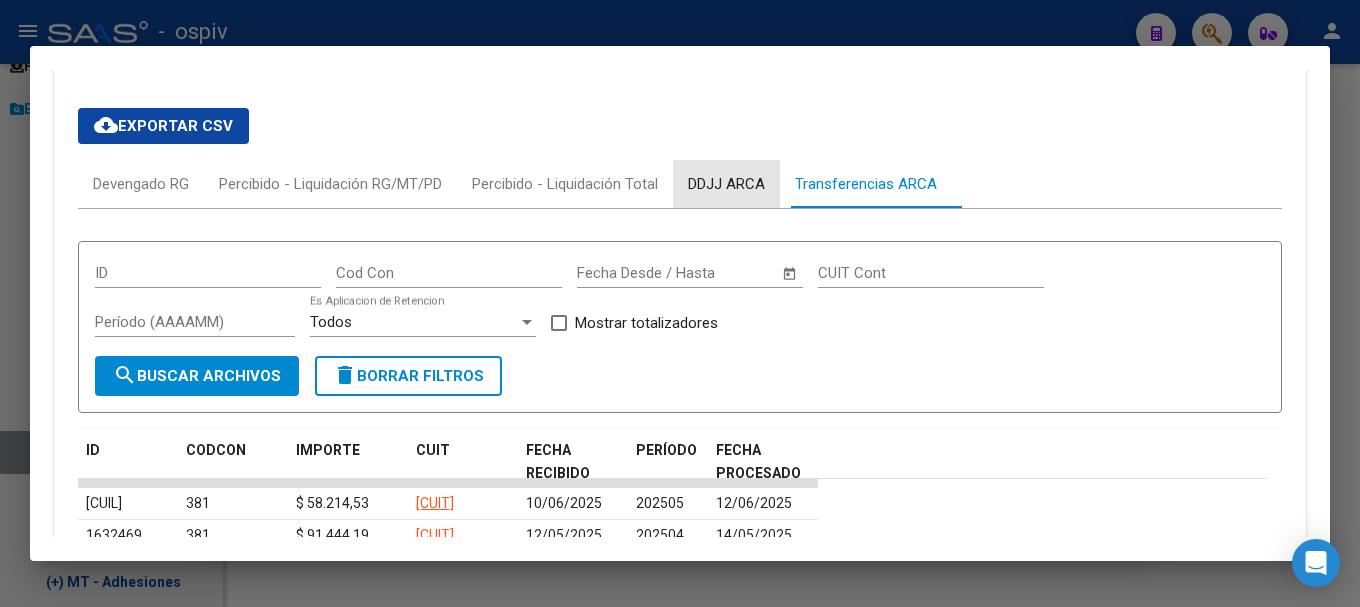 click on "DDJJ ARCA" at bounding box center [726, 184] 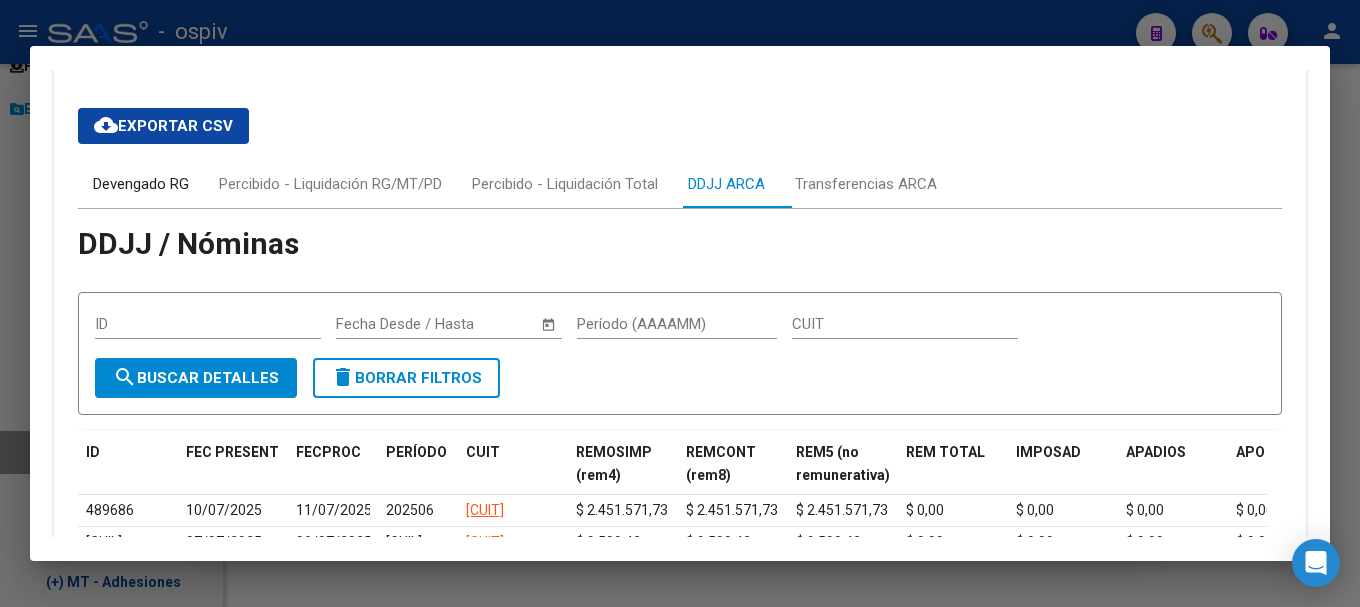 click on "Devengado RG" at bounding box center (141, 184) 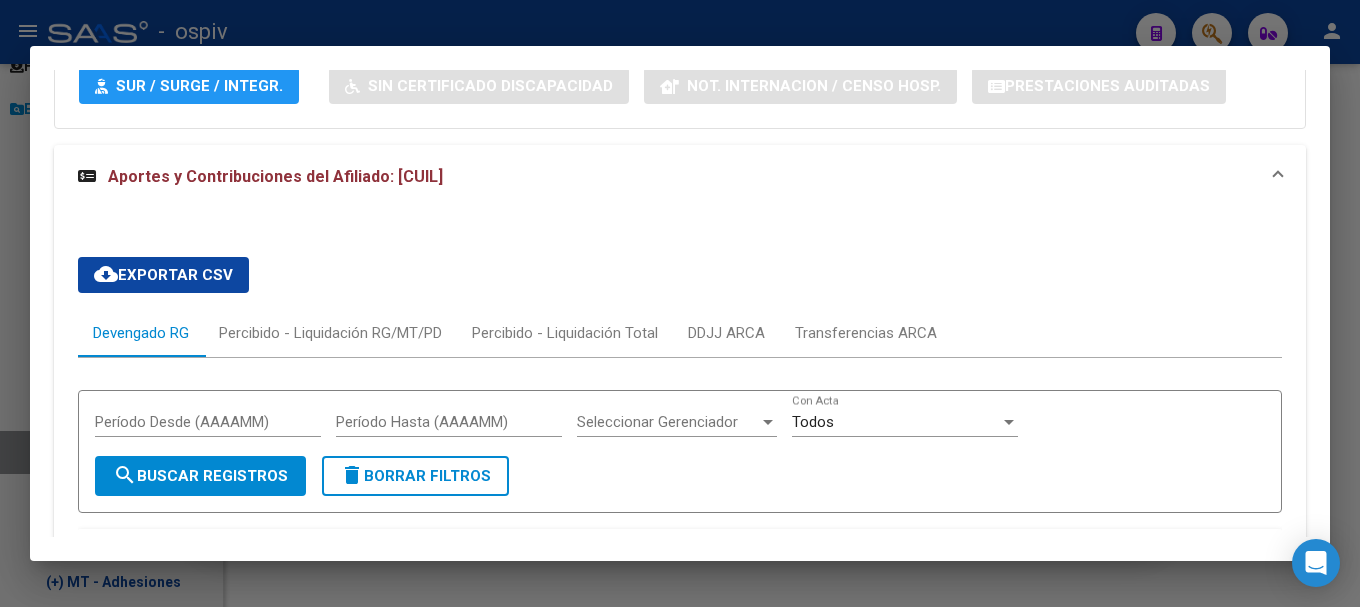 scroll, scrollTop: 1504, scrollLeft: 0, axis: vertical 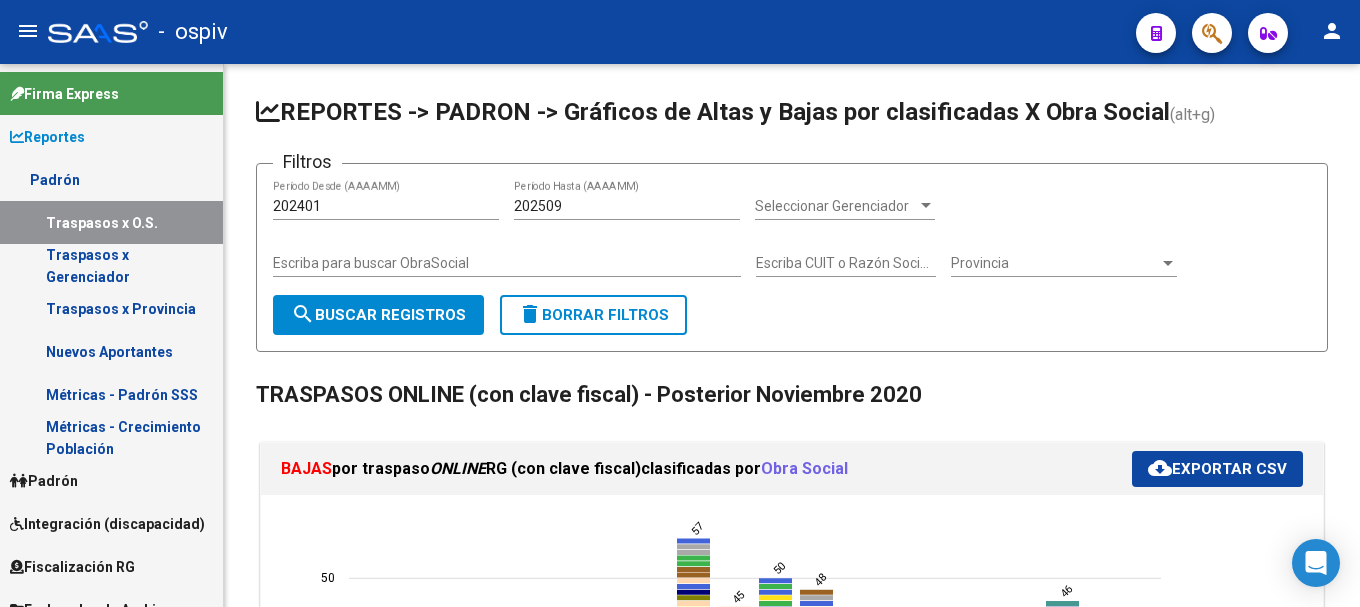 click on "Padrón" at bounding box center (111, 179) 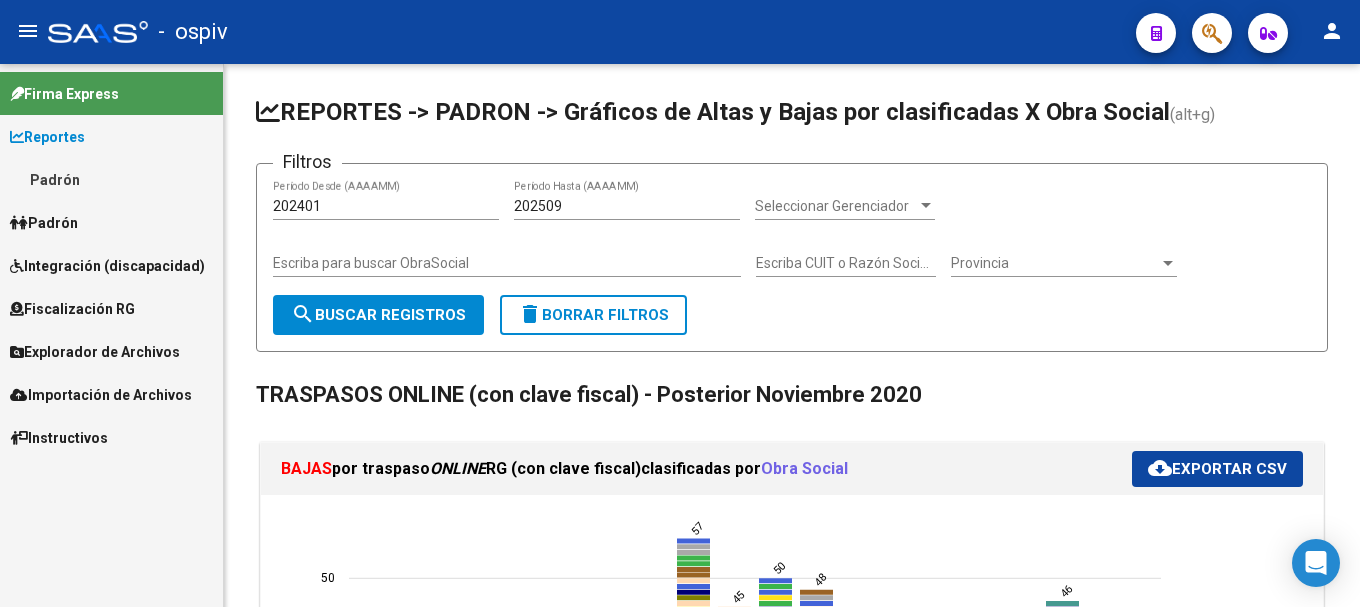 click on "Padrón" at bounding box center (44, 223) 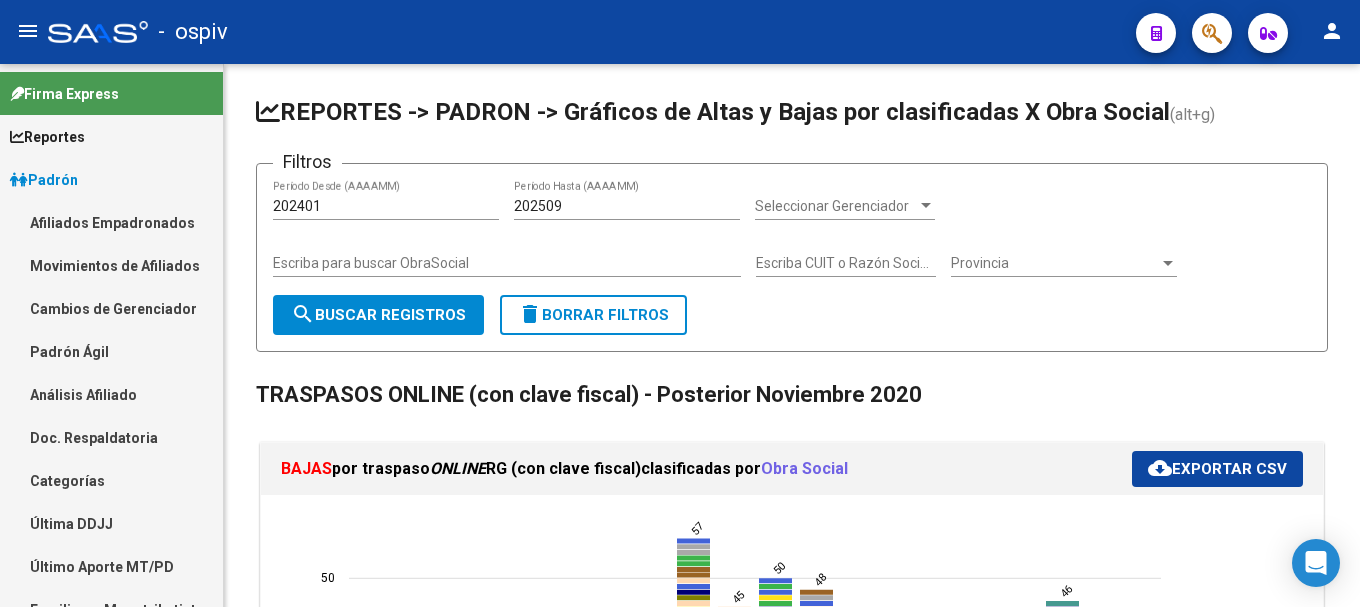 click on "Movimientos de Afiliados" at bounding box center (111, 265) 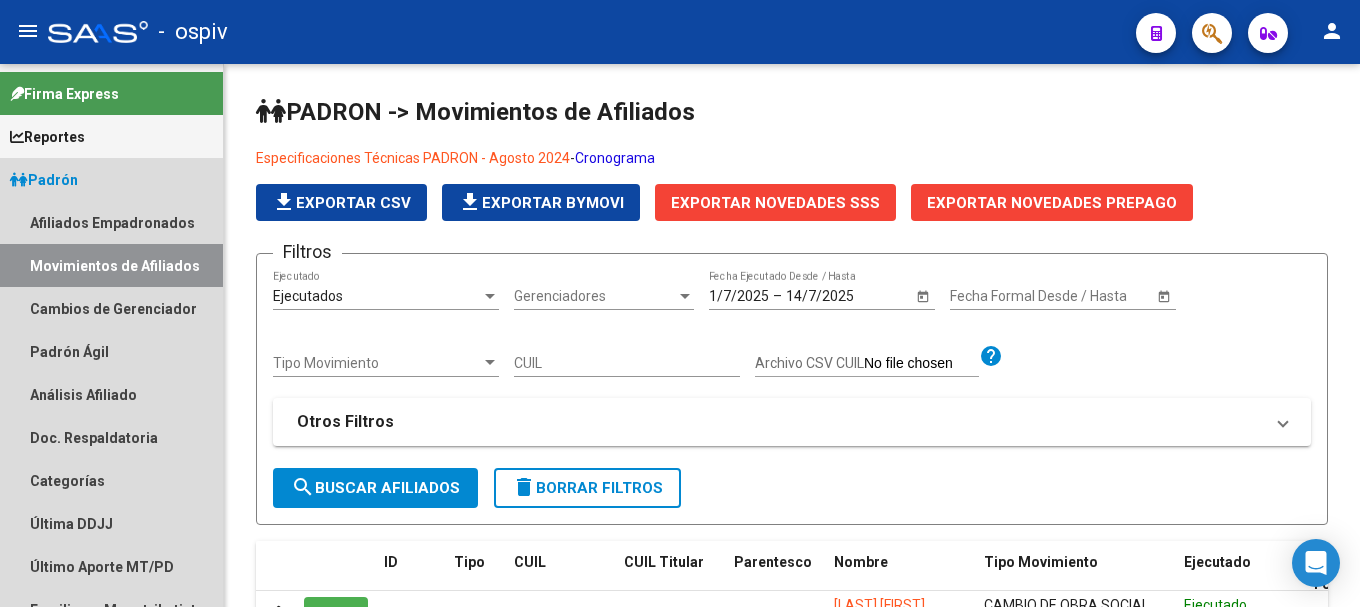 click on "Padrón" at bounding box center [44, 180] 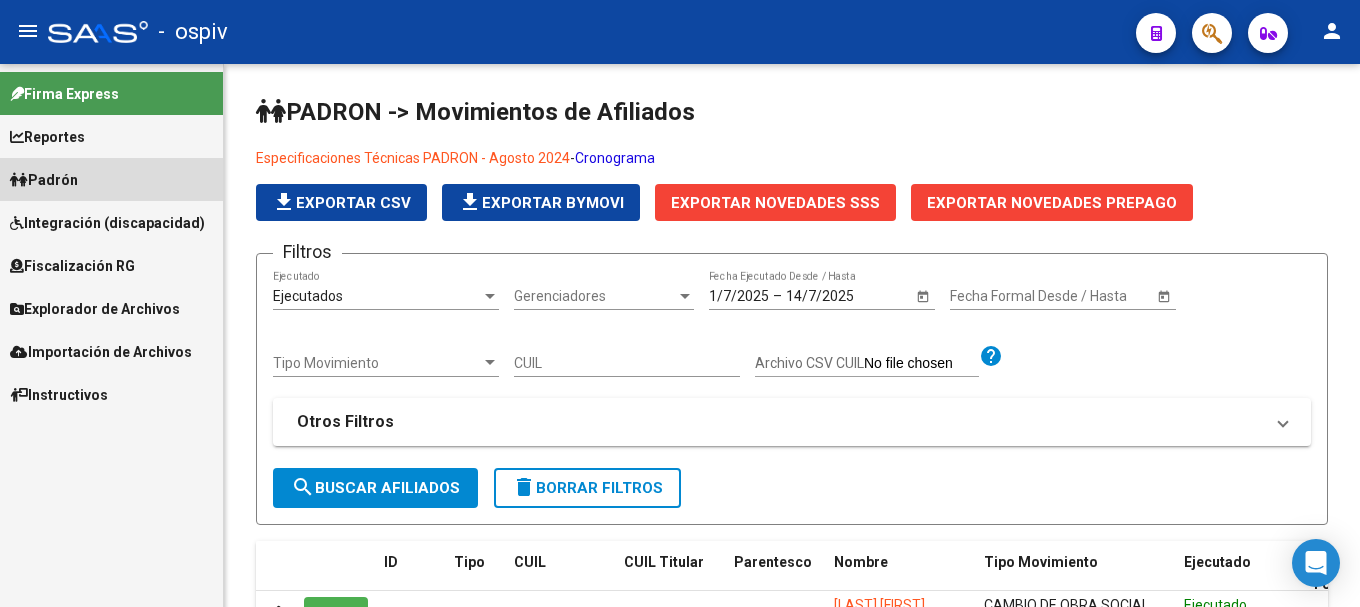 click on "Afiliados Empadronados" at bounding box center [111, 222] 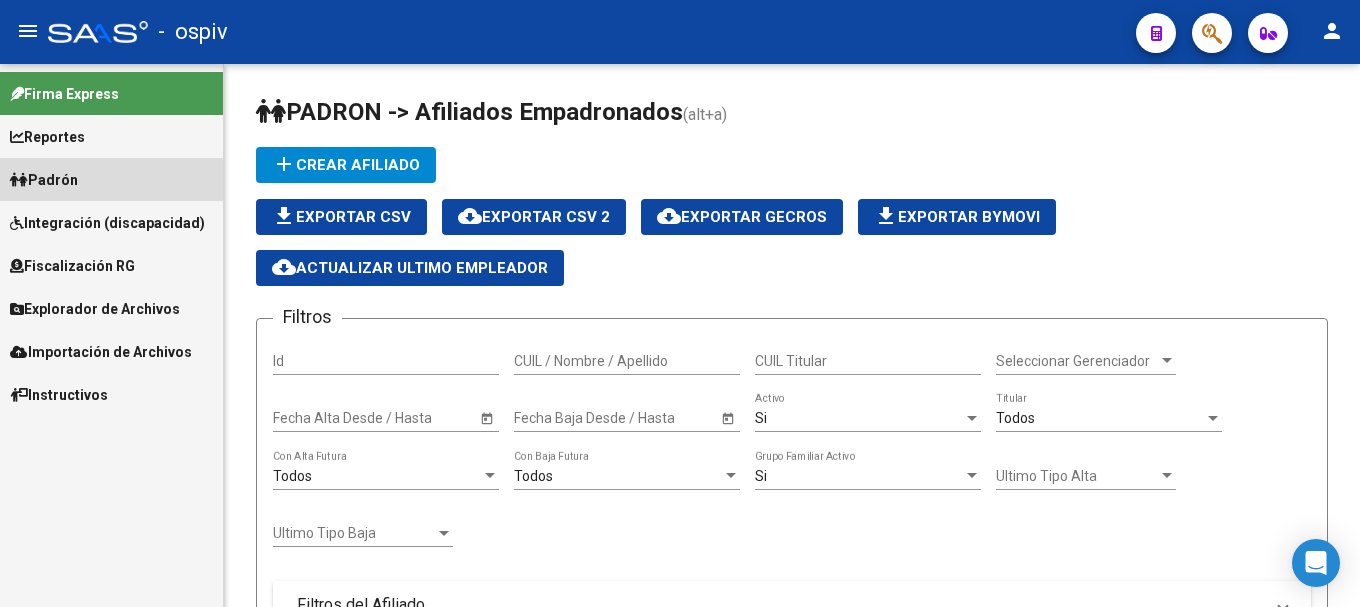 click on "Padrón" at bounding box center (44, 180) 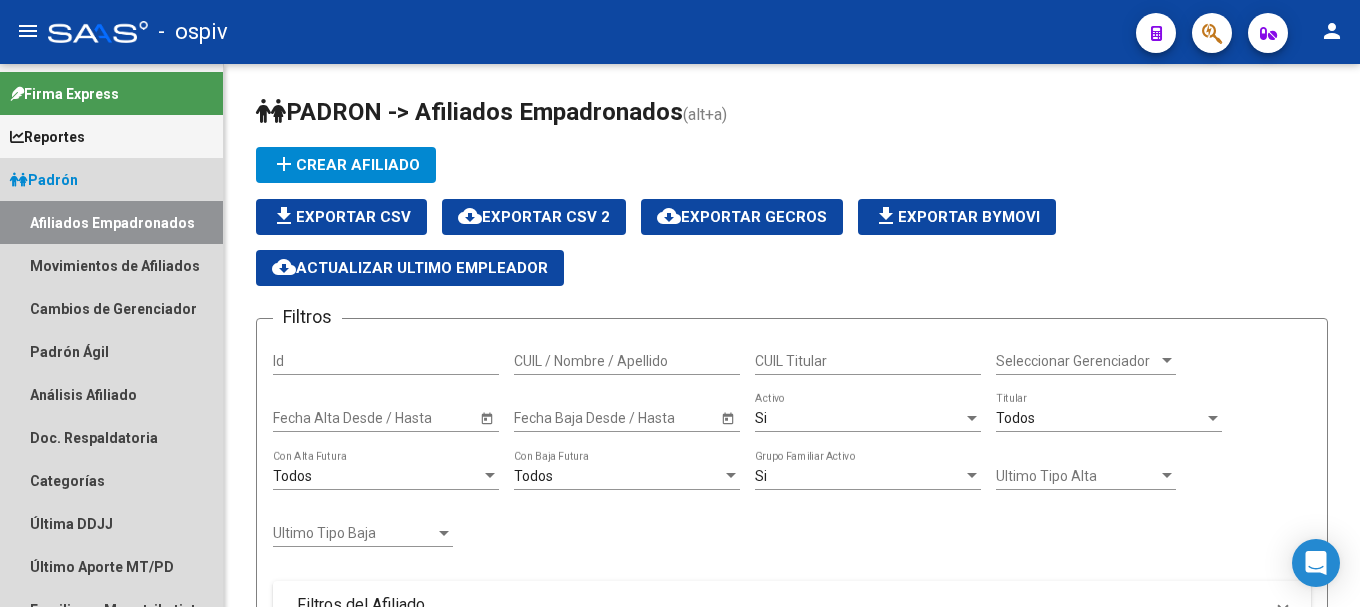click on "Afiliados Empadronados" at bounding box center [111, 222] 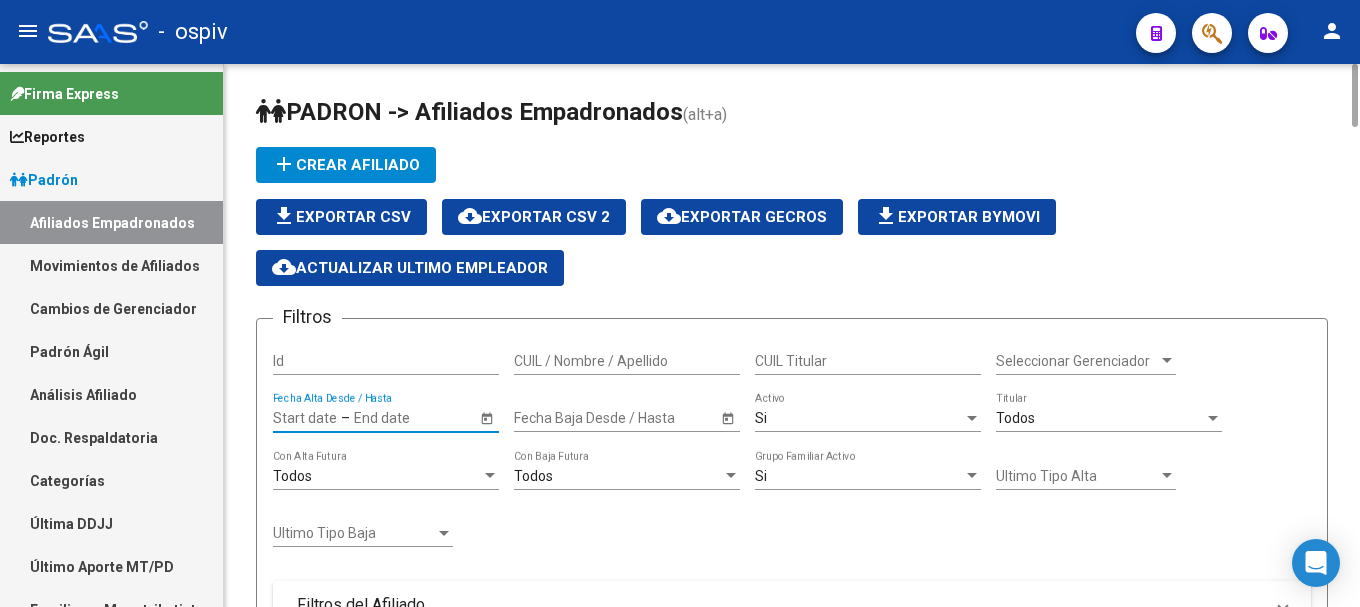 click 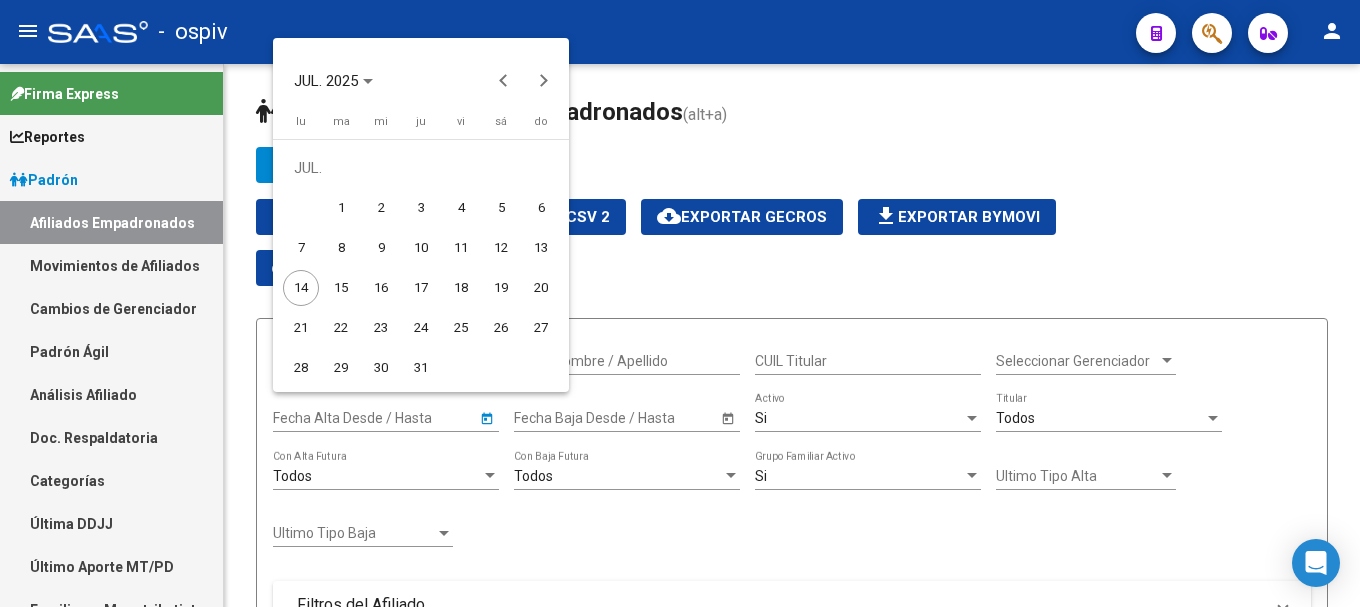 click at bounding box center (680, 303) 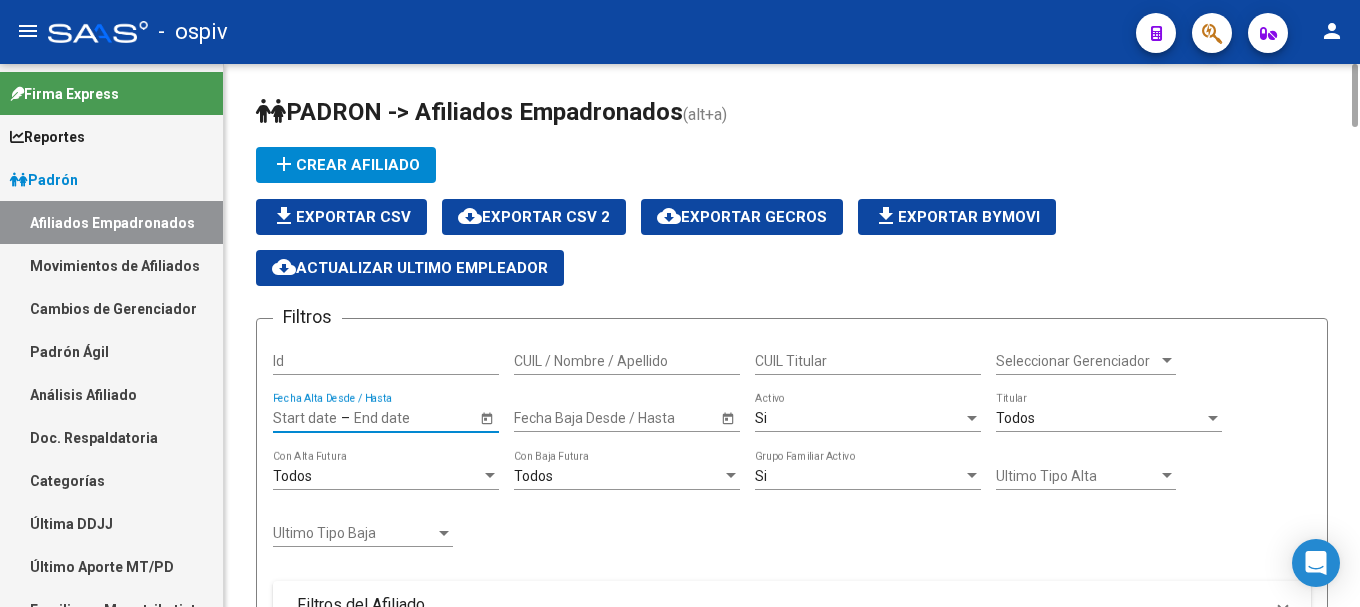 click at bounding box center [972, 418] 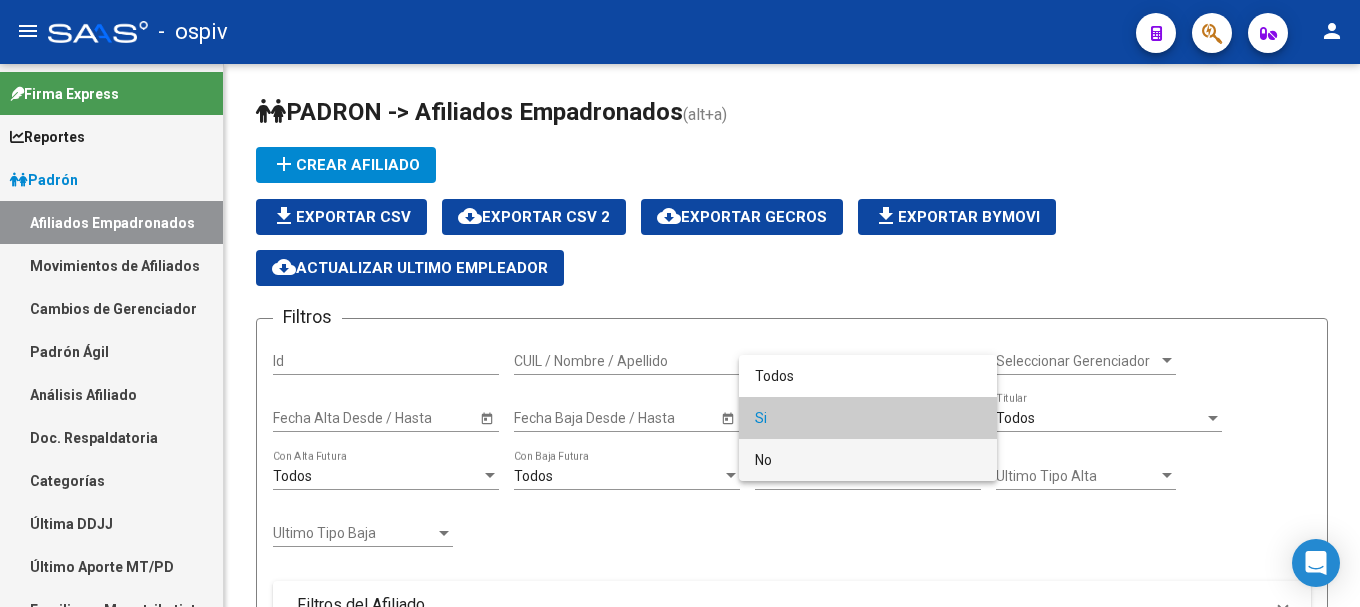 click on "No" at bounding box center (868, 460) 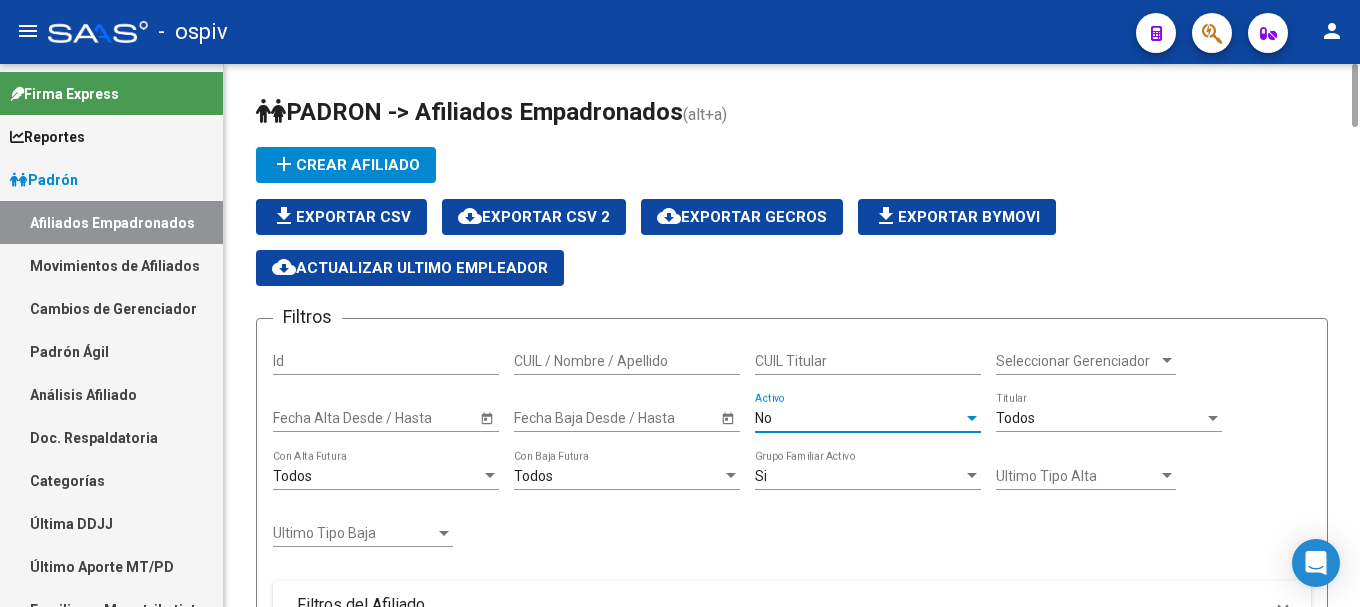 click at bounding box center (1213, 418) 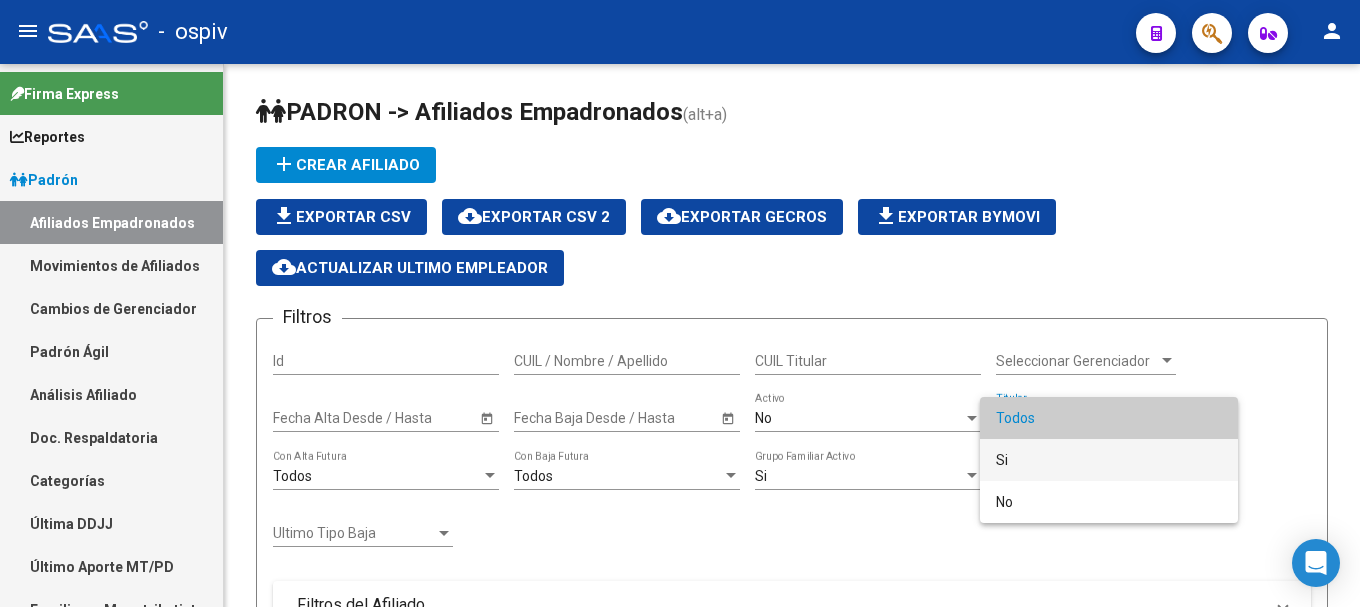 click on "Si" at bounding box center (1109, 460) 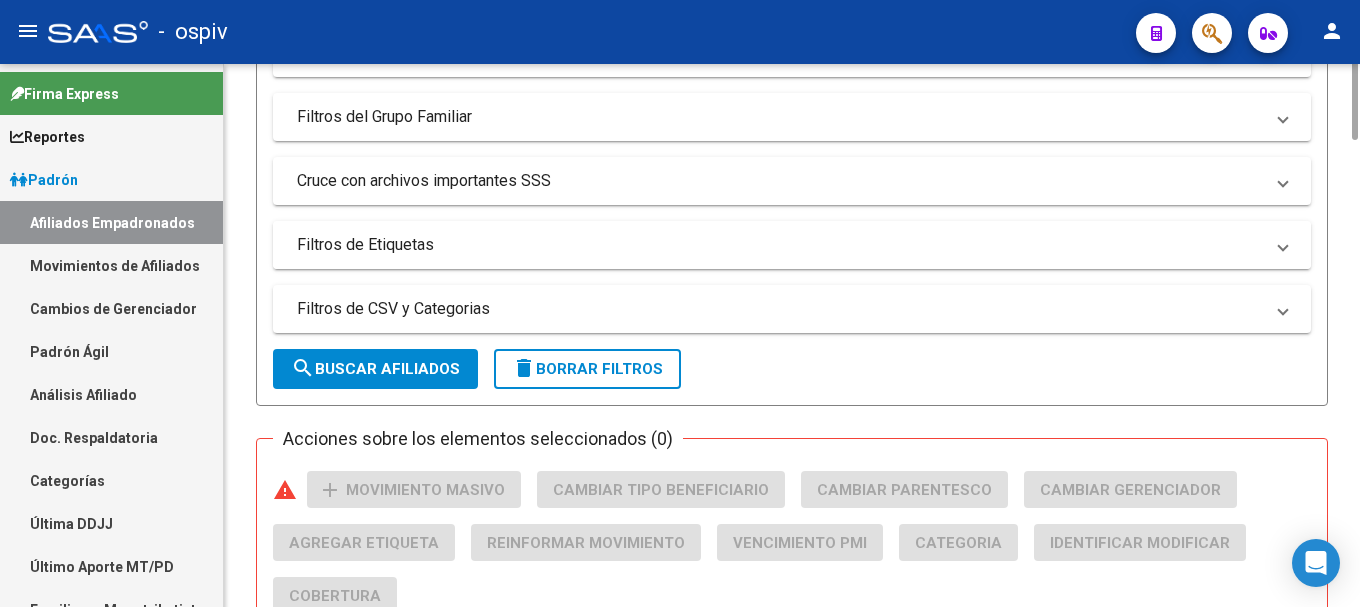 scroll, scrollTop: 200, scrollLeft: 0, axis: vertical 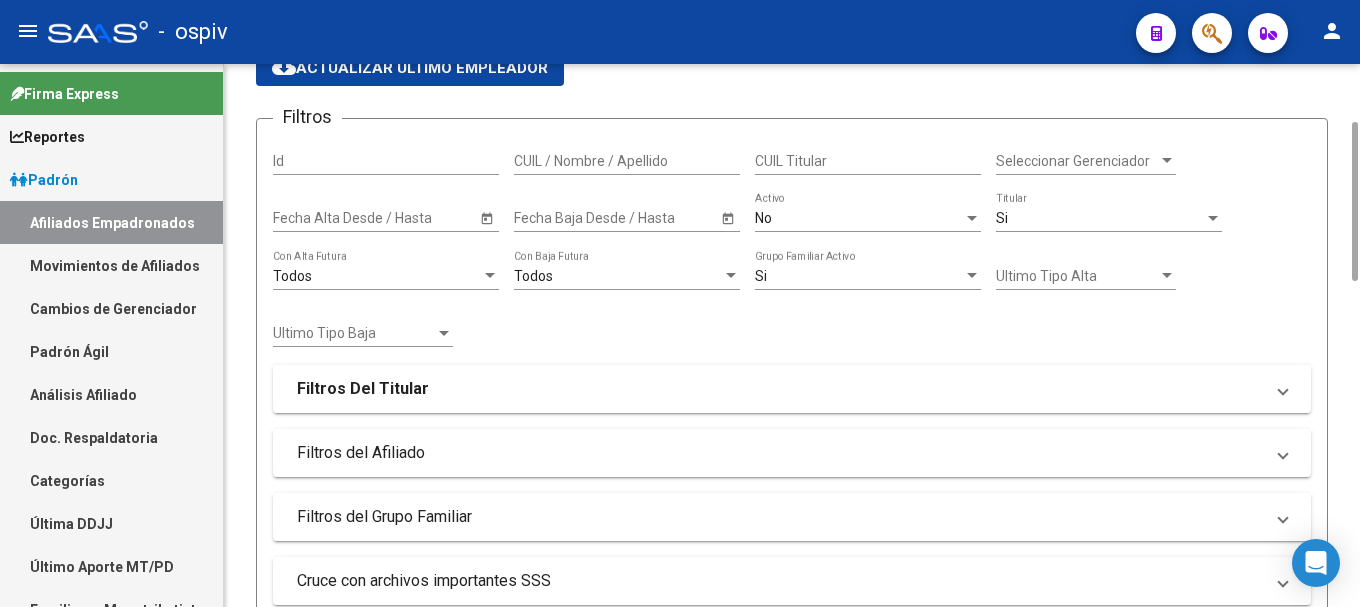 click on "Filtros Del Titular" at bounding box center [363, 389] 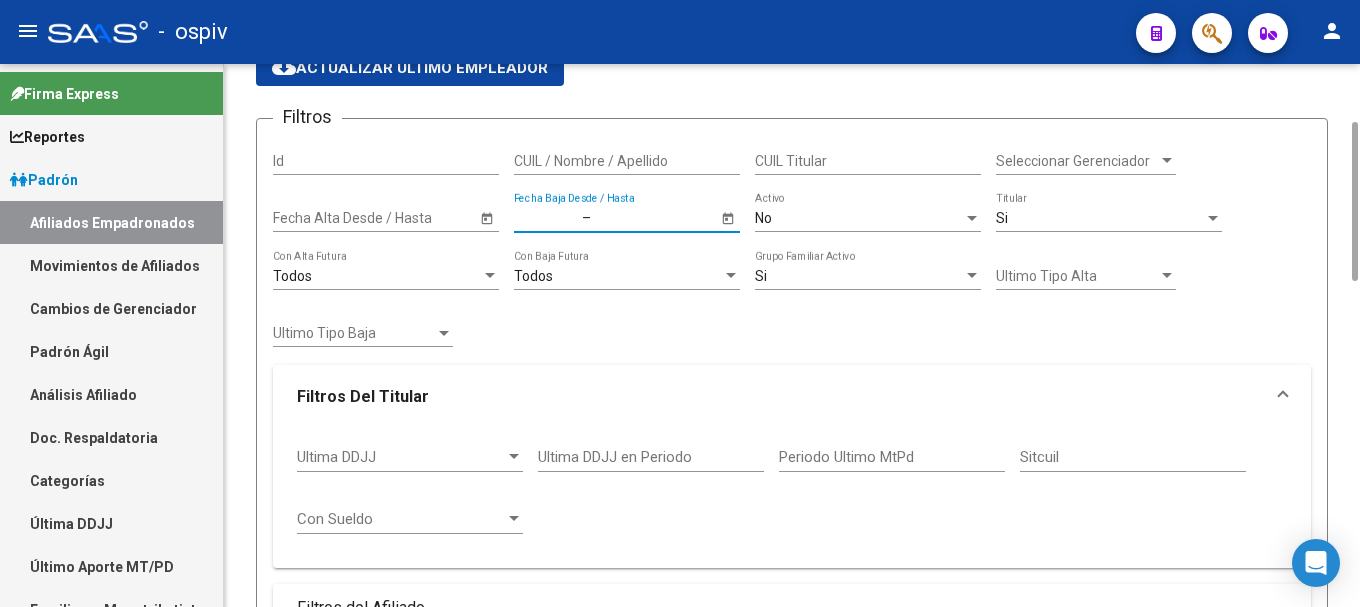 click on "Fecha Baja Desde / Hasta" at bounding box center (546, 218) 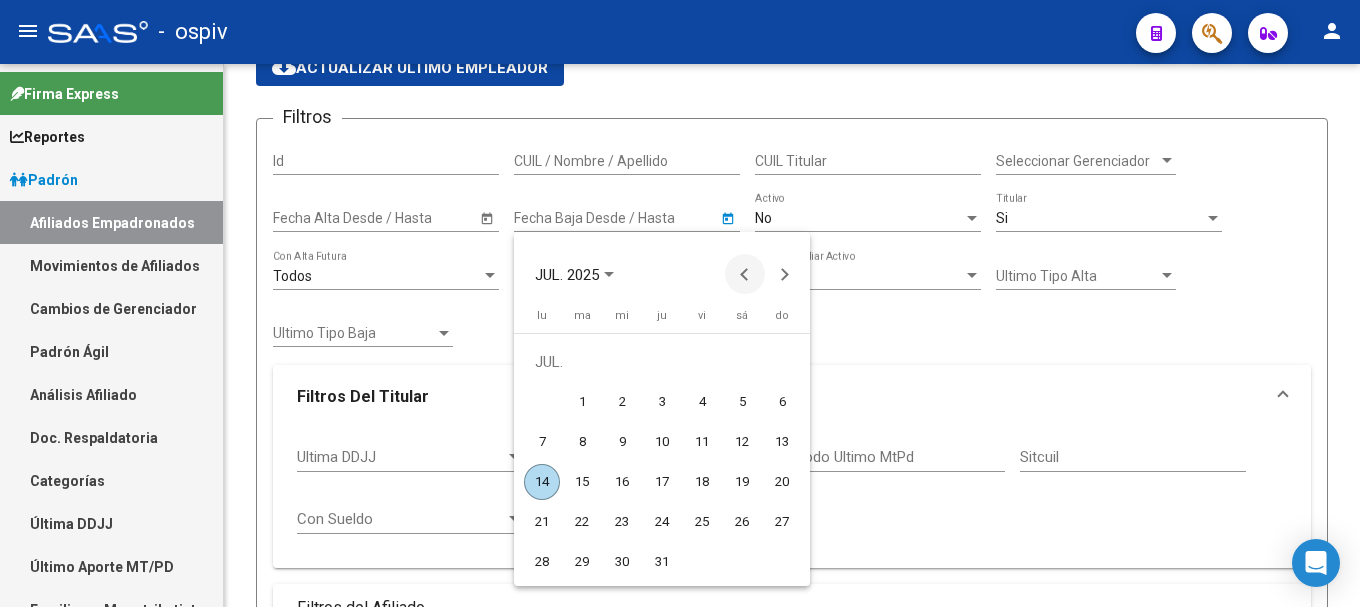 click at bounding box center [745, 274] 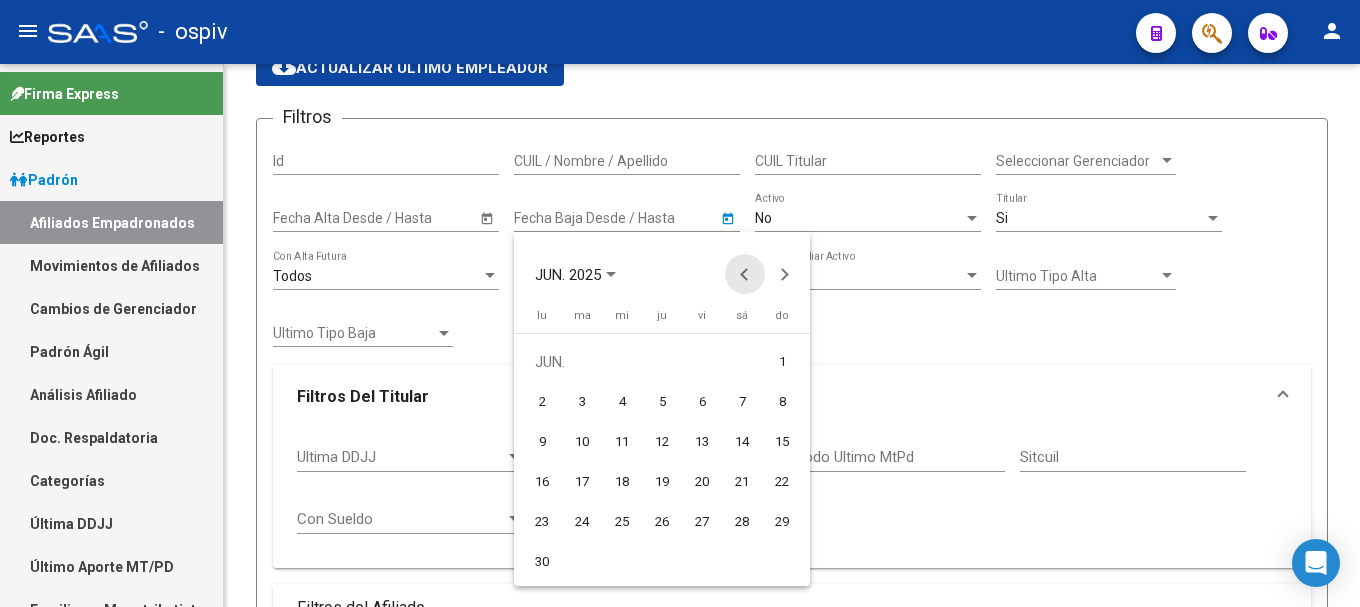 click at bounding box center [745, 274] 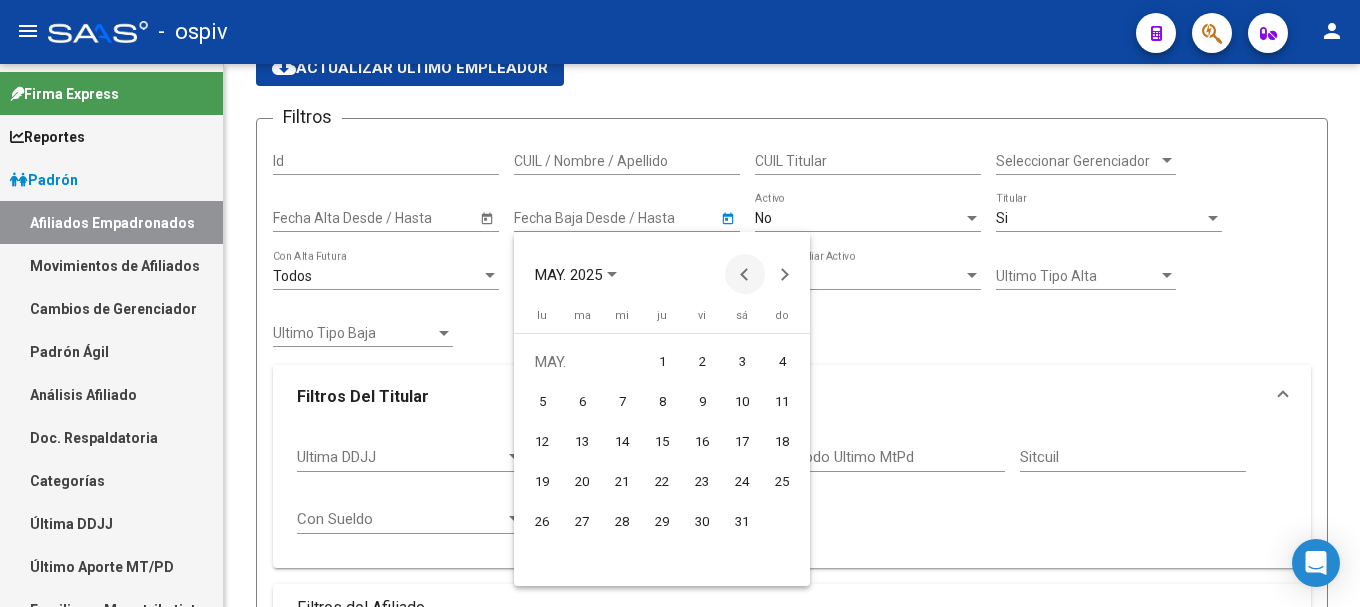 click at bounding box center [745, 274] 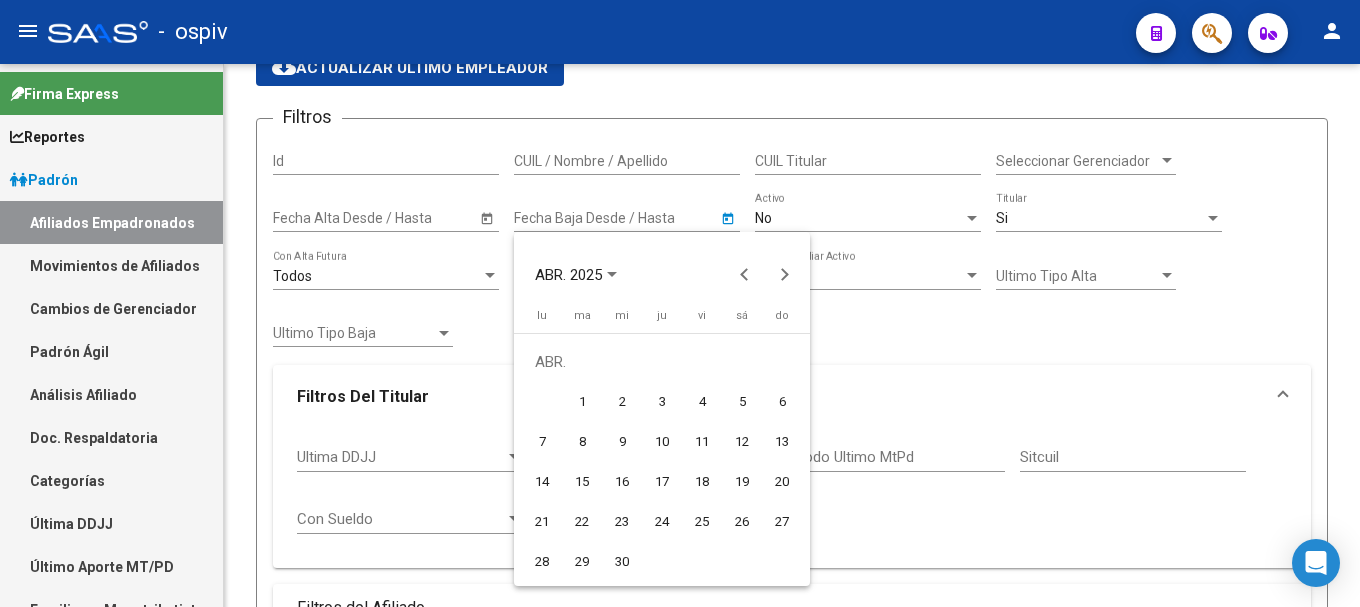 click on "1" at bounding box center [582, 402] 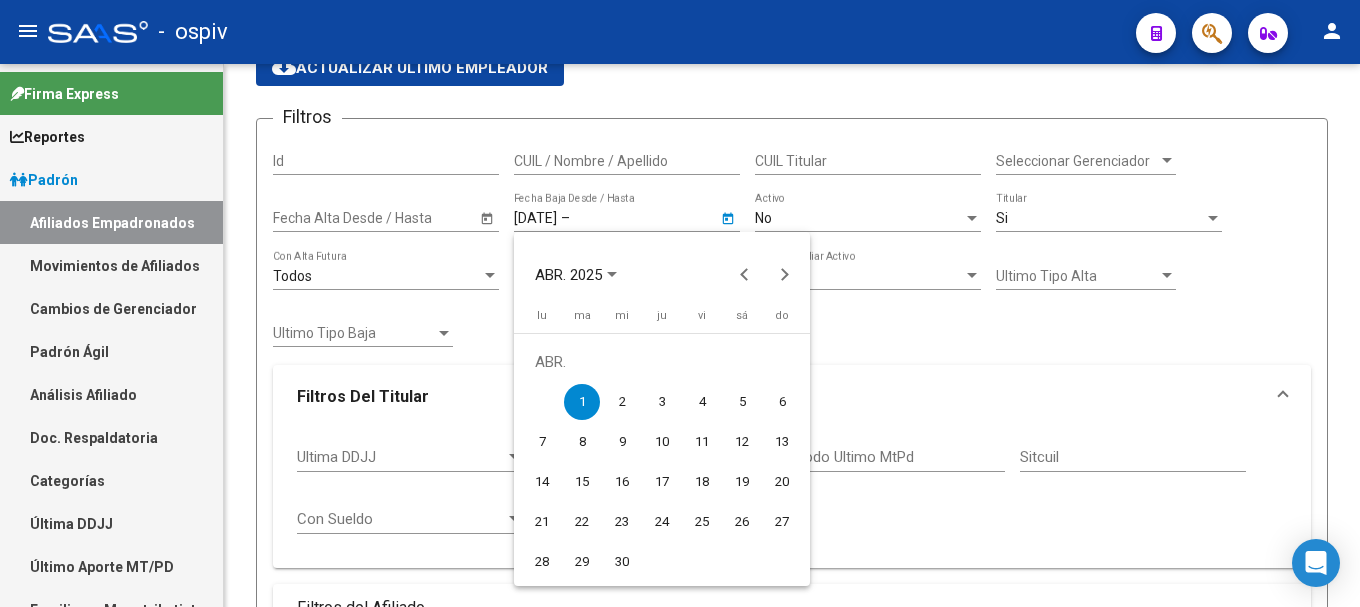 click at bounding box center [680, 303] 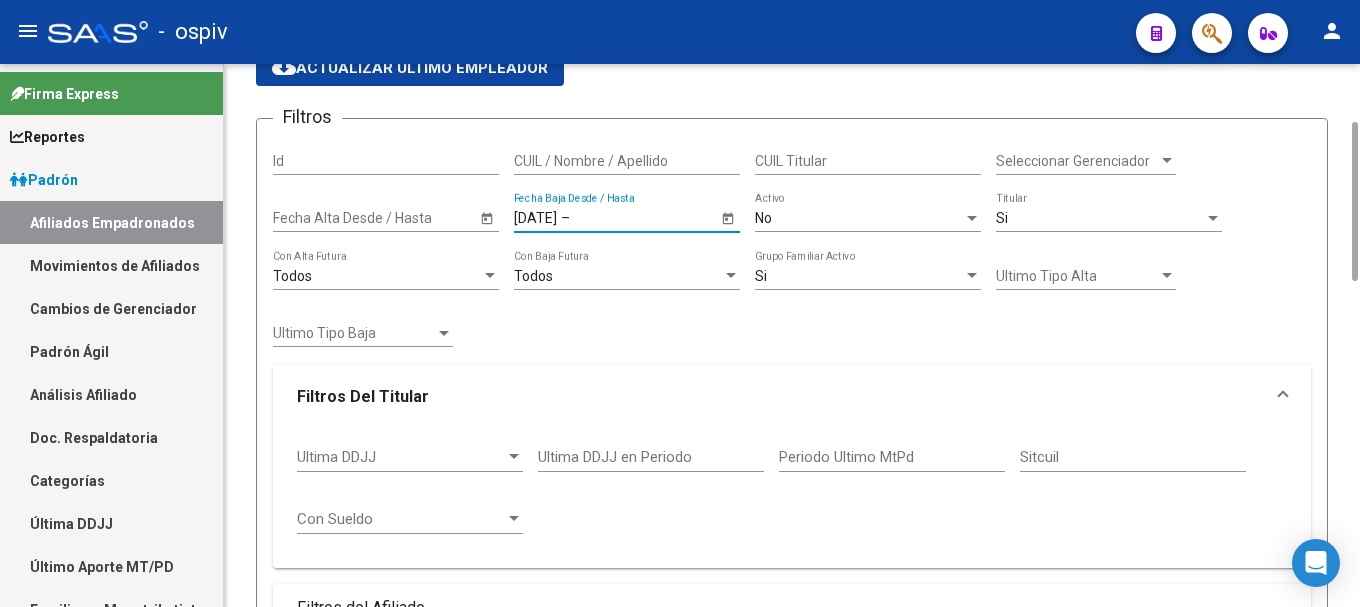 scroll, scrollTop: 400, scrollLeft: 0, axis: vertical 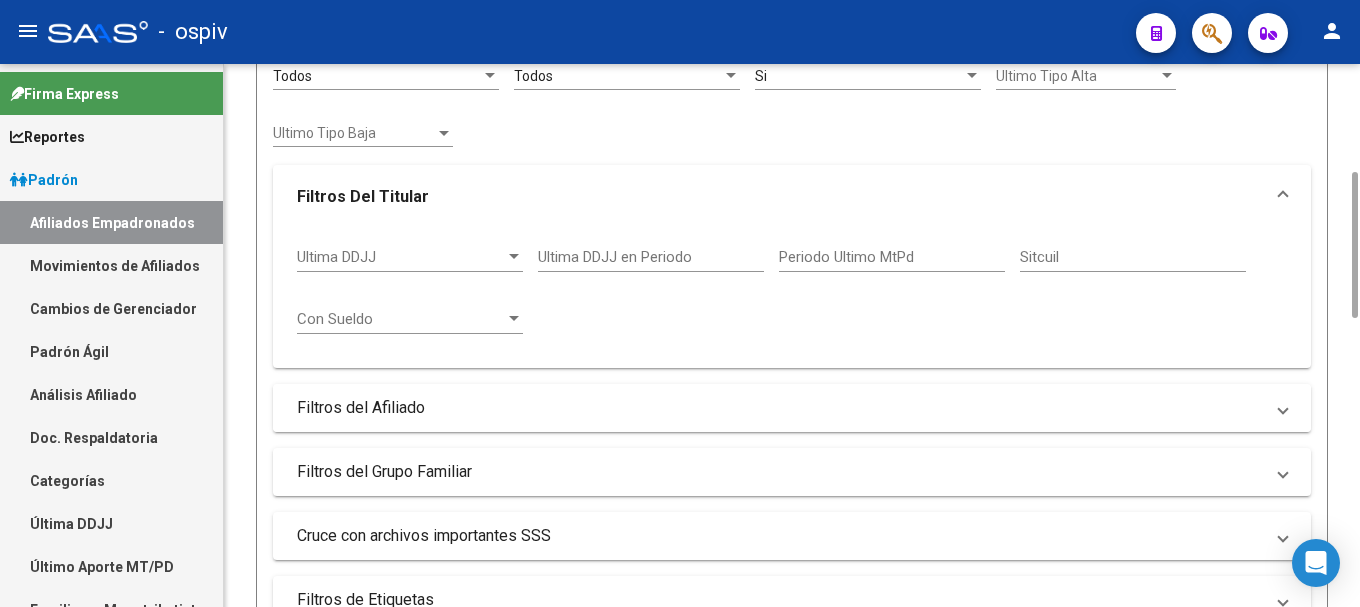 click on "Filtros del Afiliado" at bounding box center (780, 408) 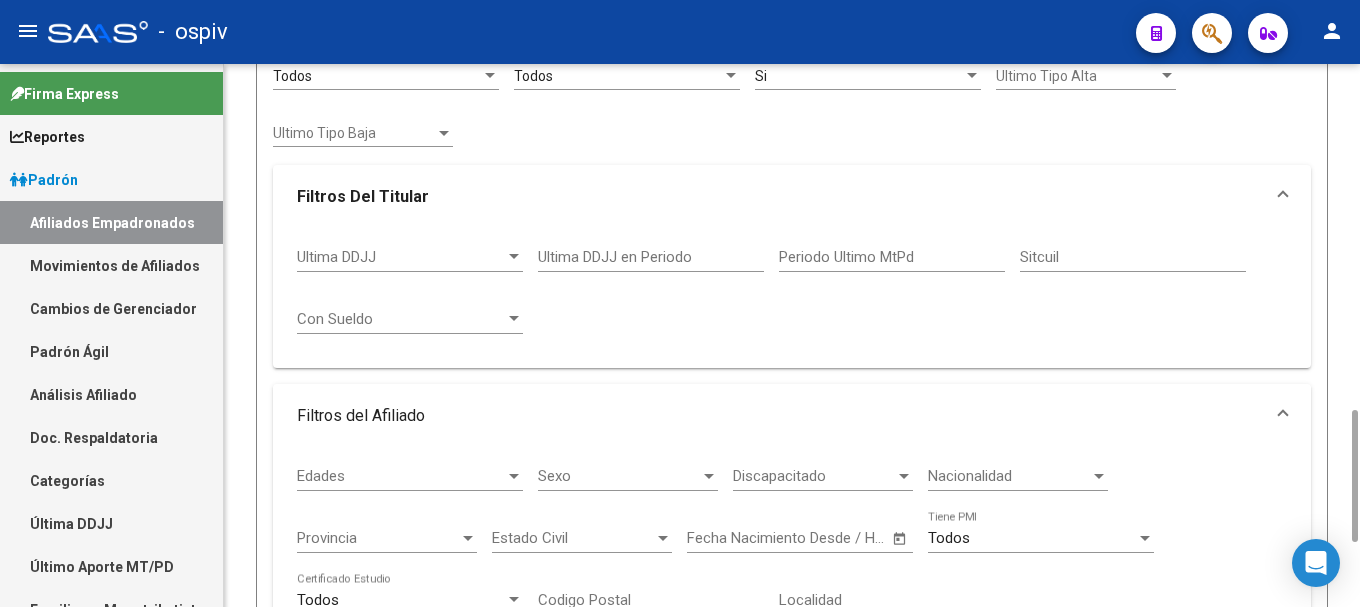 scroll, scrollTop: 800, scrollLeft: 0, axis: vertical 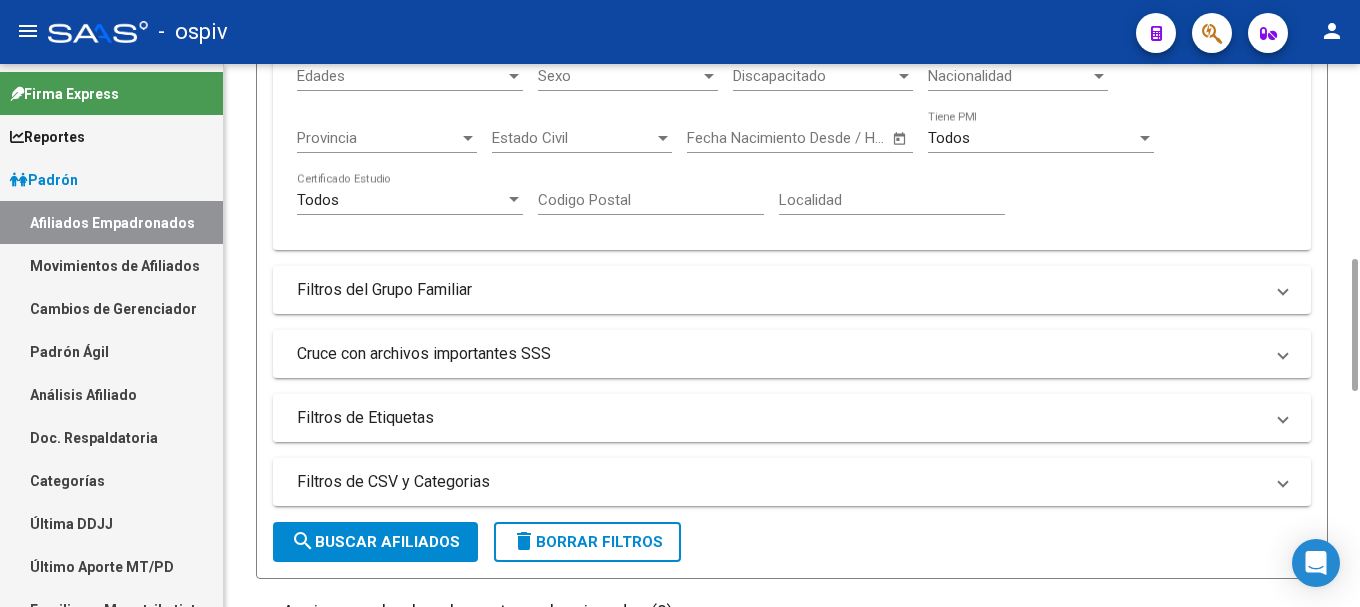 click on "Filtros de Etiquetas" at bounding box center [780, 418] 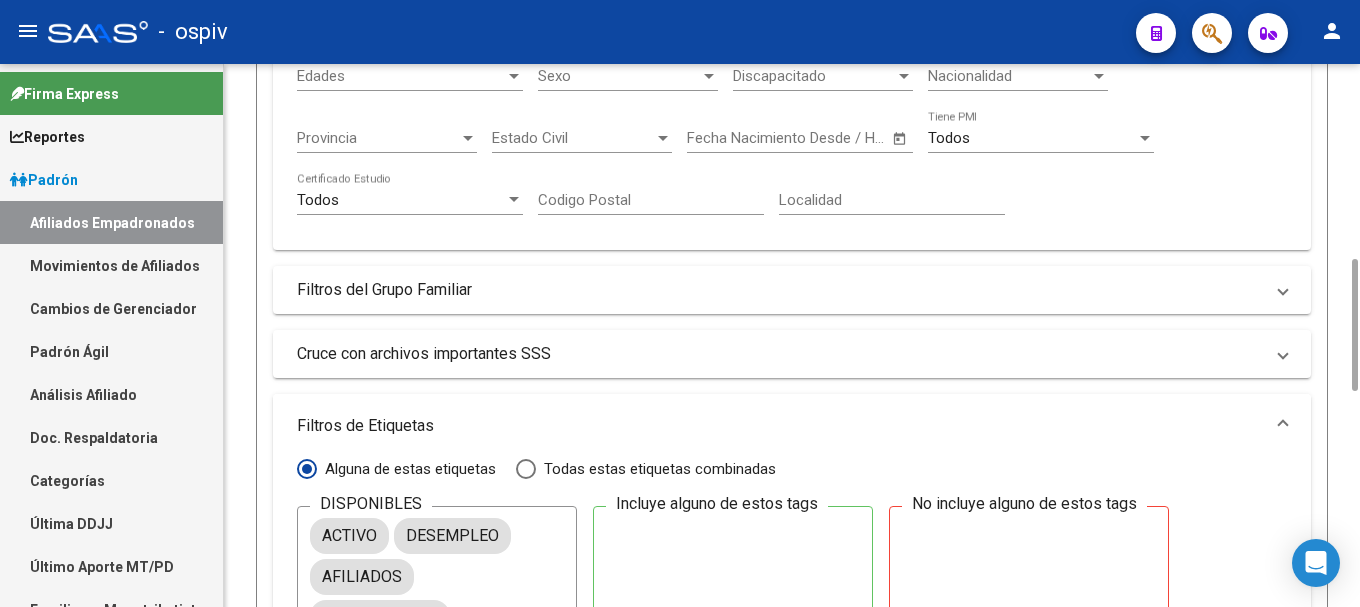 click on "Filtros de Etiquetas" at bounding box center (780, 426) 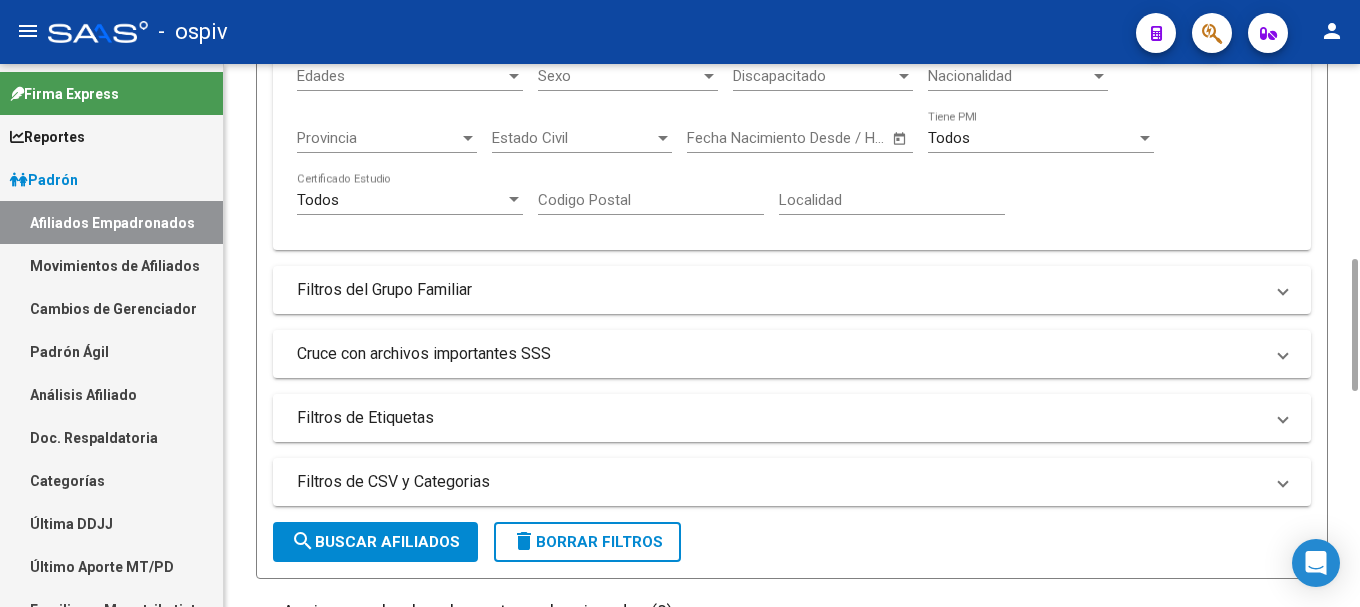 click on "Filtros de Etiquetas" at bounding box center [780, 418] 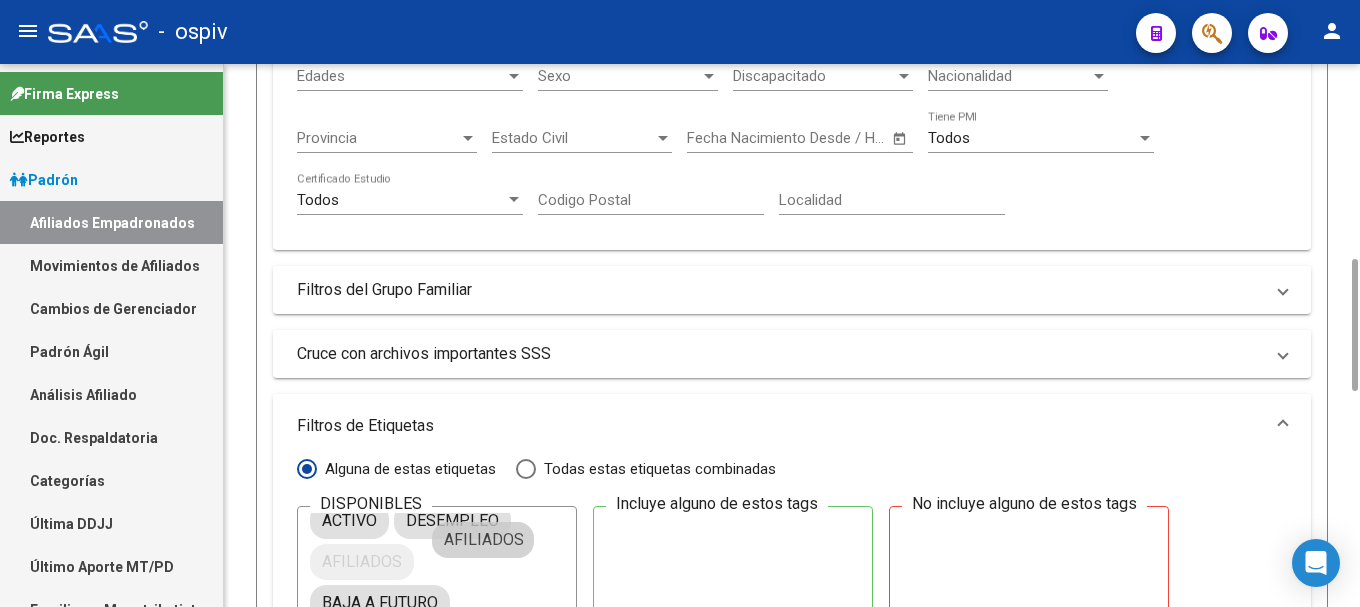 scroll, scrollTop: 0, scrollLeft: 0, axis: both 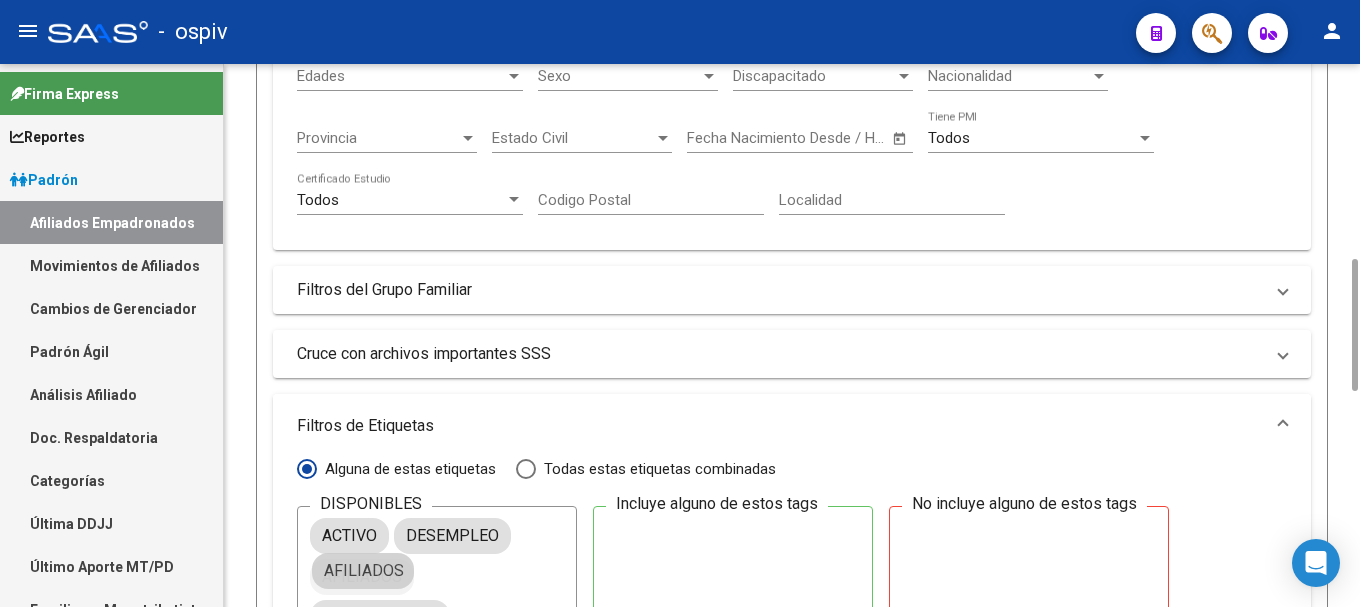 drag, startPoint x: 373, startPoint y: 543, endPoint x: 381, endPoint y: 574, distance: 32.01562 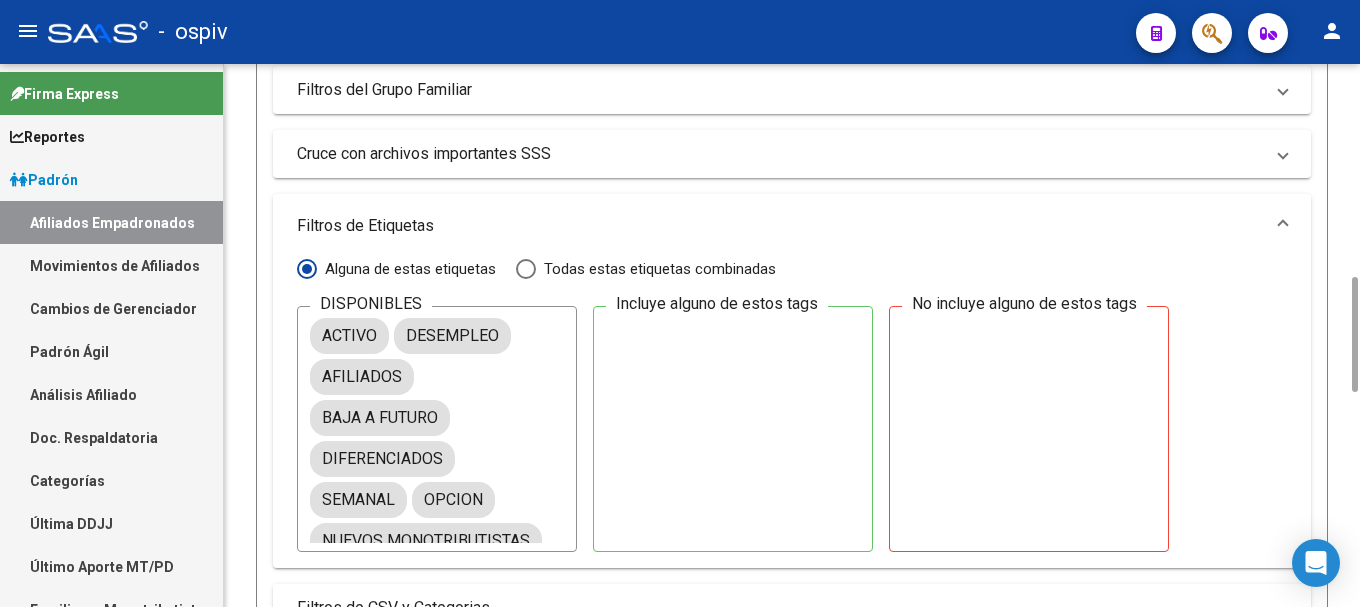 scroll, scrollTop: 1200, scrollLeft: 0, axis: vertical 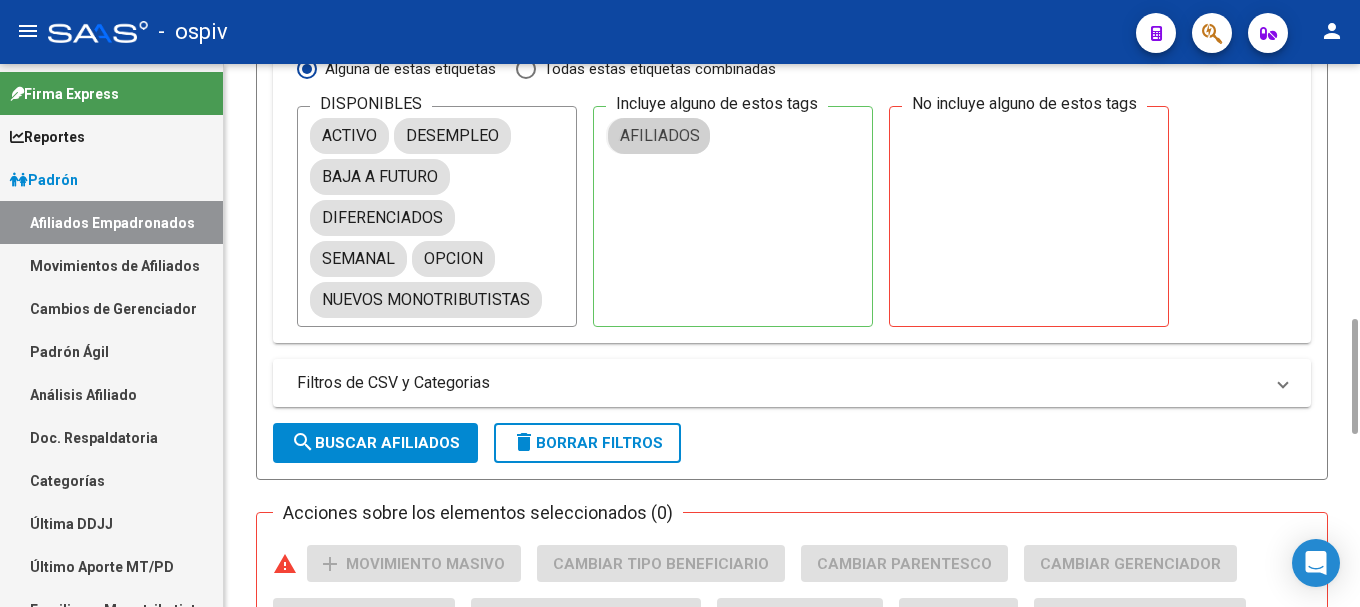 drag, startPoint x: 345, startPoint y: 174, endPoint x: 644, endPoint y: 132, distance: 301.93542 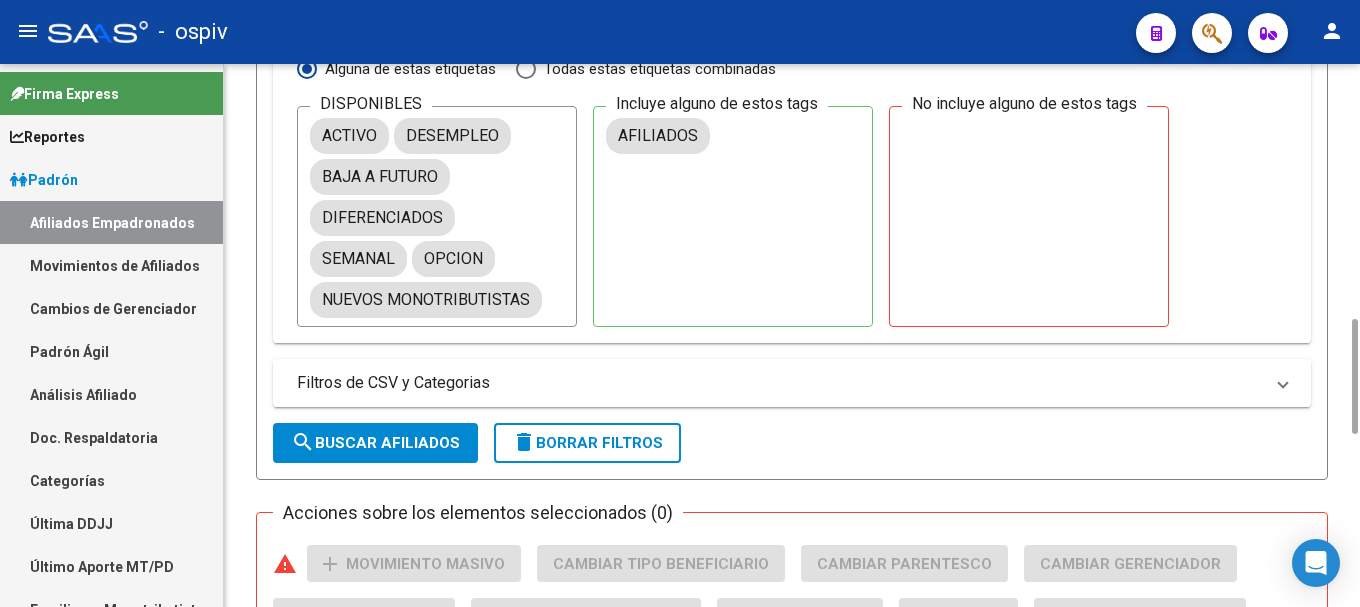 click on "search  Buscar Afiliados" 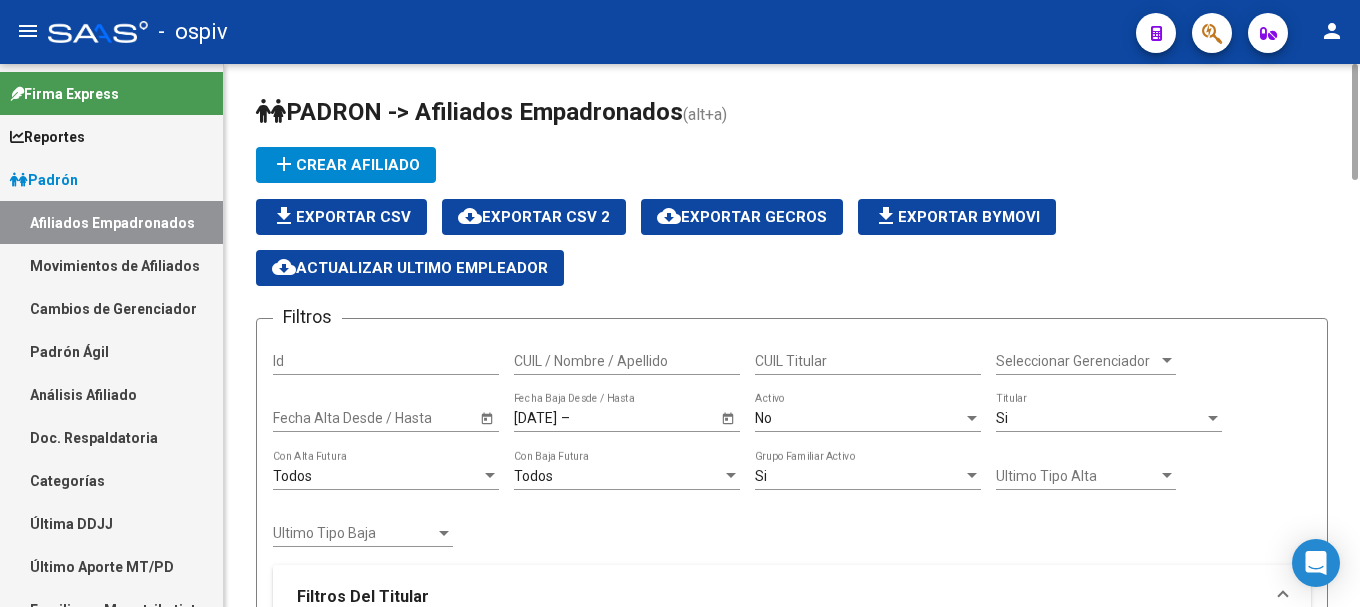 scroll, scrollTop: 1200, scrollLeft: 0, axis: vertical 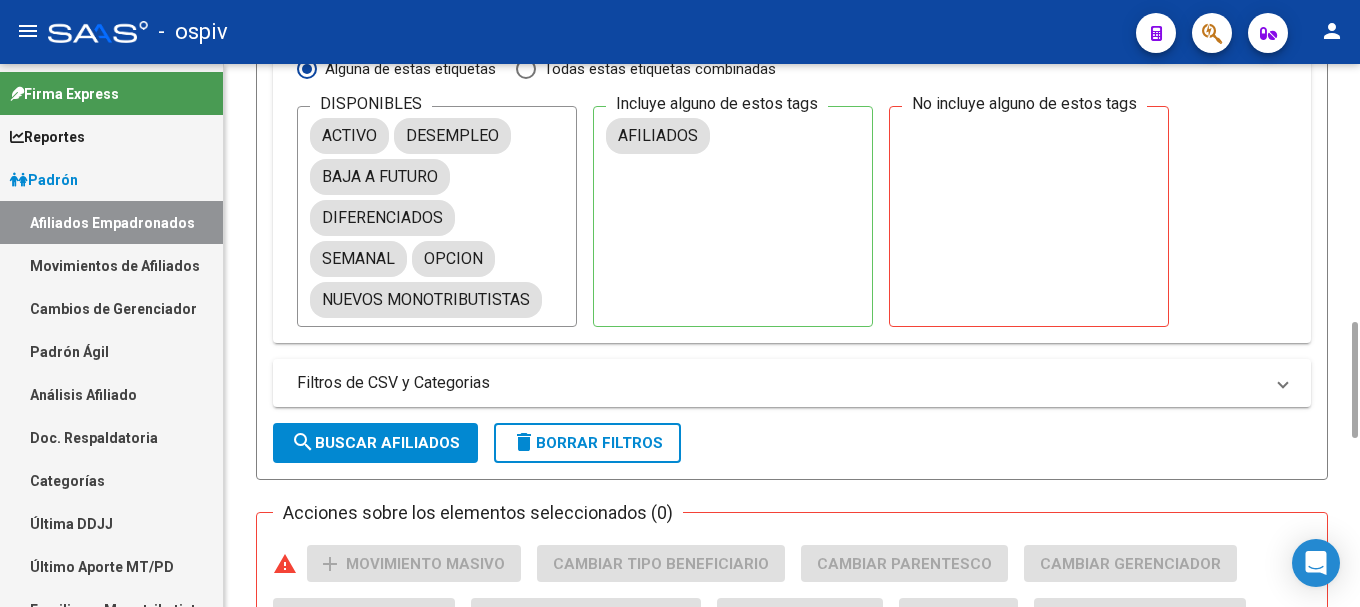 click on "search  Buscar Afiliados" 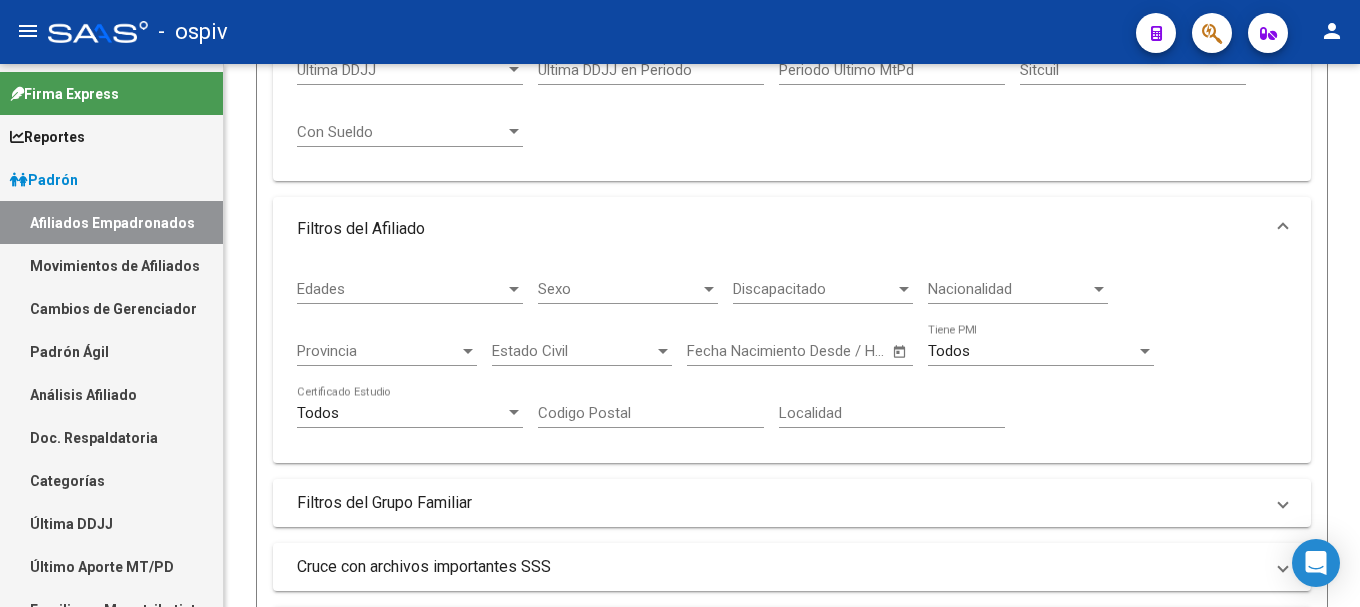 scroll, scrollTop: 987, scrollLeft: 0, axis: vertical 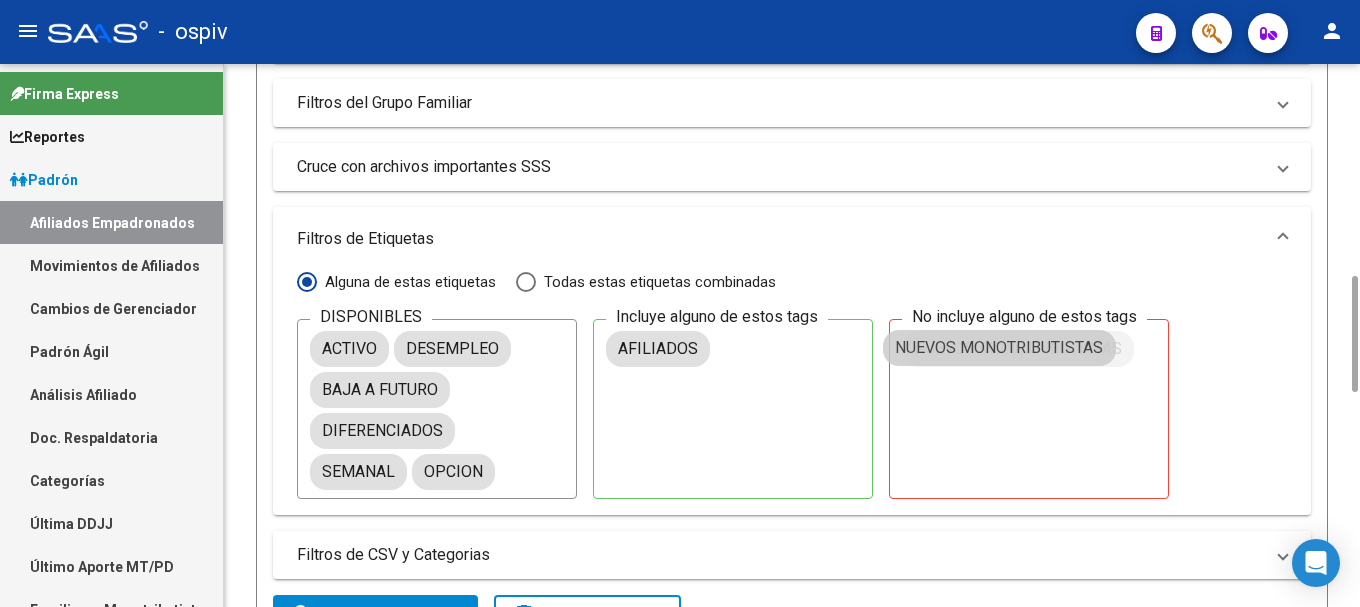 drag, startPoint x: 504, startPoint y: 516, endPoint x: 1001, endPoint y: 344, distance: 525.9211 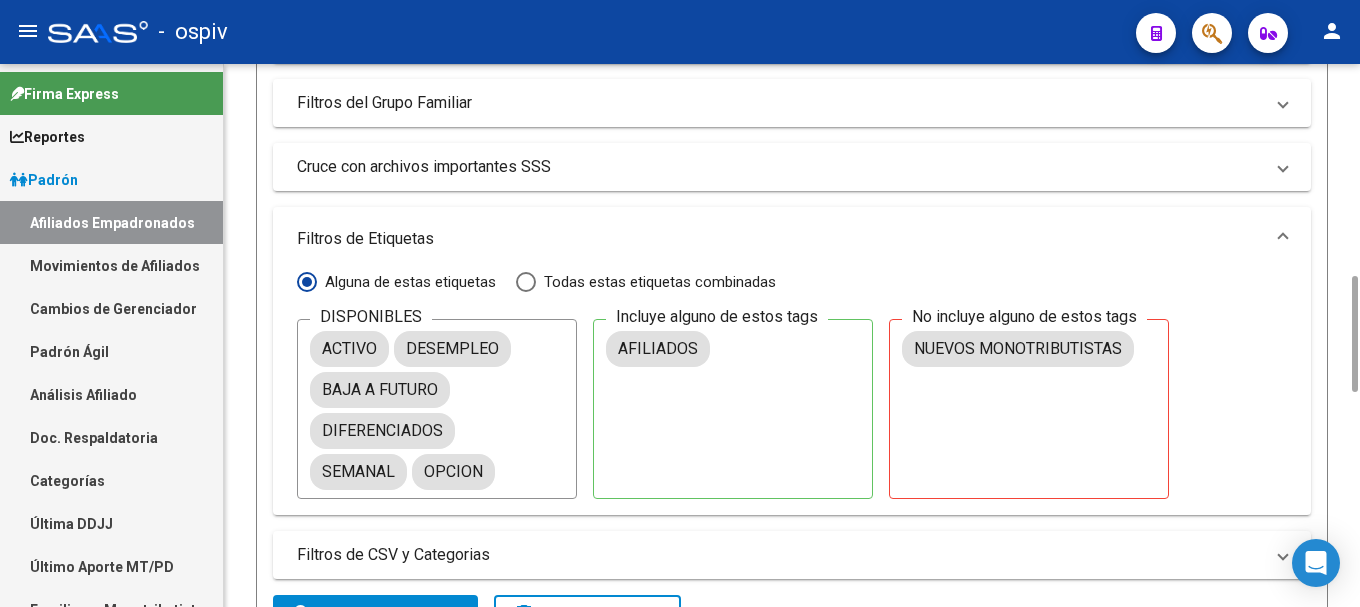 scroll, scrollTop: 1187, scrollLeft: 0, axis: vertical 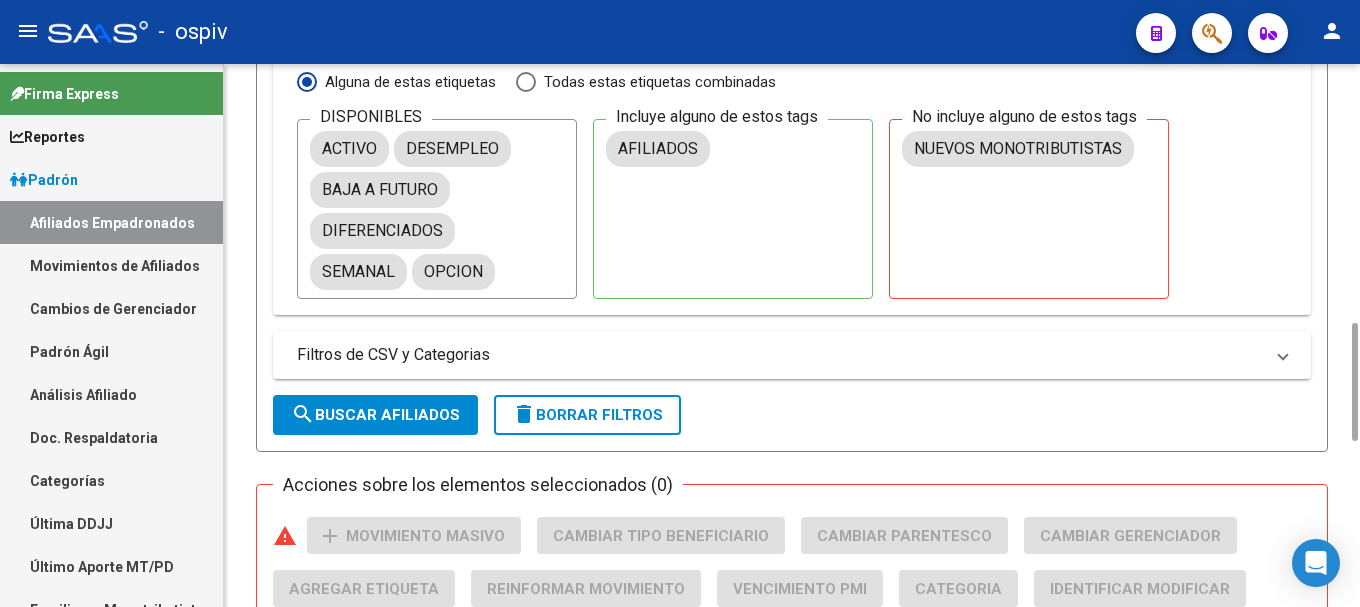 click on "search  Buscar Afiliados" 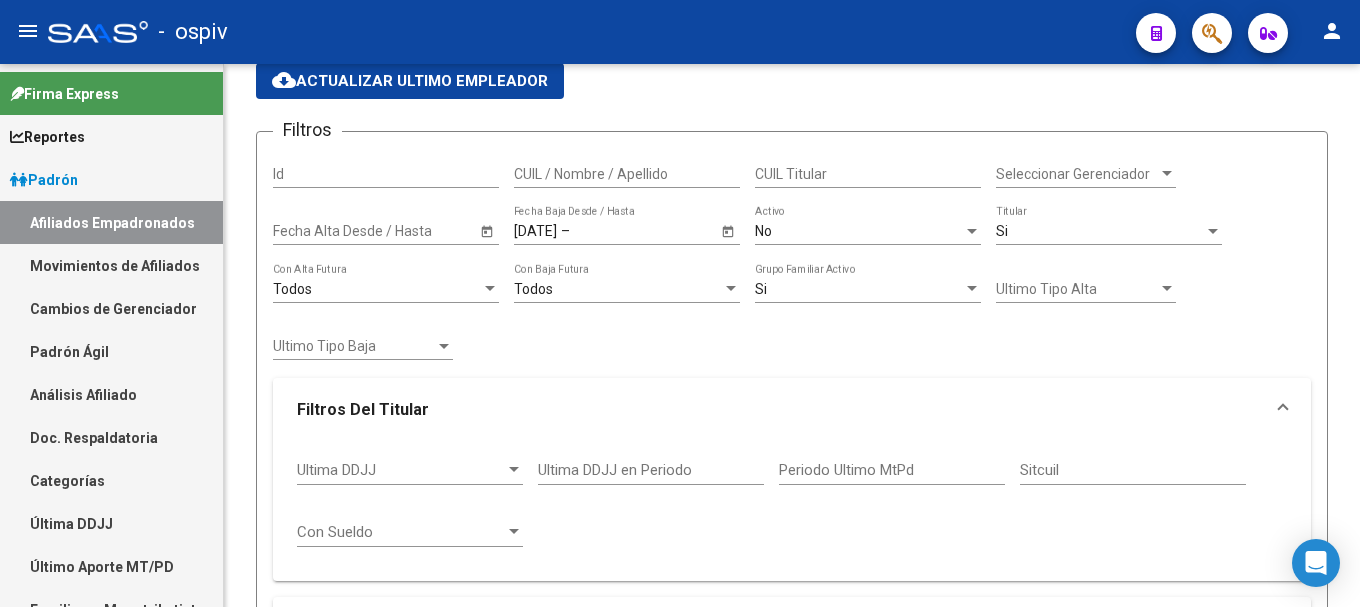 scroll, scrollTop: 0, scrollLeft: 0, axis: both 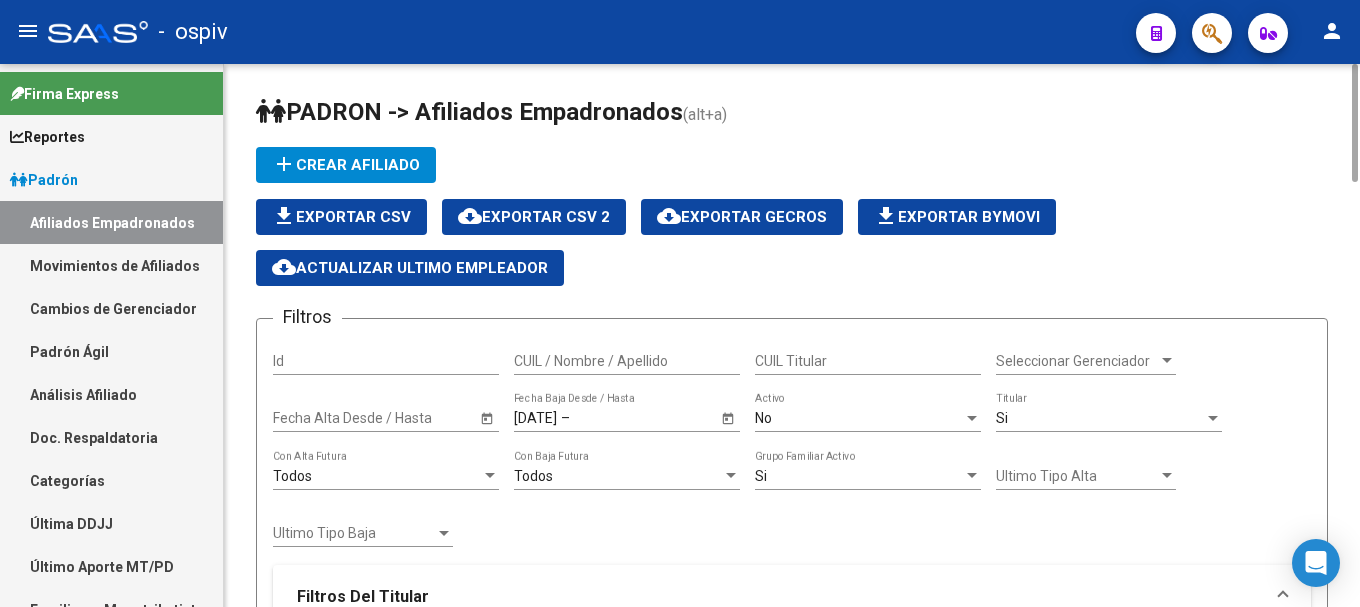 click on "cloud_download  Exportar CSV 2" 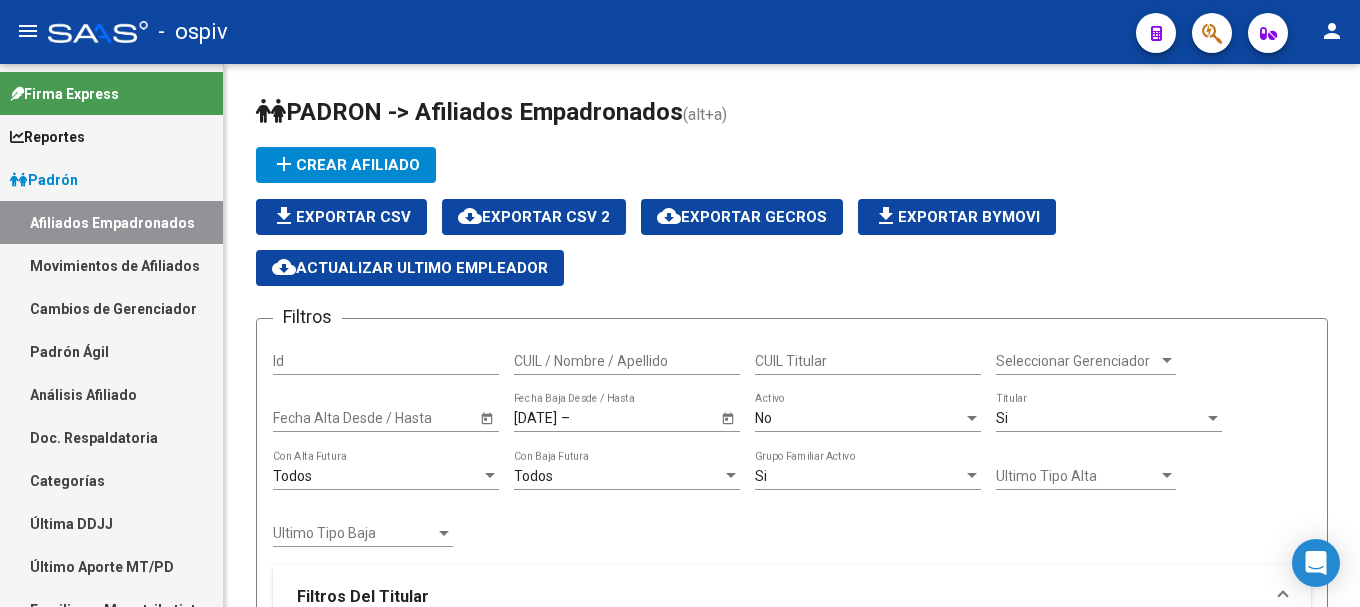 click on "Afiliados Empadronados" at bounding box center [111, 222] 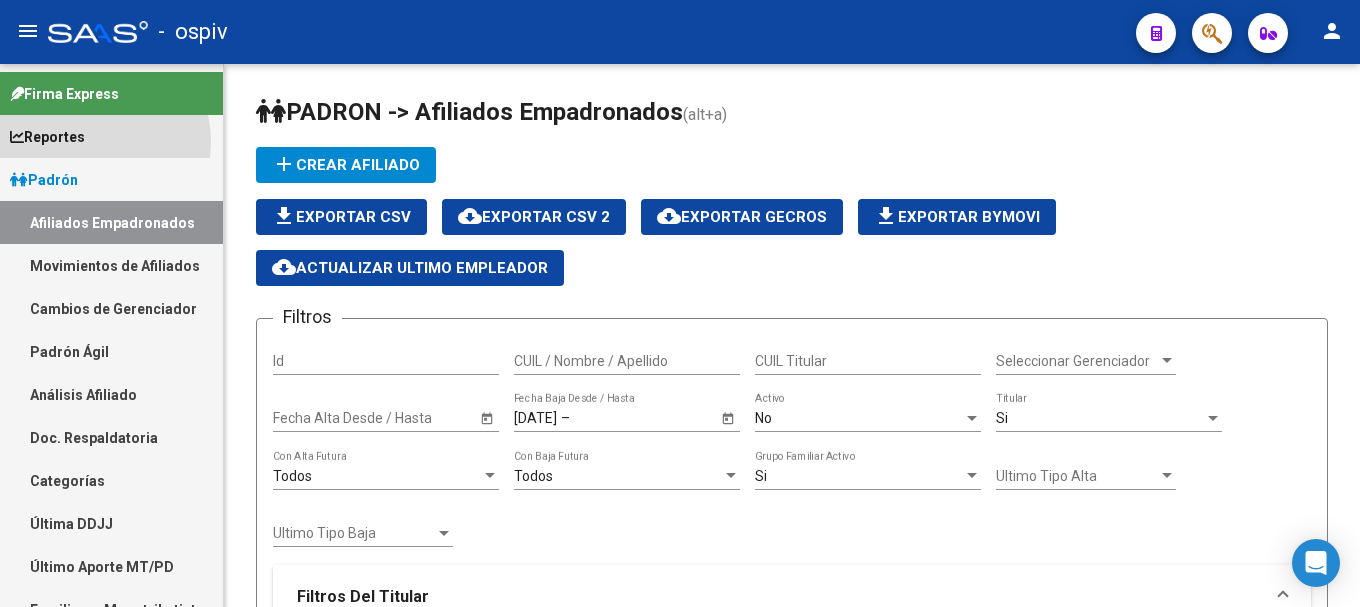 click on "Reportes" at bounding box center (47, 137) 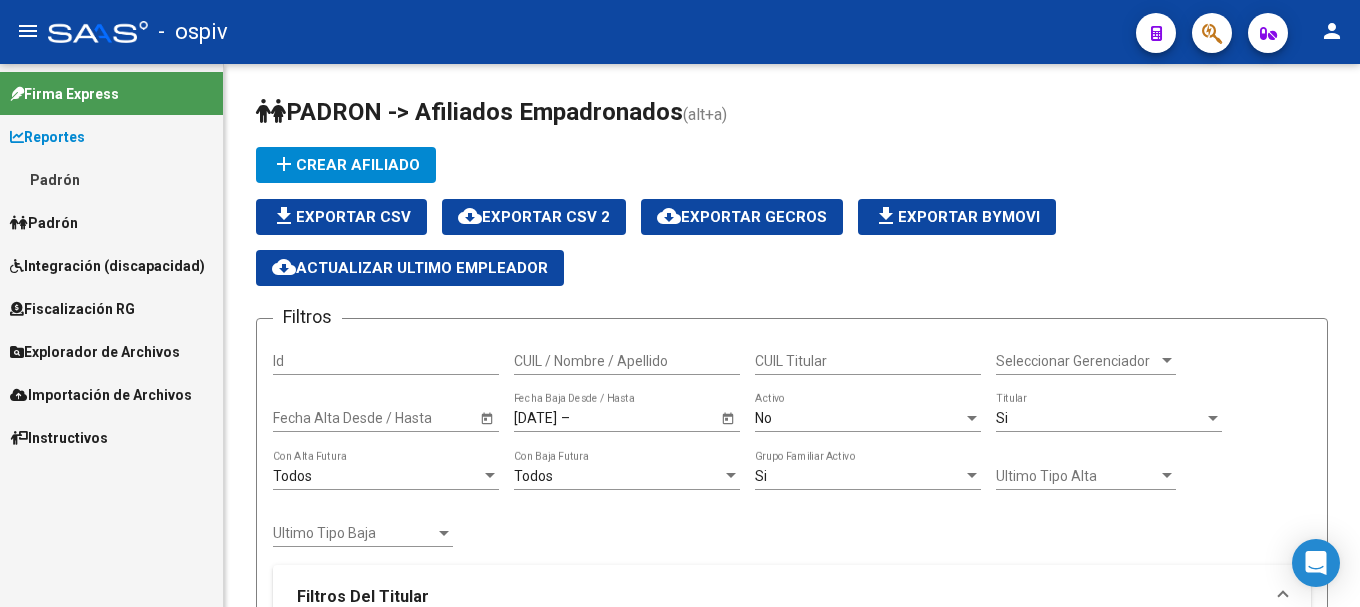 click on "Padrón" at bounding box center [111, 179] 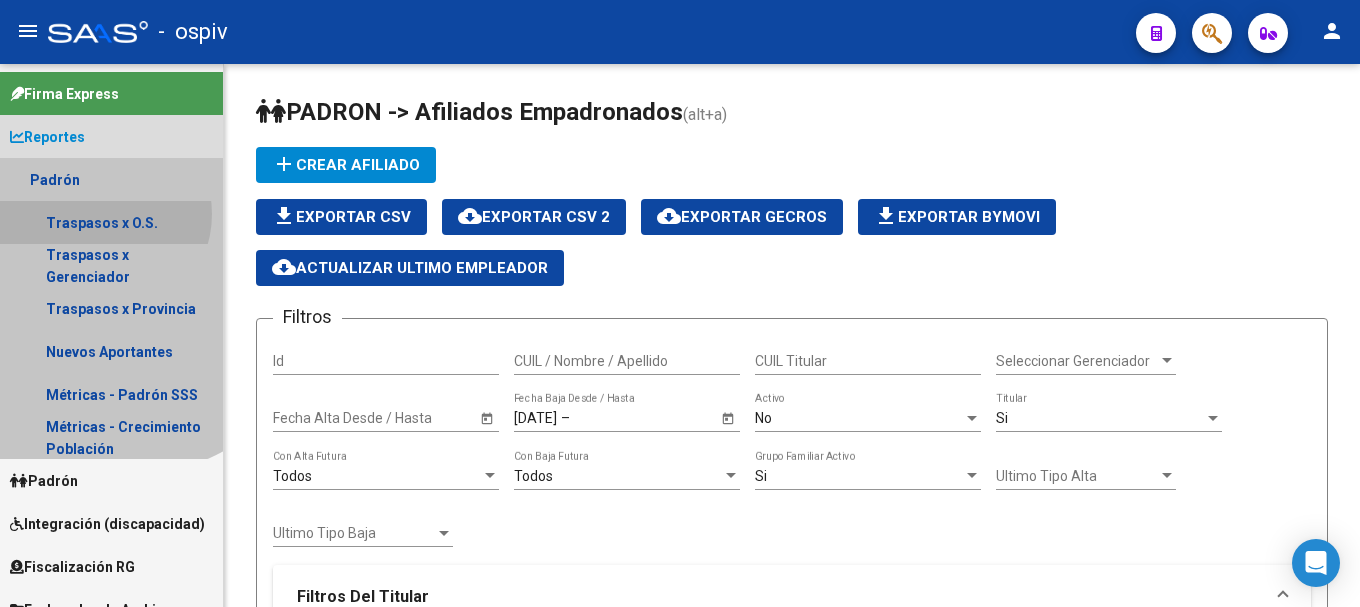 click on "Traspasos x O.S." at bounding box center [111, 222] 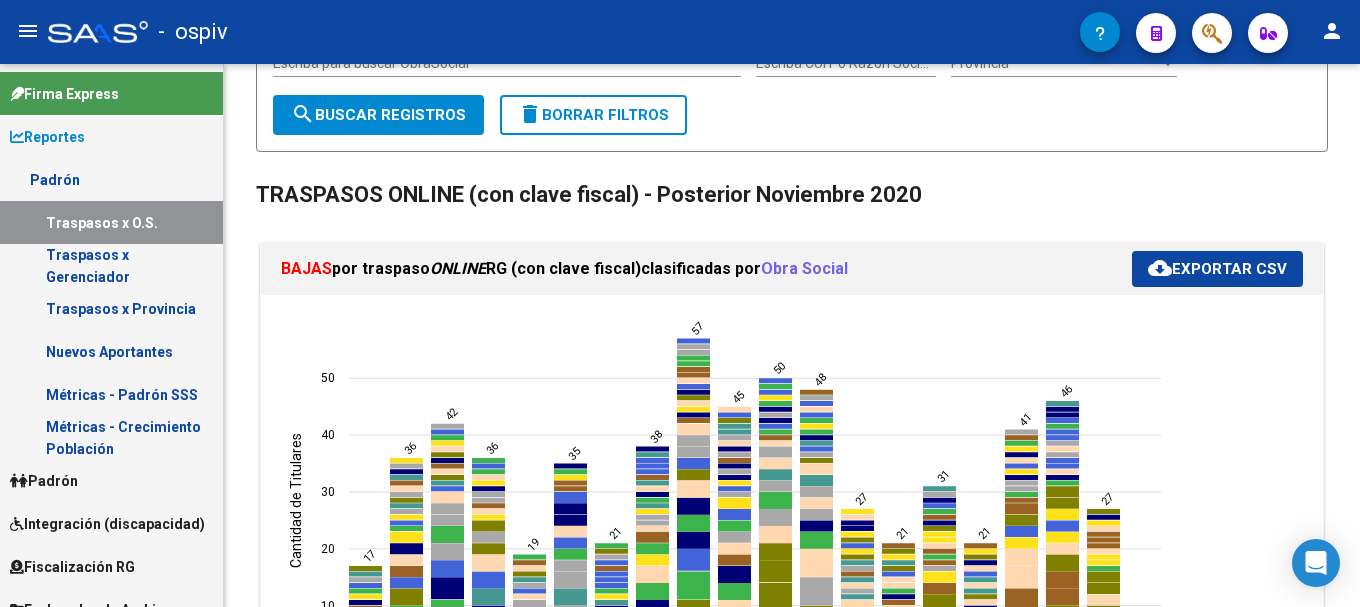 scroll, scrollTop: 0, scrollLeft: 0, axis: both 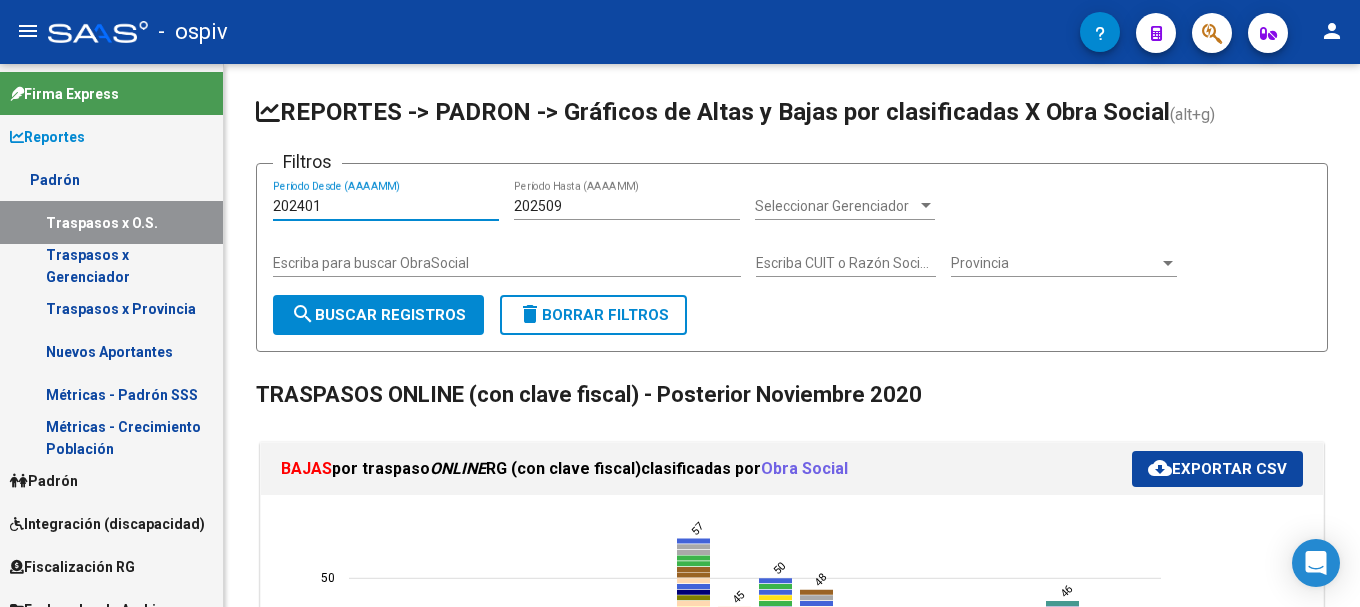drag, startPoint x: 351, startPoint y: 214, endPoint x: 155, endPoint y: 204, distance: 196.25494 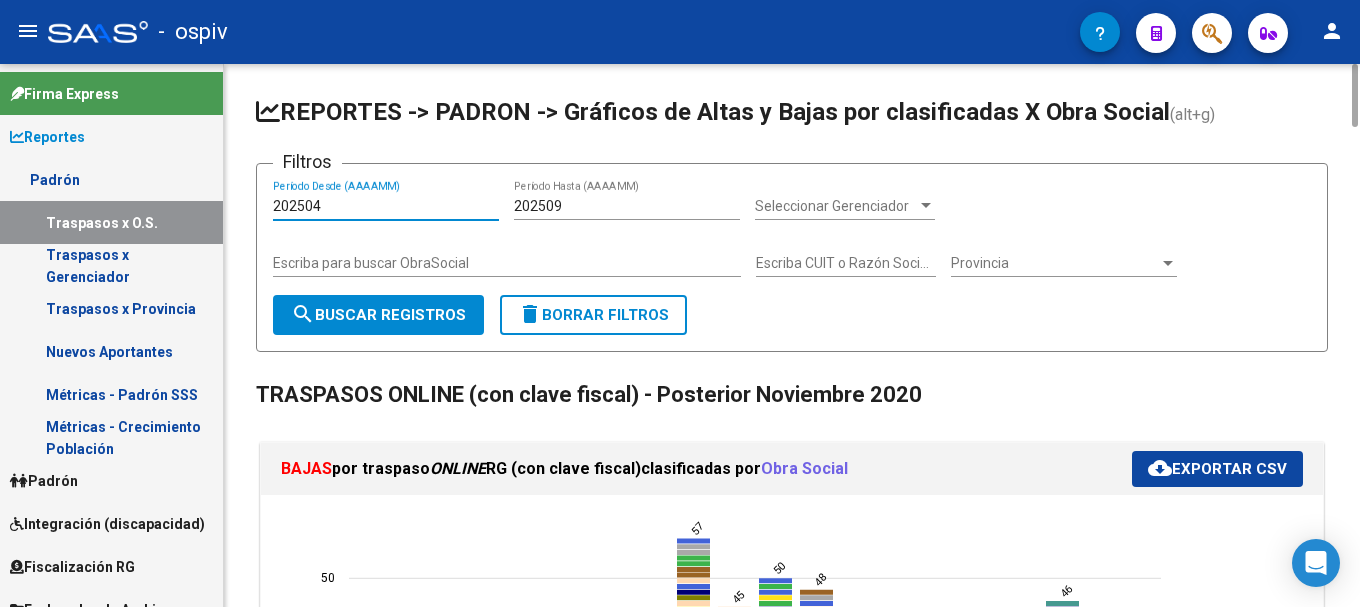 type on "202504" 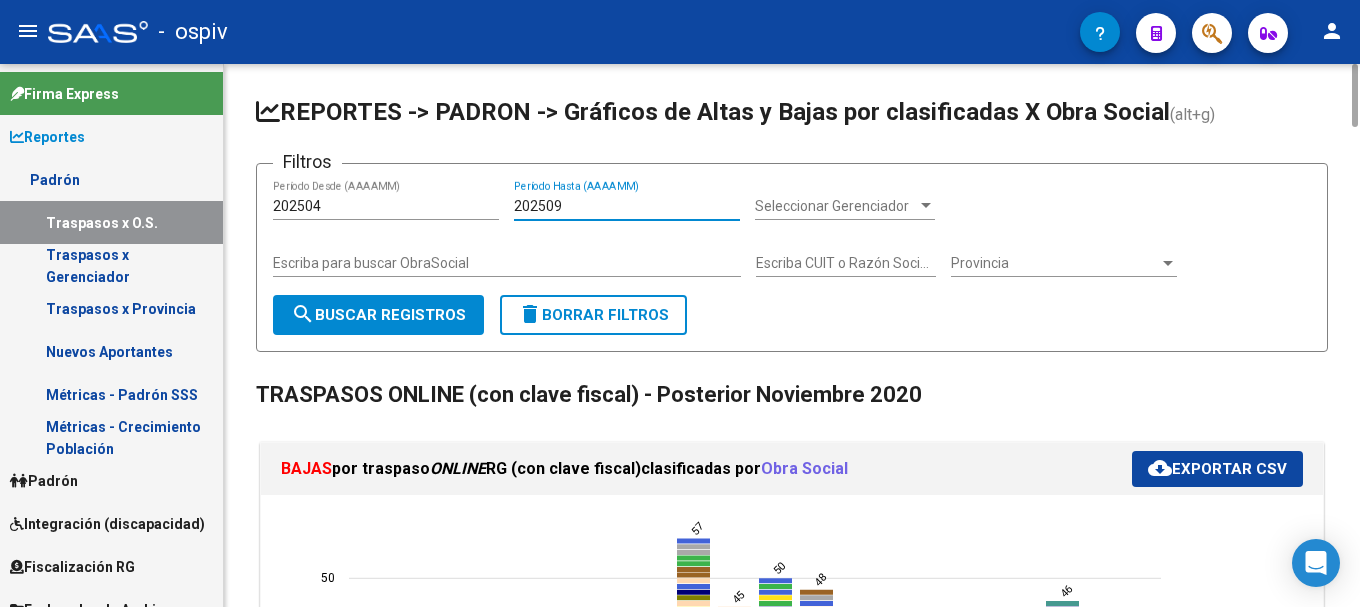 drag, startPoint x: 598, startPoint y: 211, endPoint x: 363, endPoint y: 180, distance: 237.03586 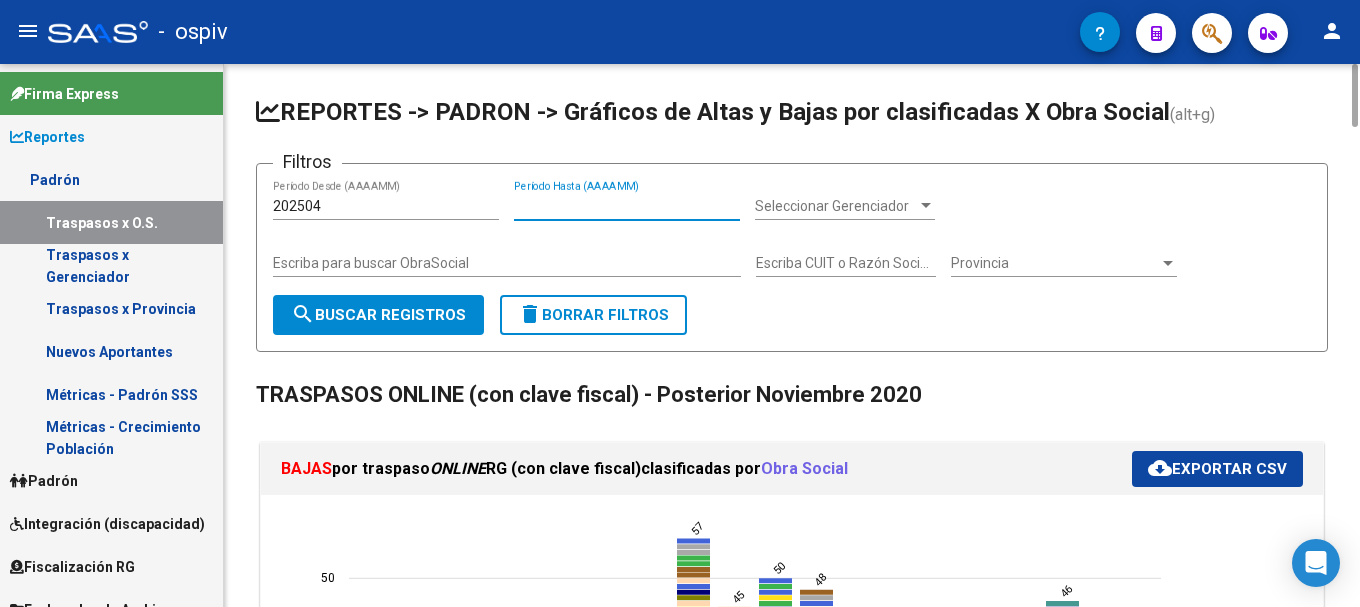 type 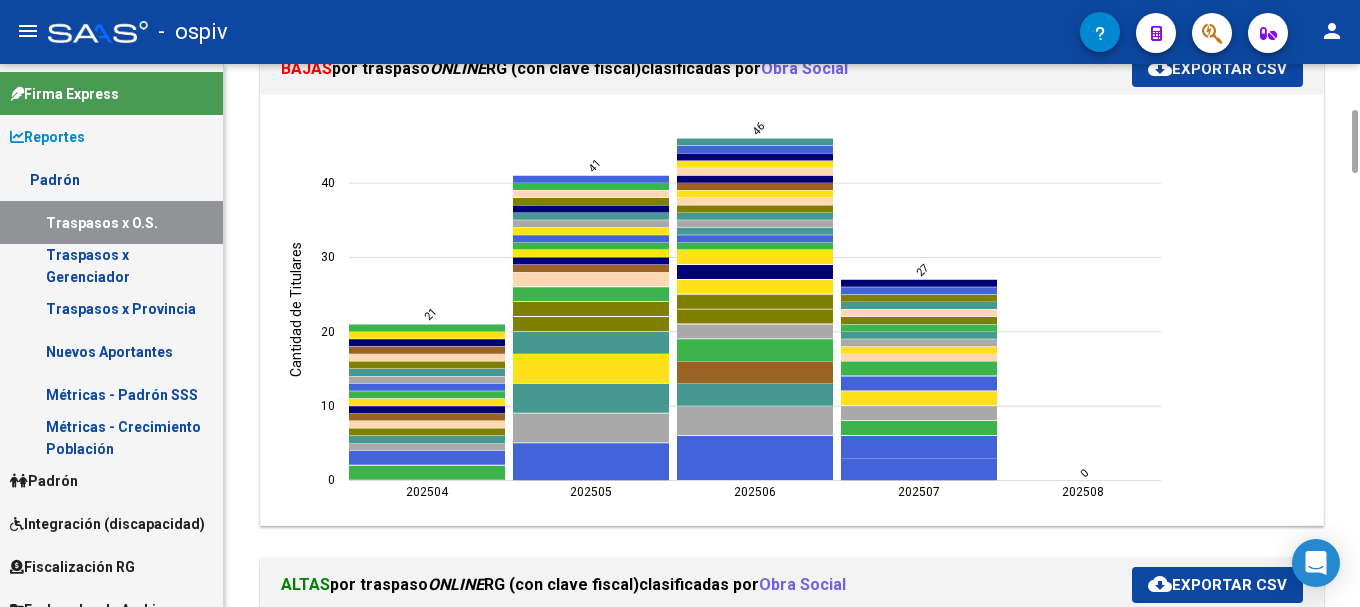 scroll, scrollTop: 0, scrollLeft: 0, axis: both 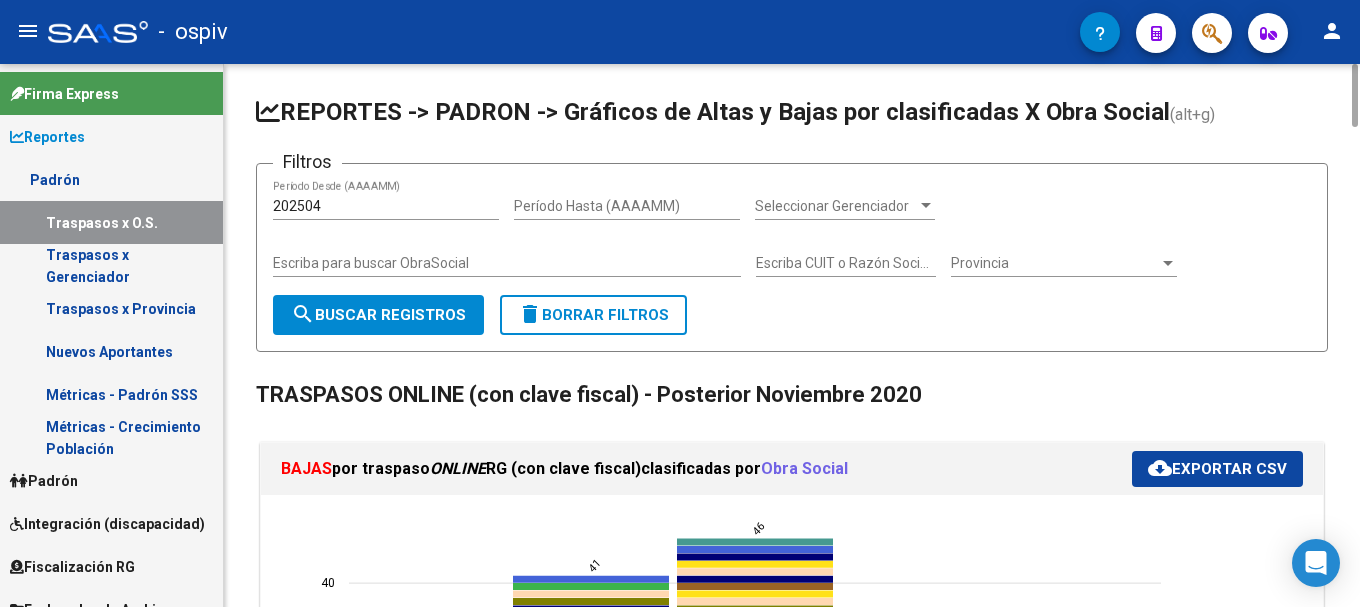 click on "cloud_download  Exportar CSV" 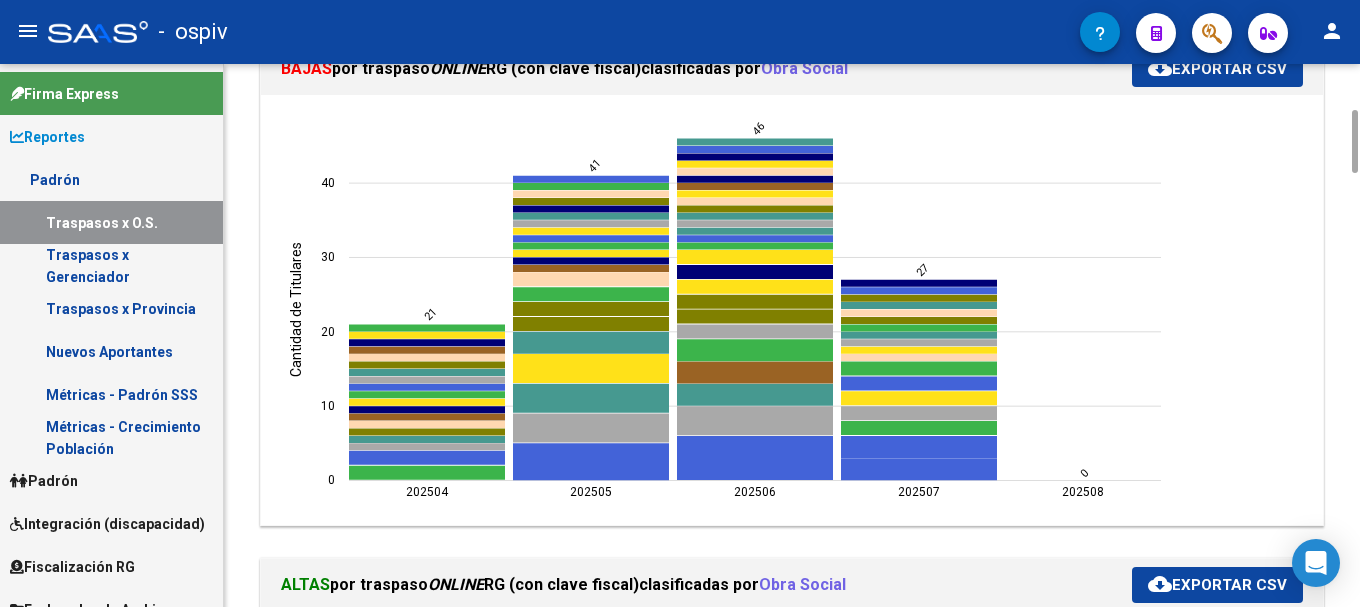 scroll, scrollTop: 0, scrollLeft: 0, axis: both 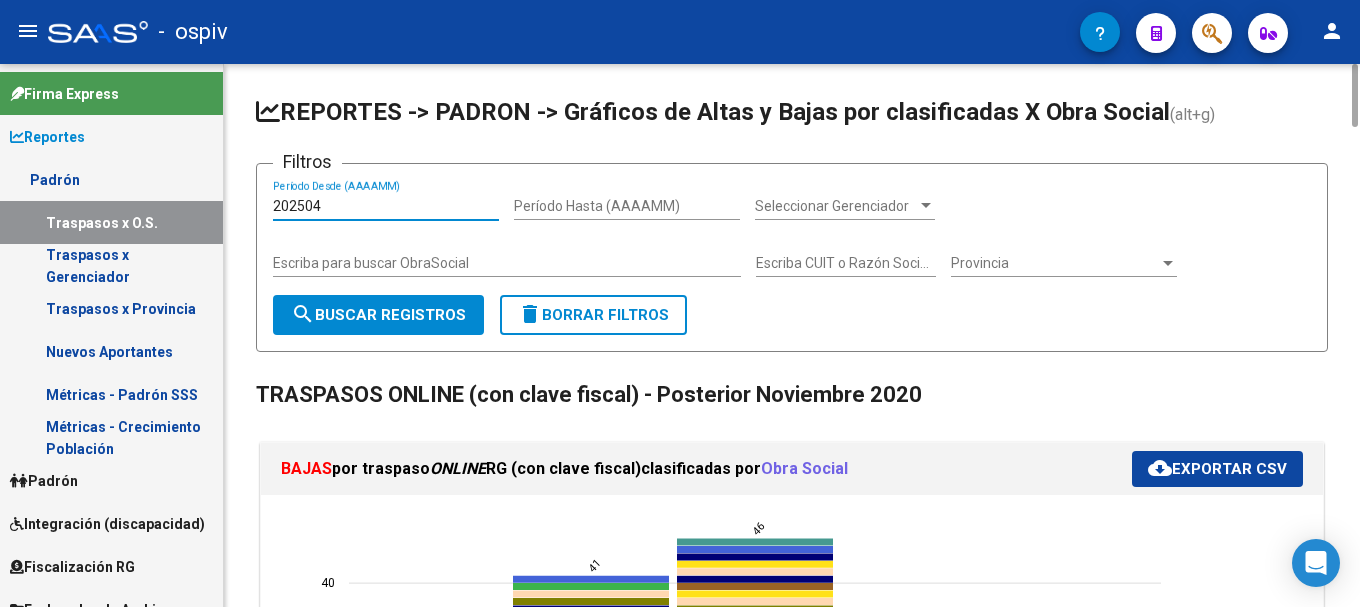 drag, startPoint x: 333, startPoint y: 206, endPoint x: 310, endPoint y: 205, distance: 23.021729 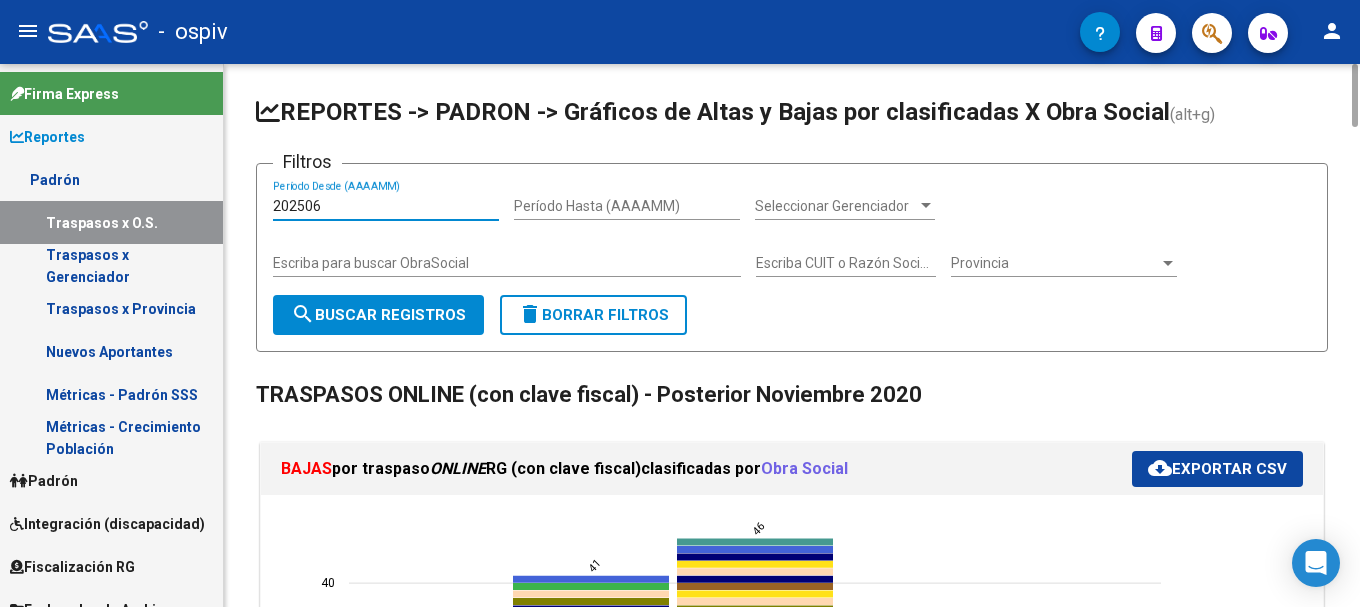 click on "search  Buscar Registros" 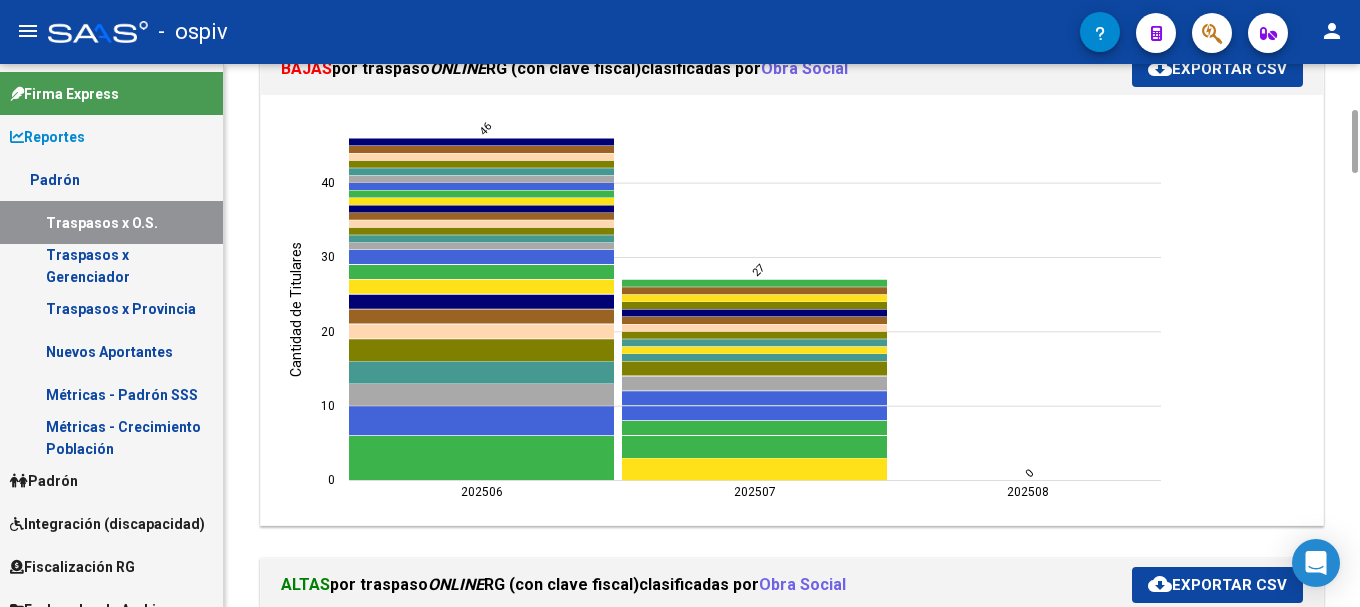 scroll, scrollTop: 200, scrollLeft: 0, axis: vertical 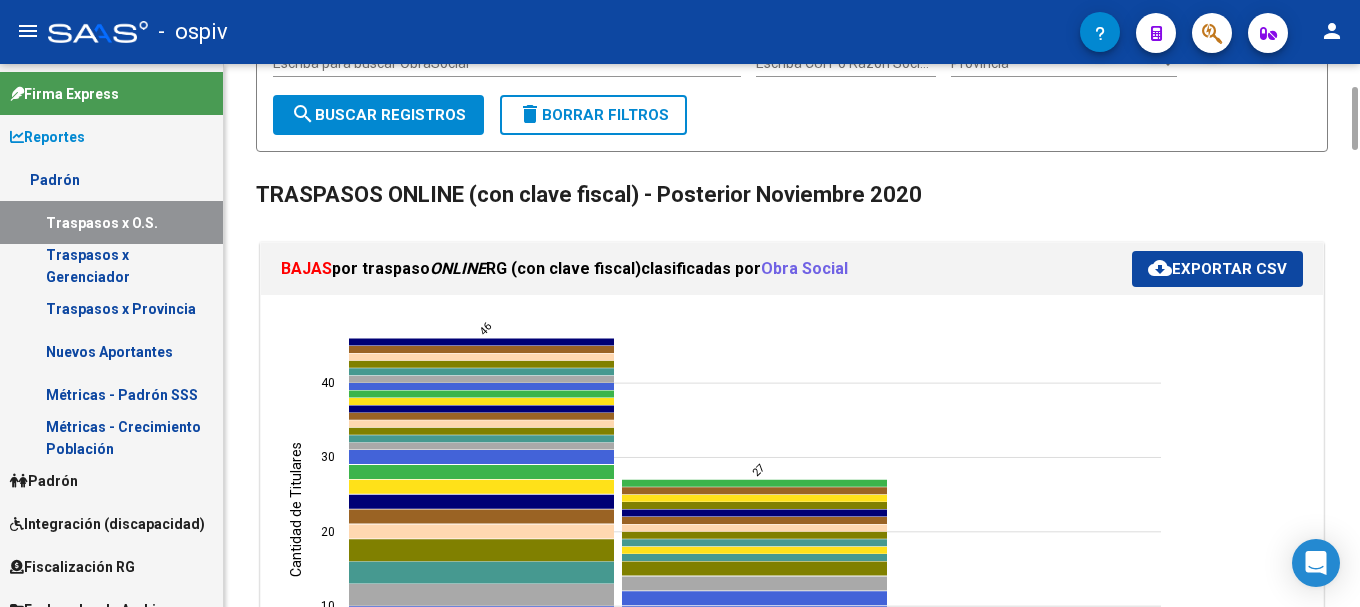 click on "cloud_download  Exportar CSV" 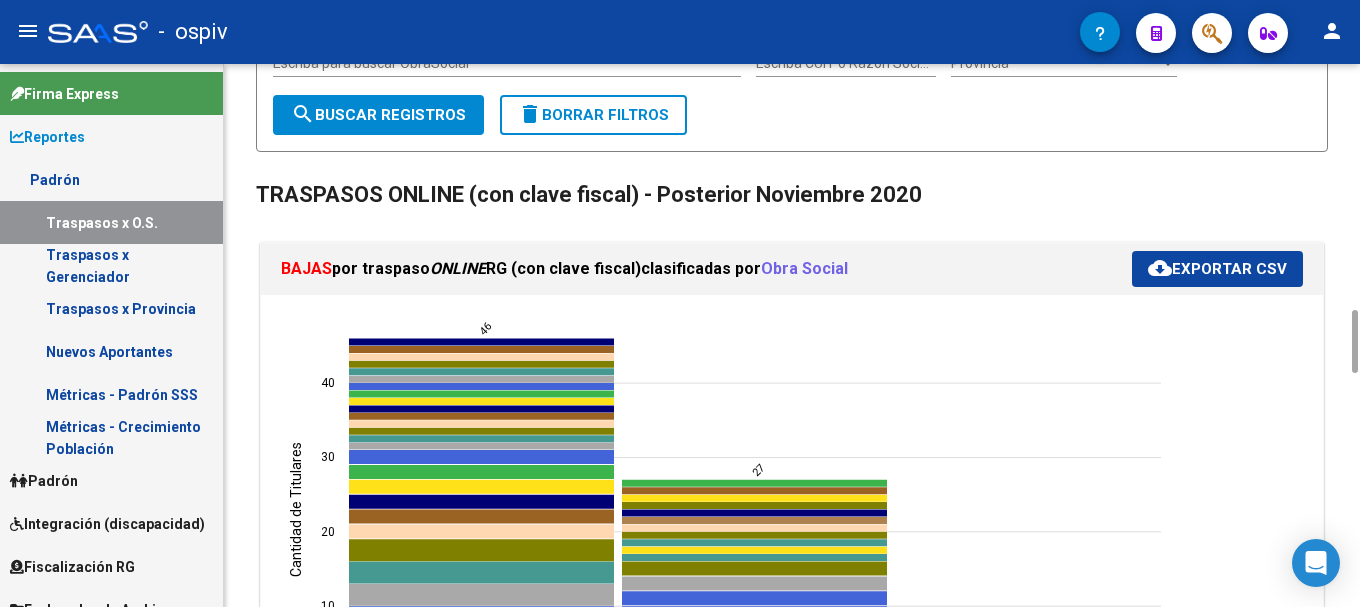 scroll, scrollTop: 0, scrollLeft: 0, axis: both 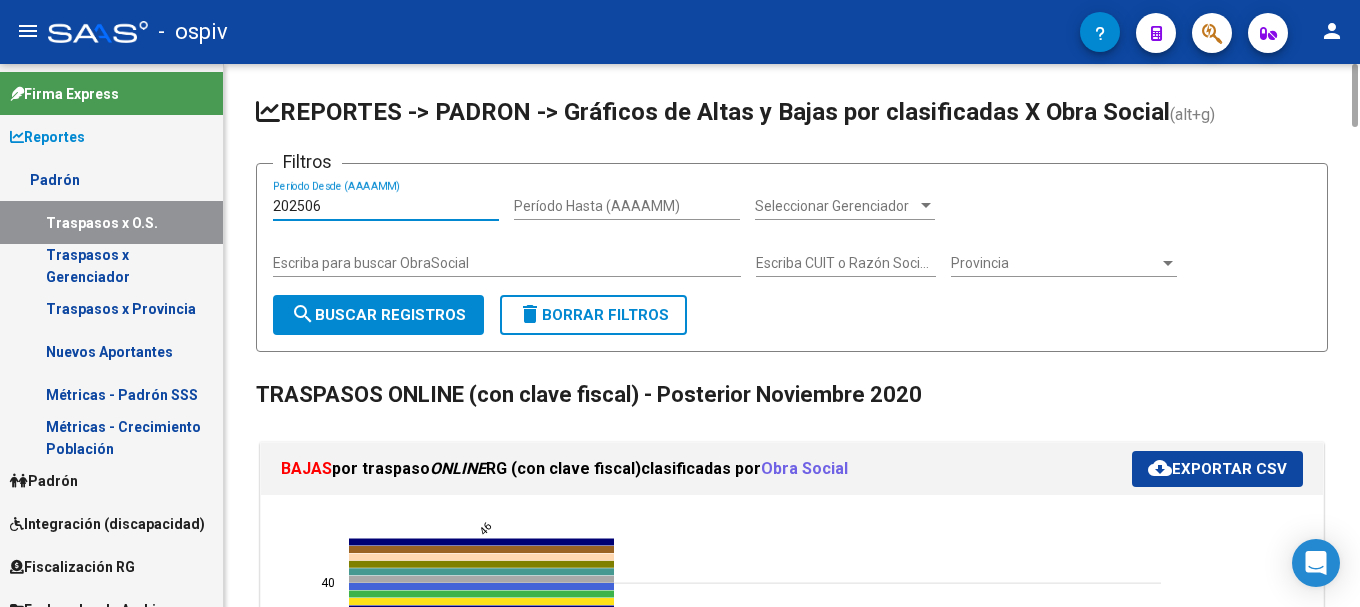 drag, startPoint x: 317, startPoint y: 204, endPoint x: 275, endPoint y: 208, distance: 42.190044 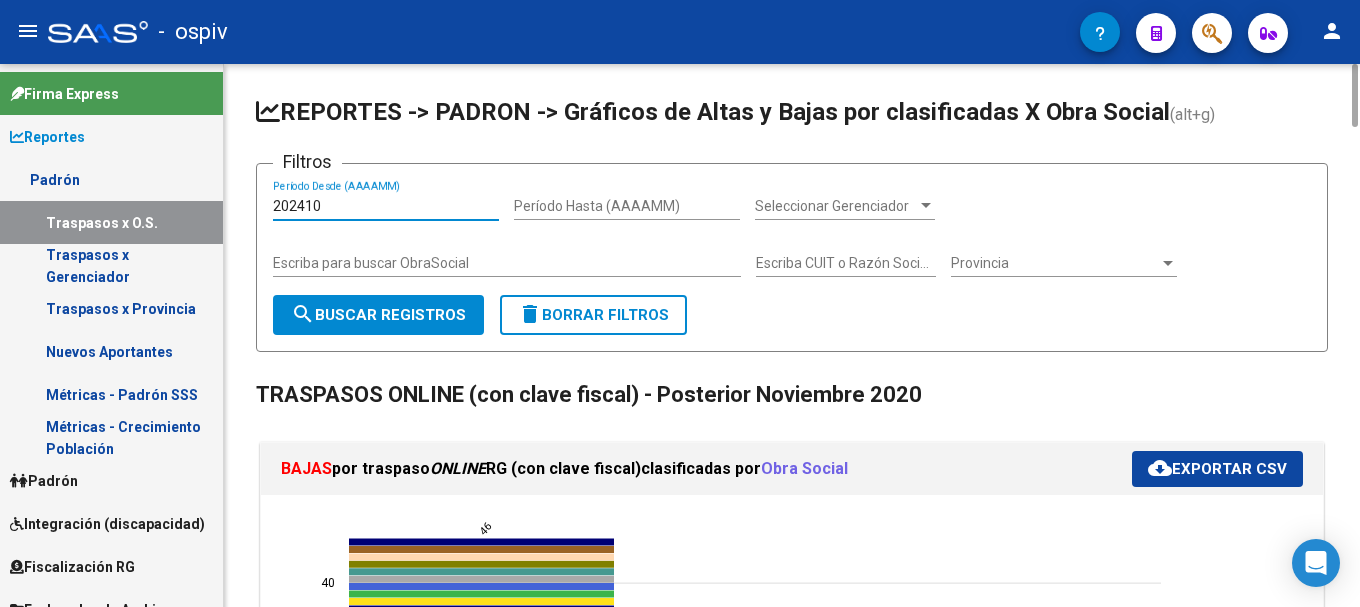 type on "202410" 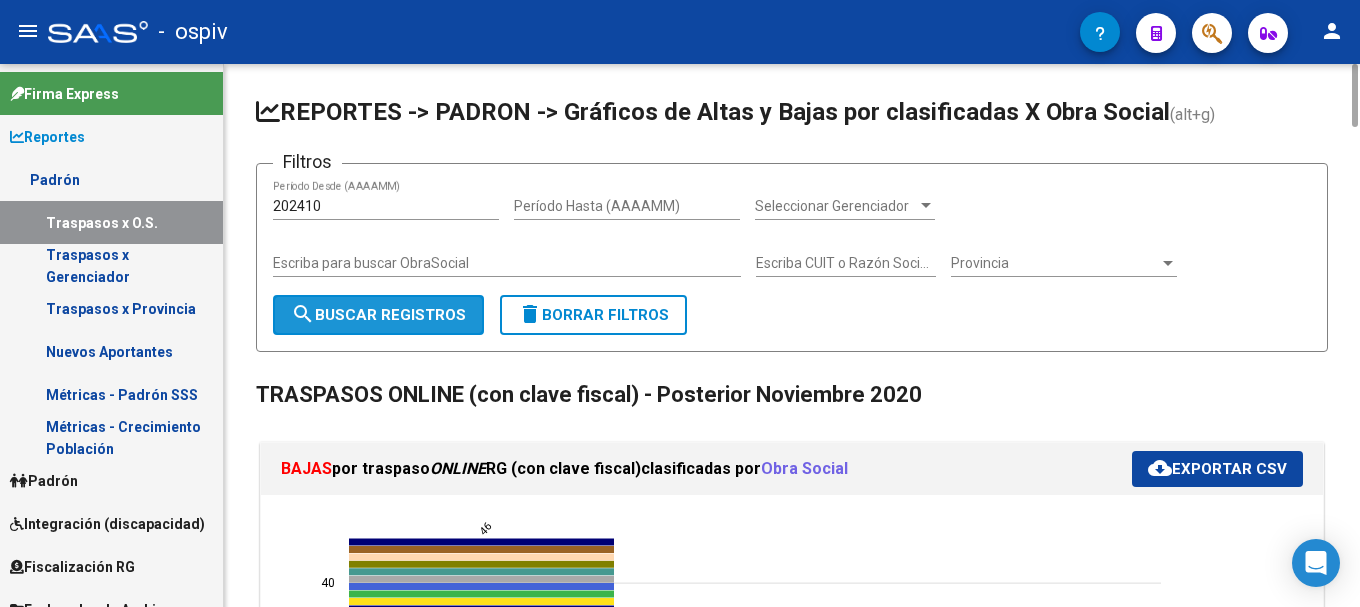 click on "search  Buscar Registros" 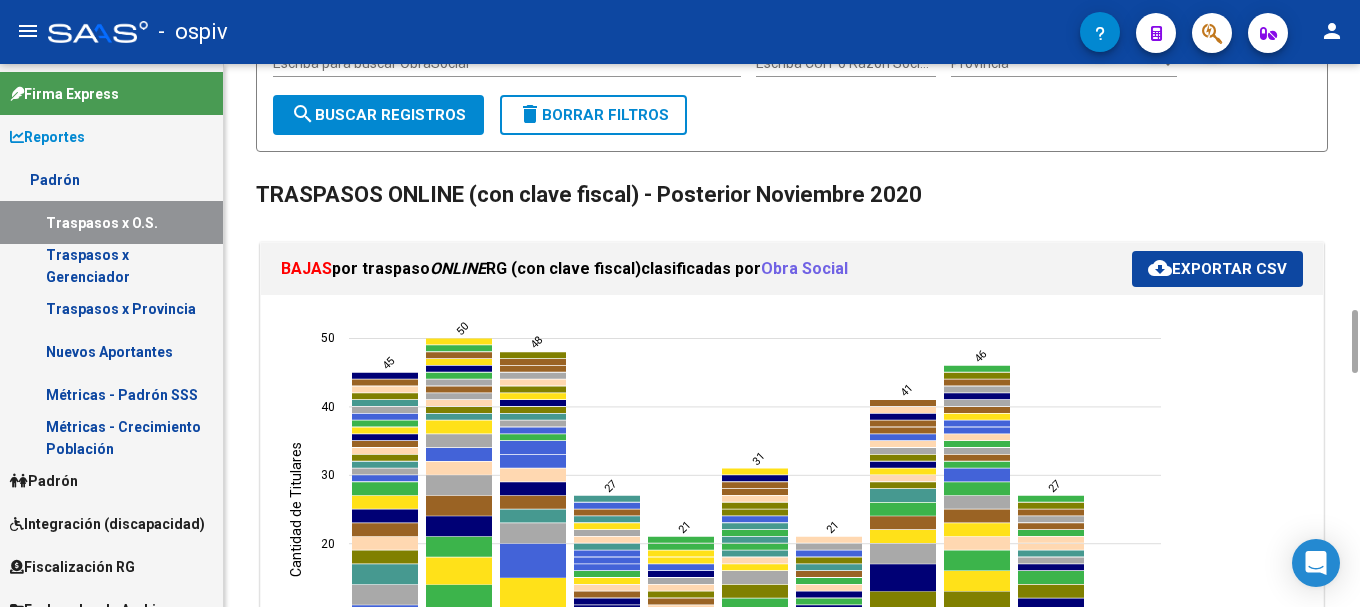 scroll, scrollTop: 0, scrollLeft: 0, axis: both 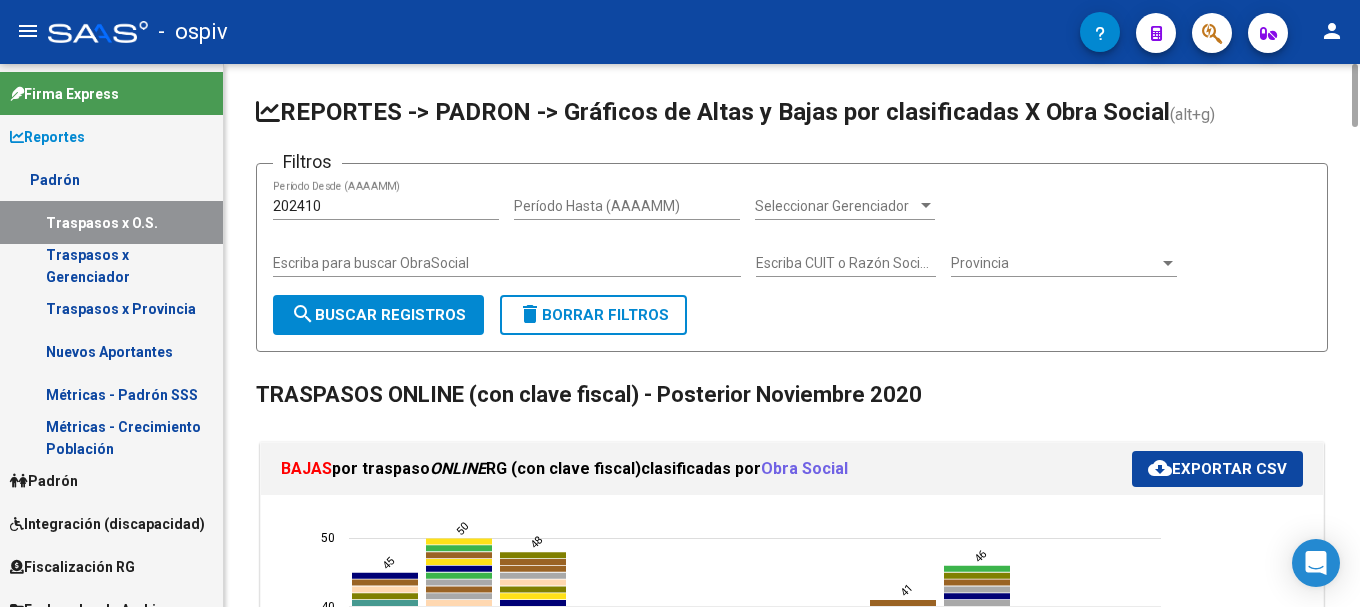 click on "cloud_download  Exportar CSV" 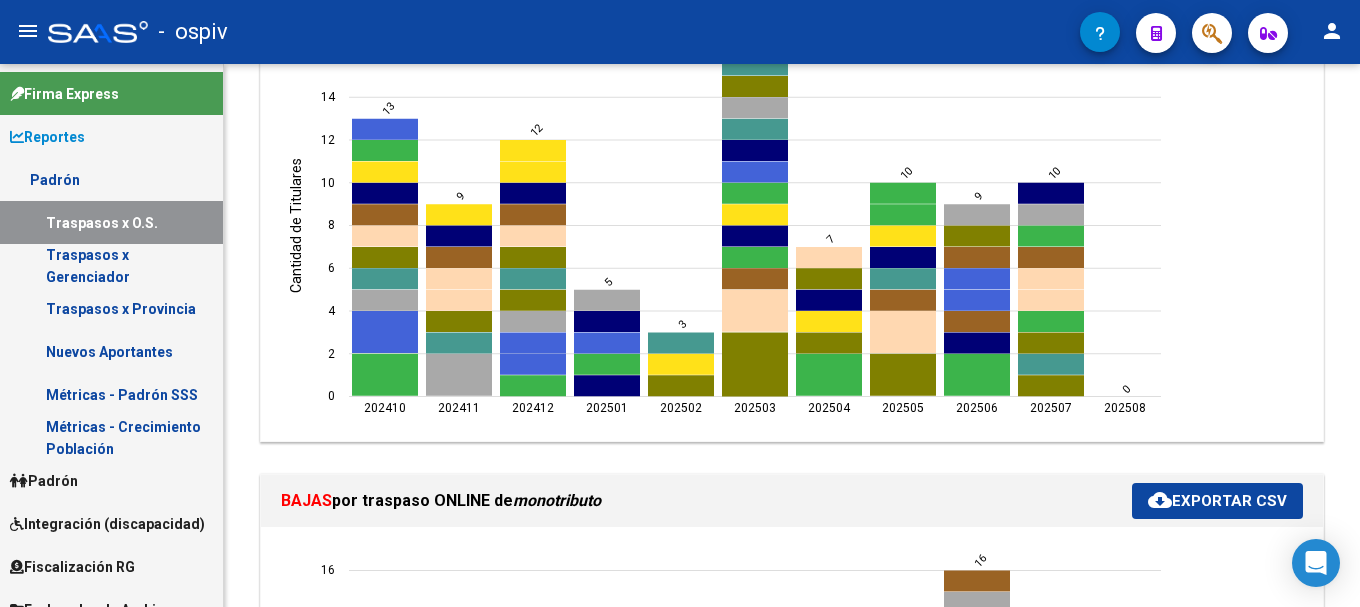 scroll, scrollTop: 0, scrollLeft: 0, axis: both 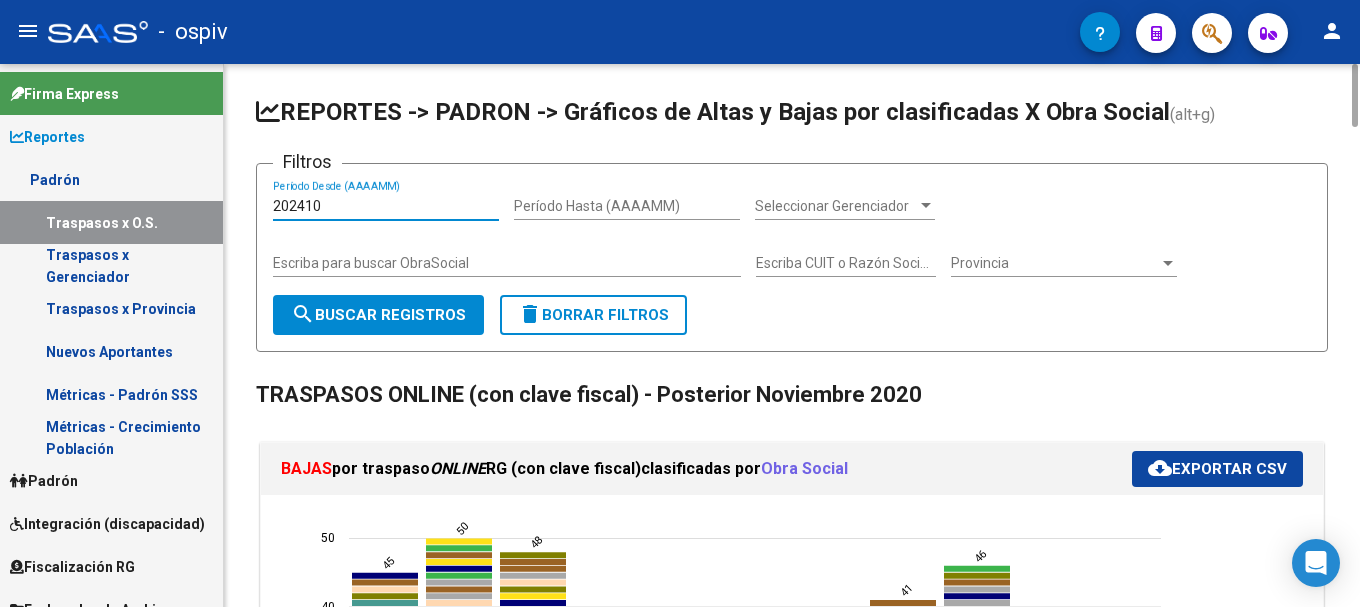 click on "202410" at bounding box center [386, 206] 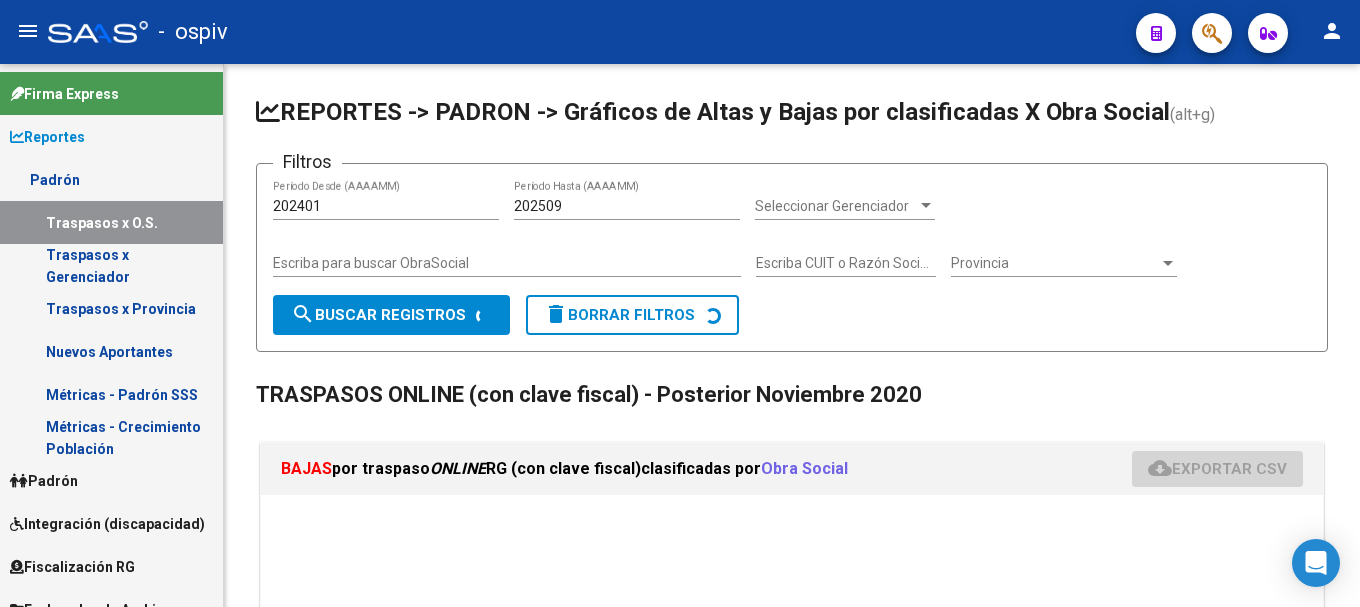 scroll, scrollTop: 0, scrollLeft: 0, axis: both 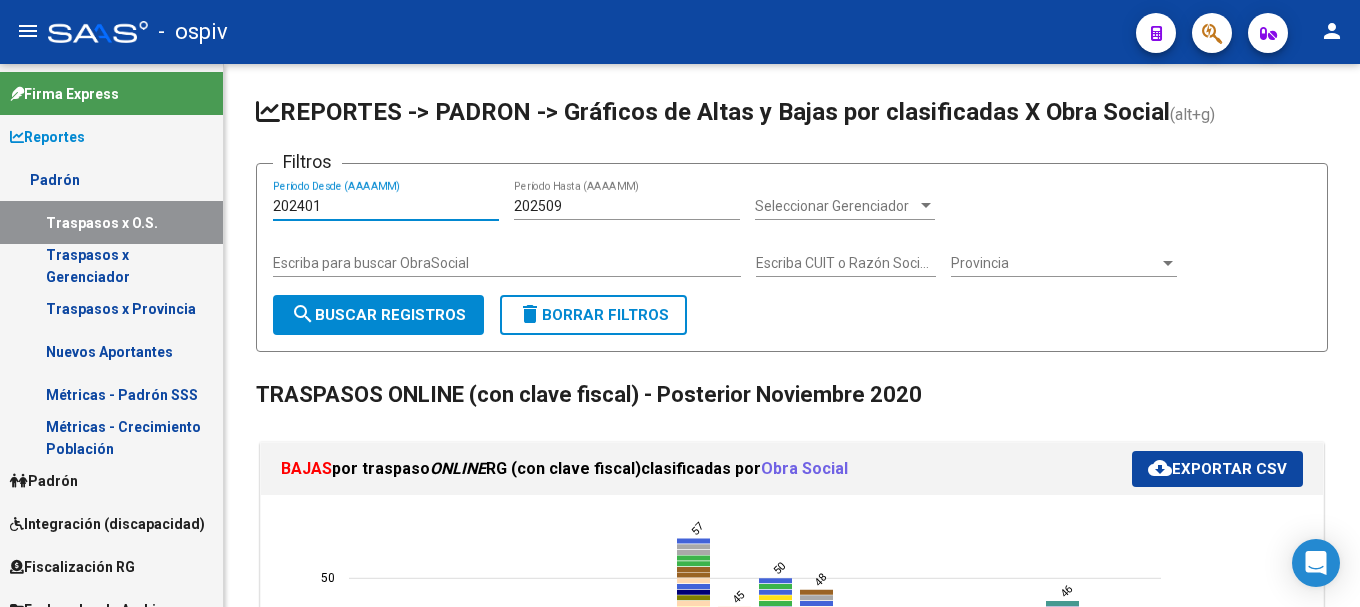 drag, startPoint x: 308, startPoint y: 198, endPoint x: 212, endPoint y: 176, distance: 98.48858 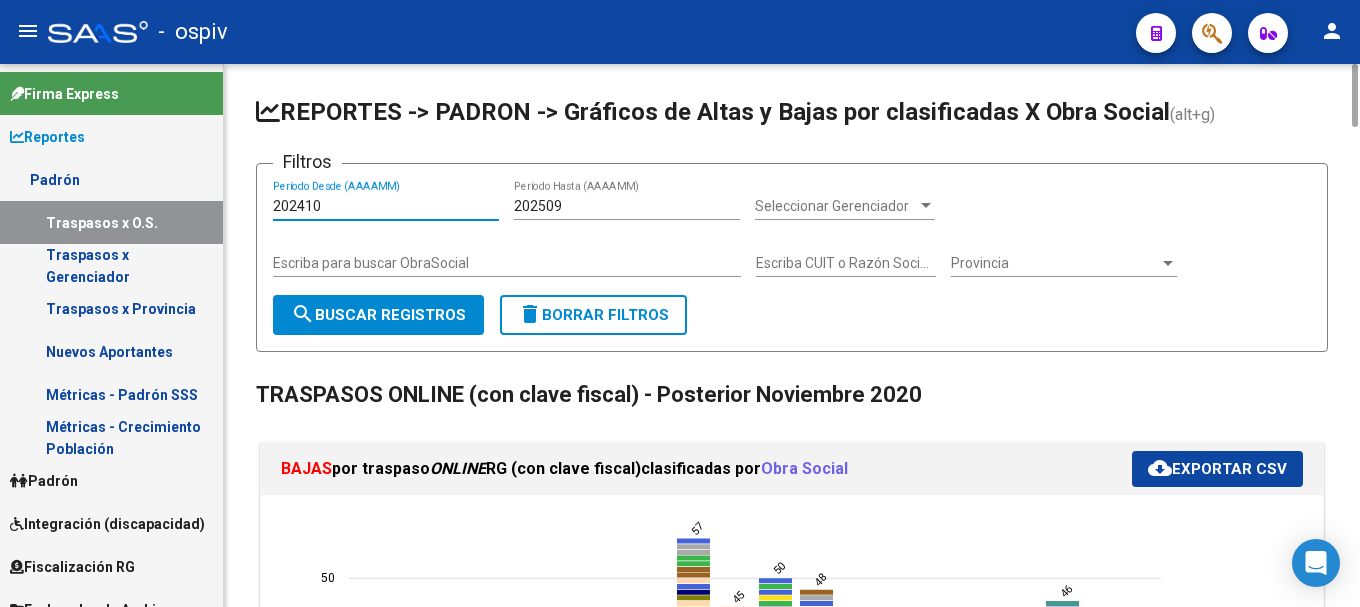 type on "202410" 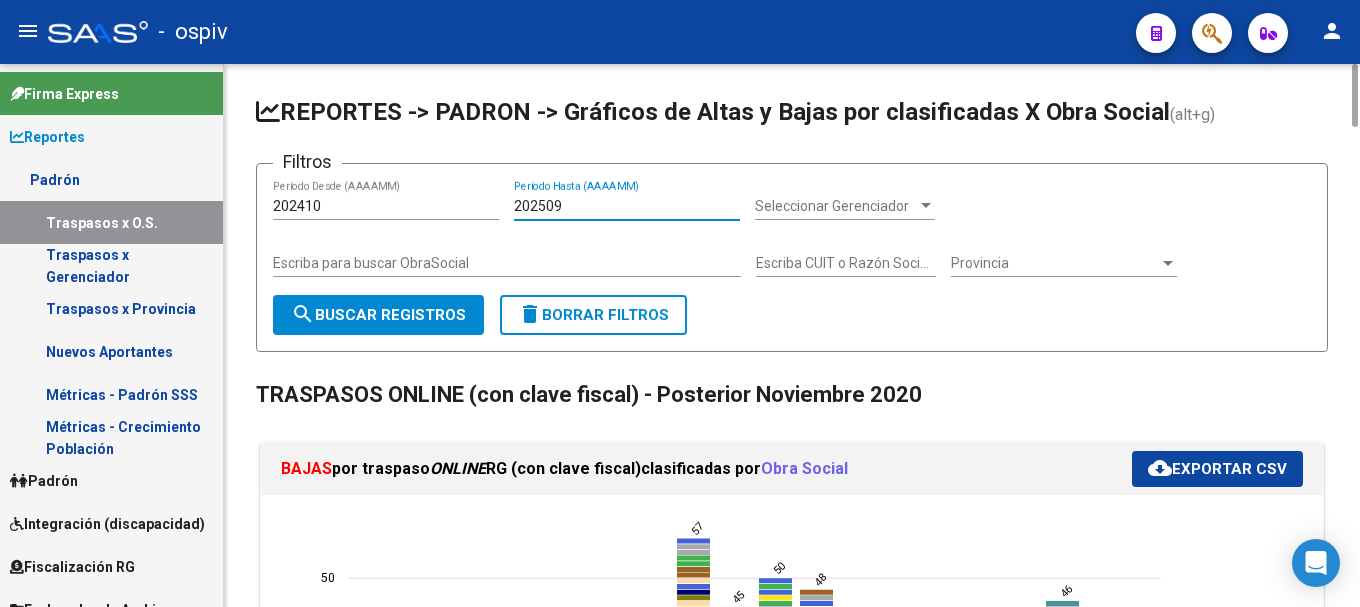 drag, startPoint x: 568, startPoint y: 202, endPoint x: 378, endPoint y: 190, distance: 190.37857 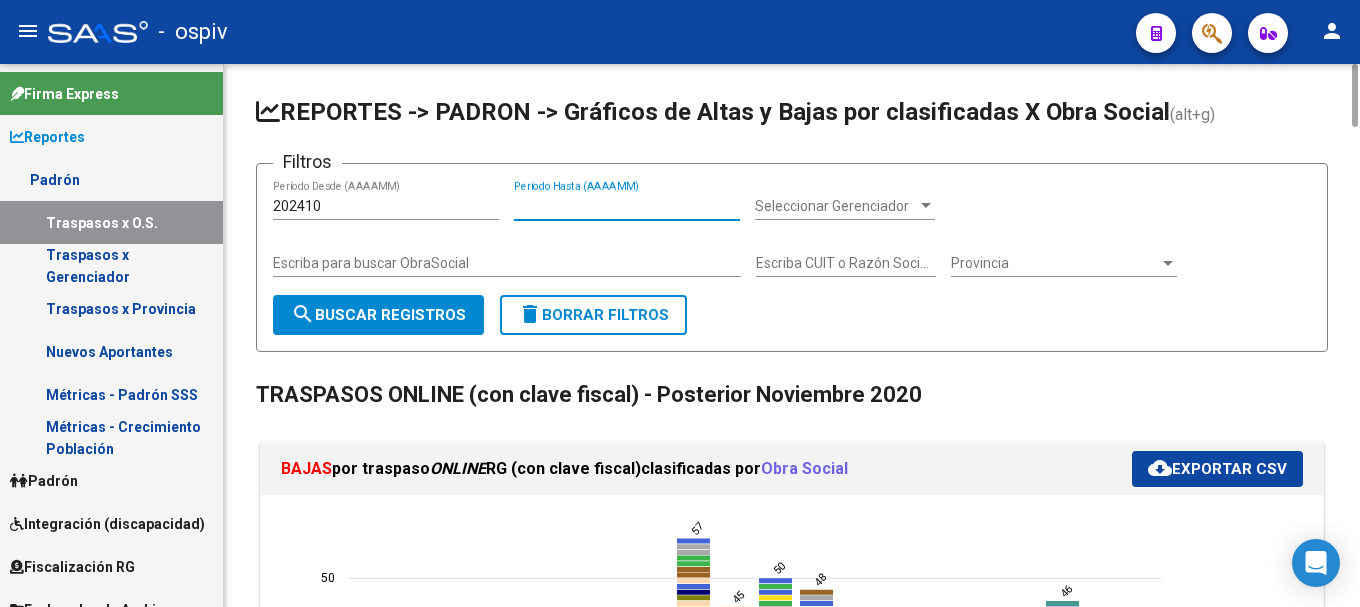 type 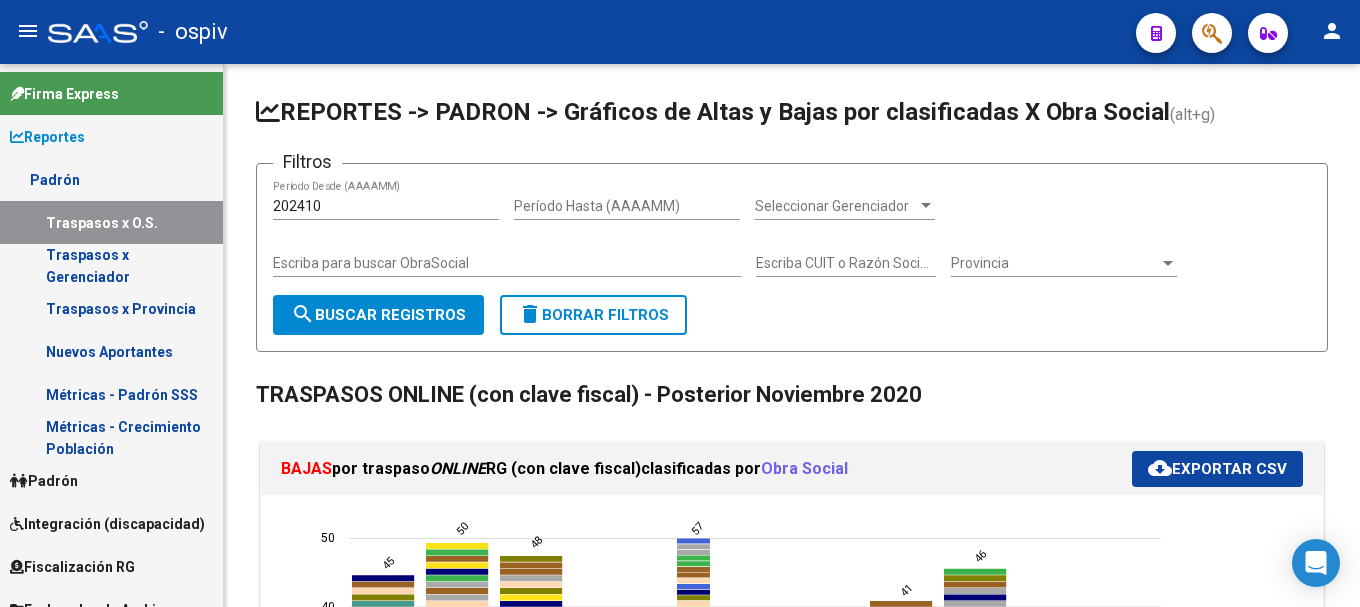 scroll, scrollTop: 800, scrollLeft: 0, axis: vertical 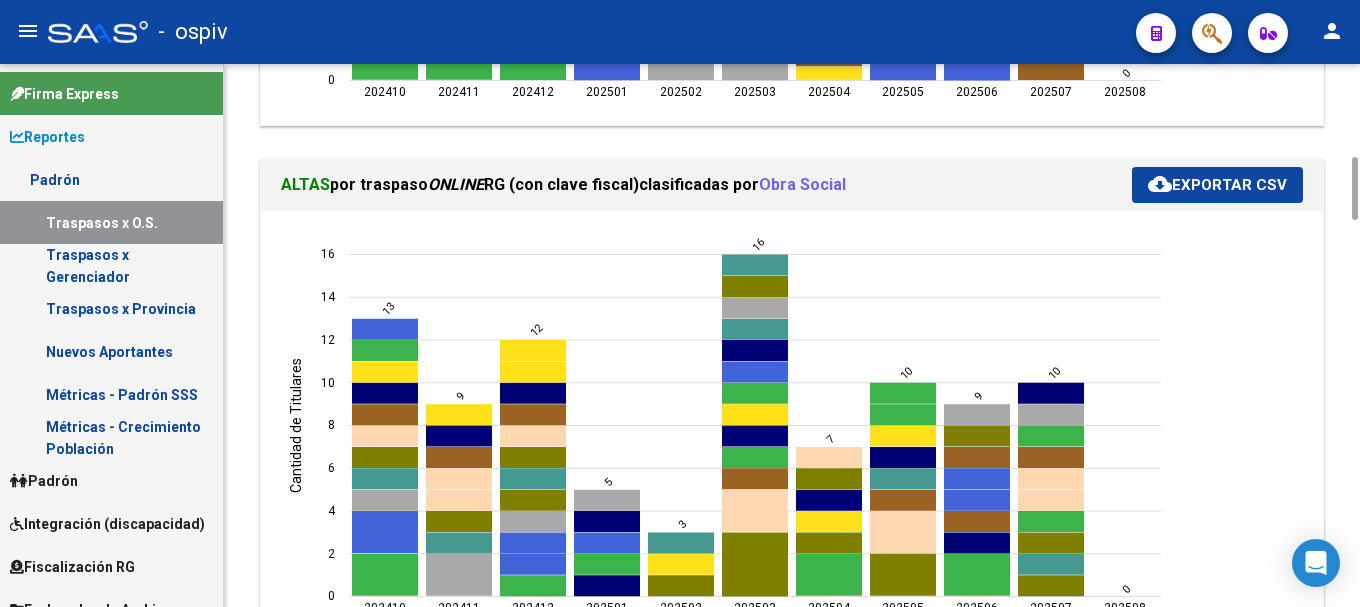 click on "cloud_download  Exportar CSV" 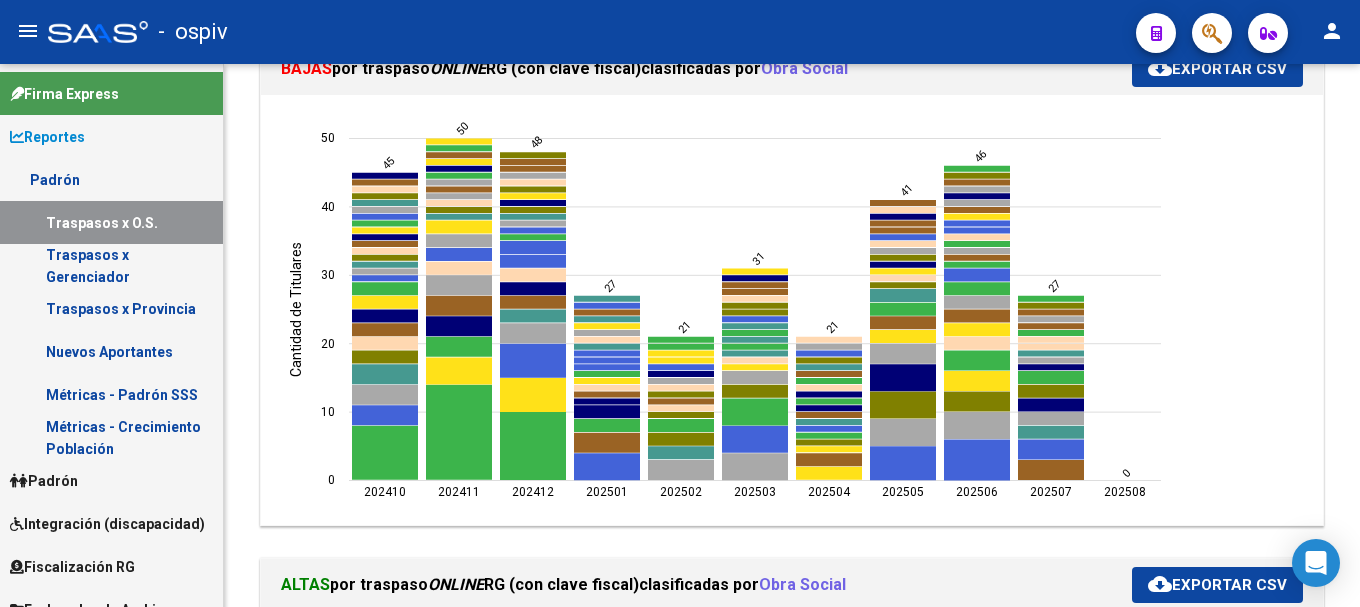 scroll, scrollTop: 200, scrollLeft: 0, axis: vertical 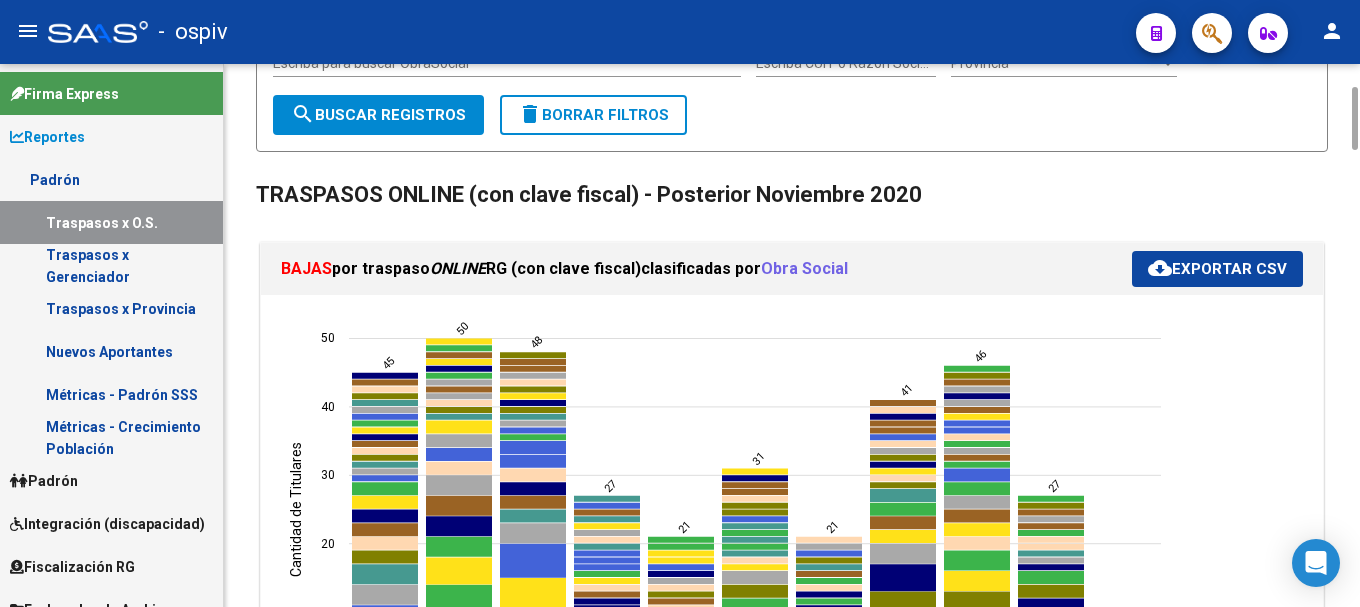 click on "cloud_download  Exportar CSV" 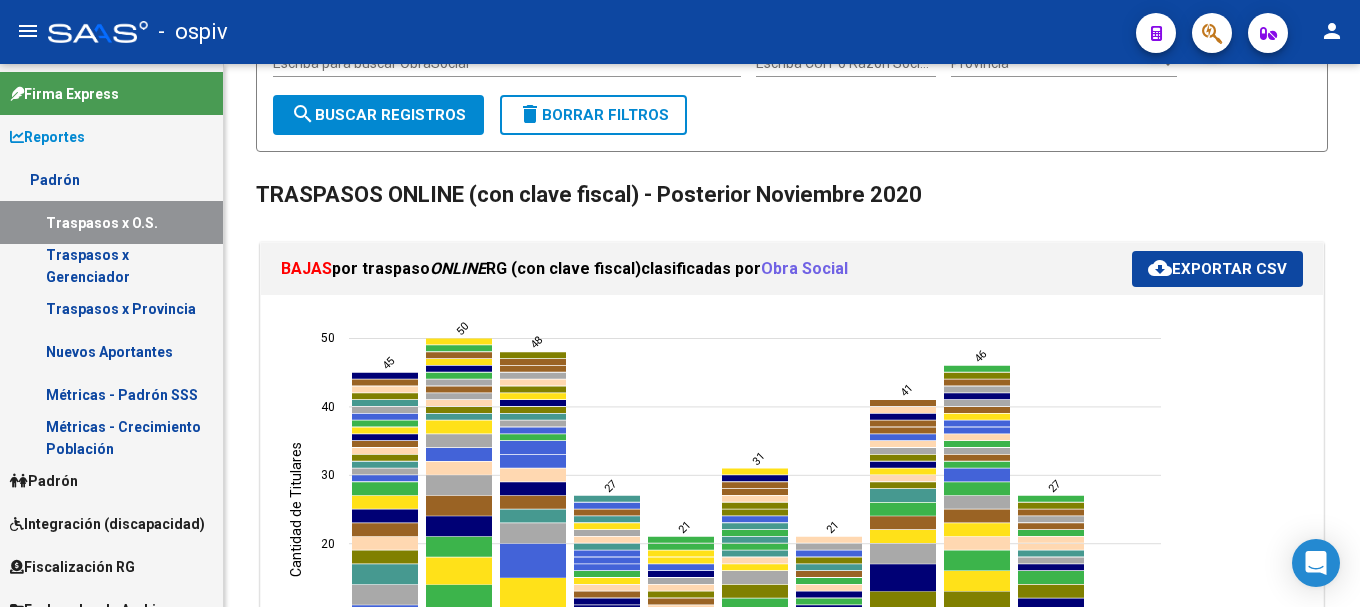 scroll, scrollTop: 0, scrollLeft: 0, axis: both 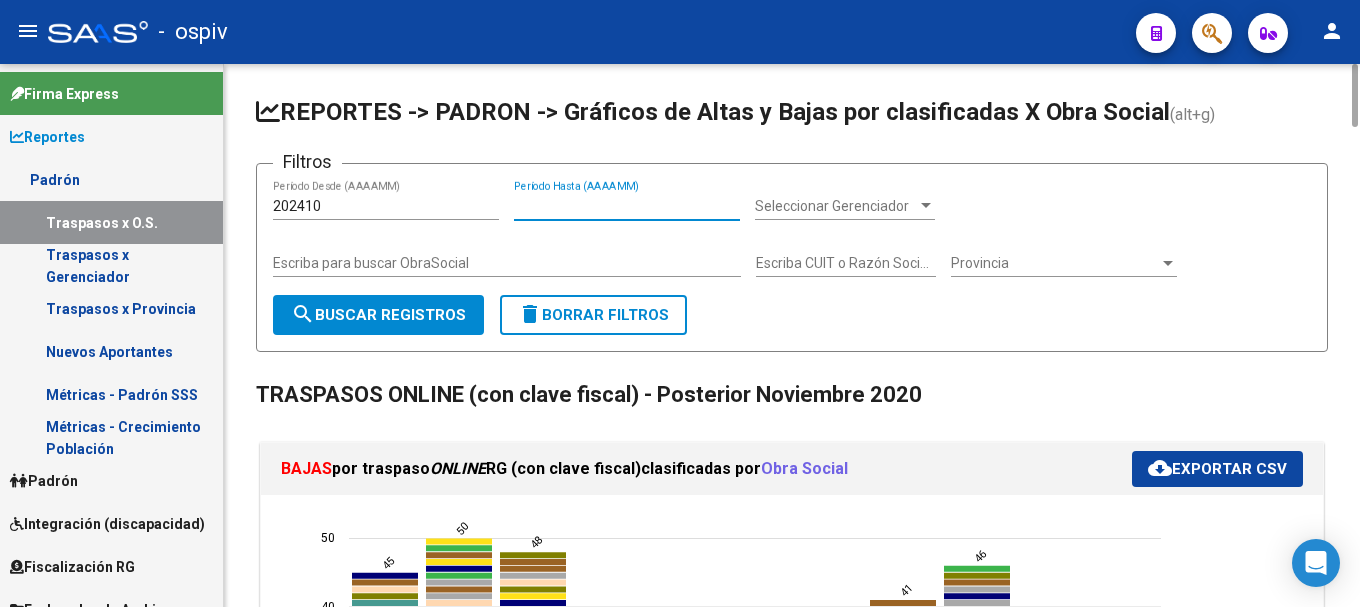 click on "Período Hasta (AAAAMM)" at bounding box center (627, 206) 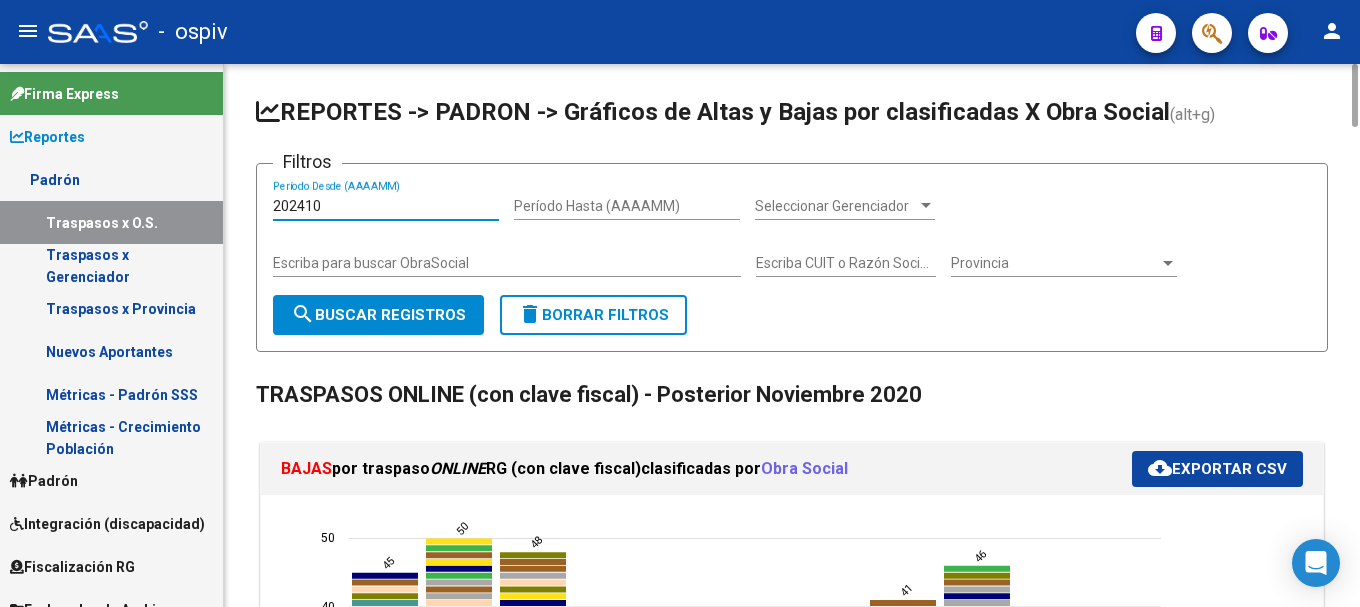 drag, startPoint x: 340, startPoint y: 214, endPoint x: 235, endPoint y: 196, distance: 106.531685 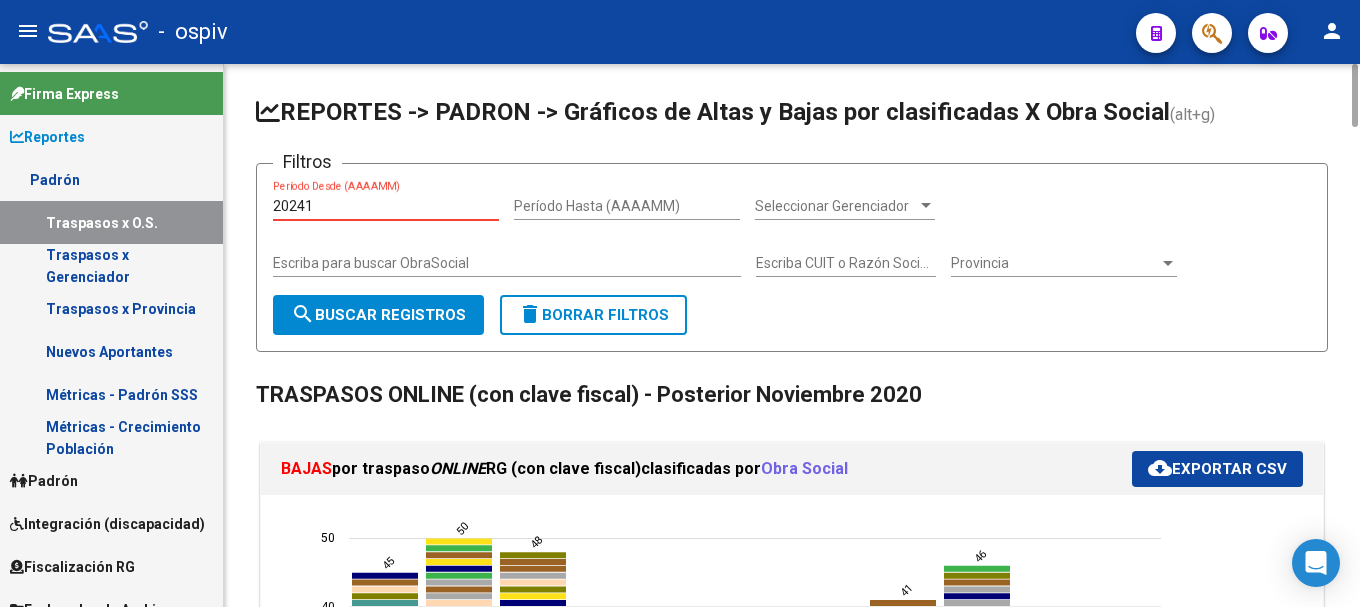 type on "202410" 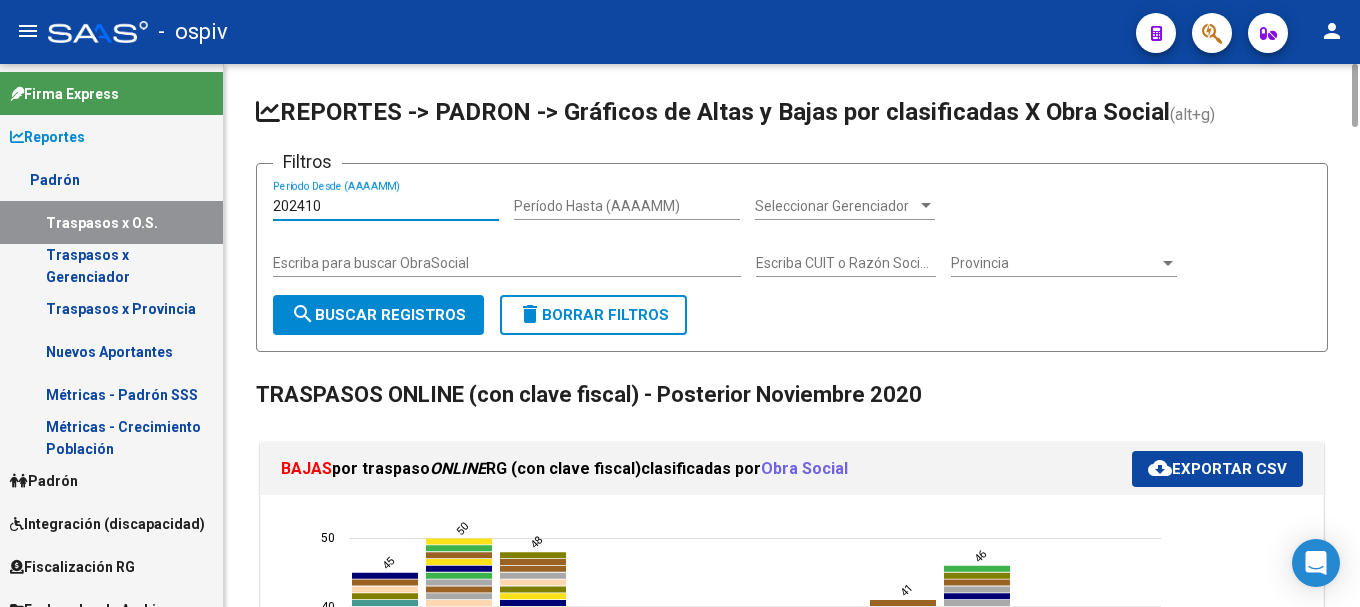 click on "search  Buscar Registros" 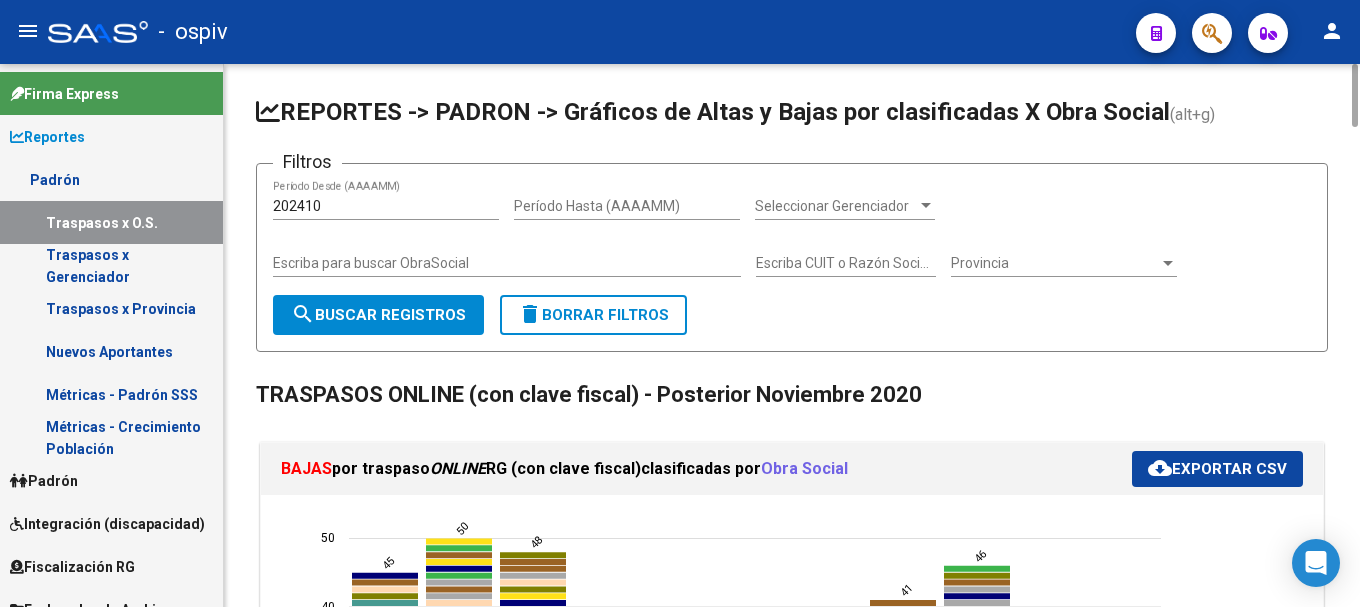 click on "cloud_download  Exportar CSV" 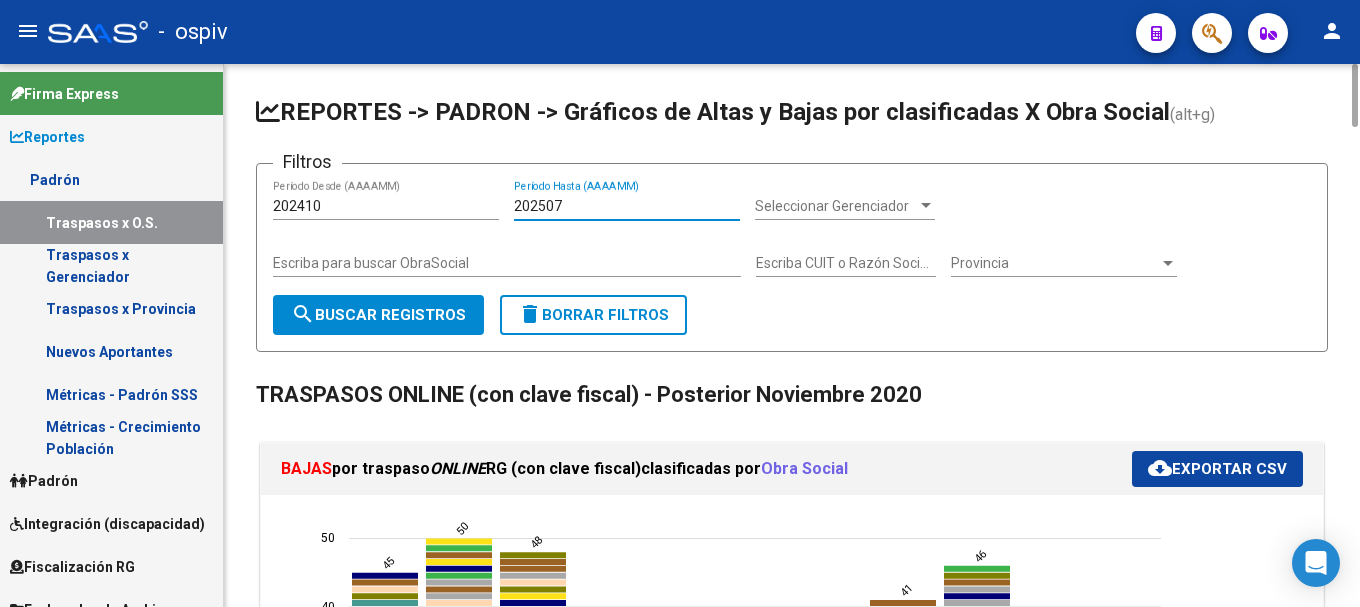 type on "202507" 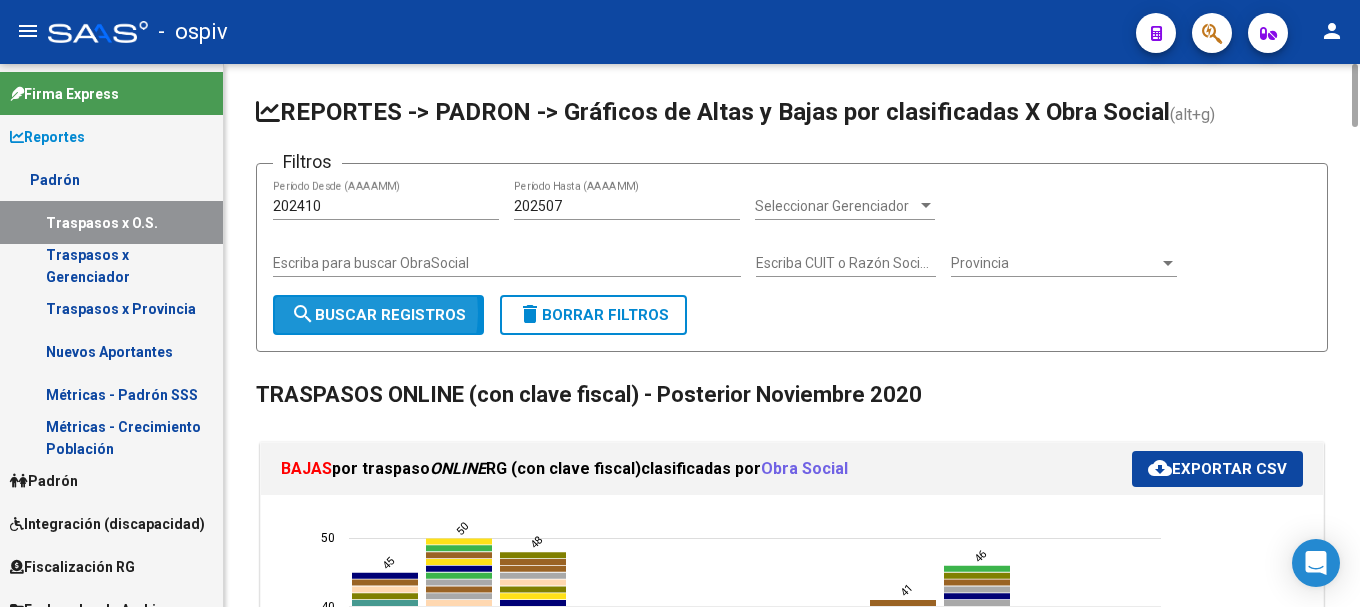 click on "search  Buscar Registros" 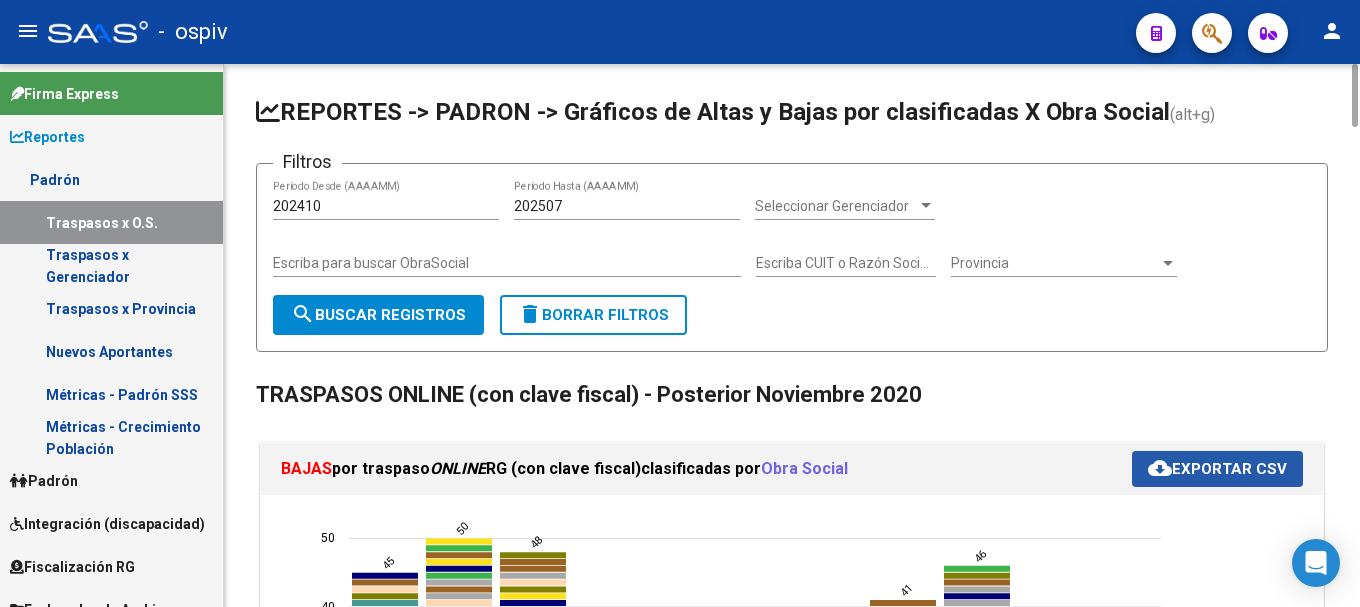 click on "cloud_download  Exportar CSV" 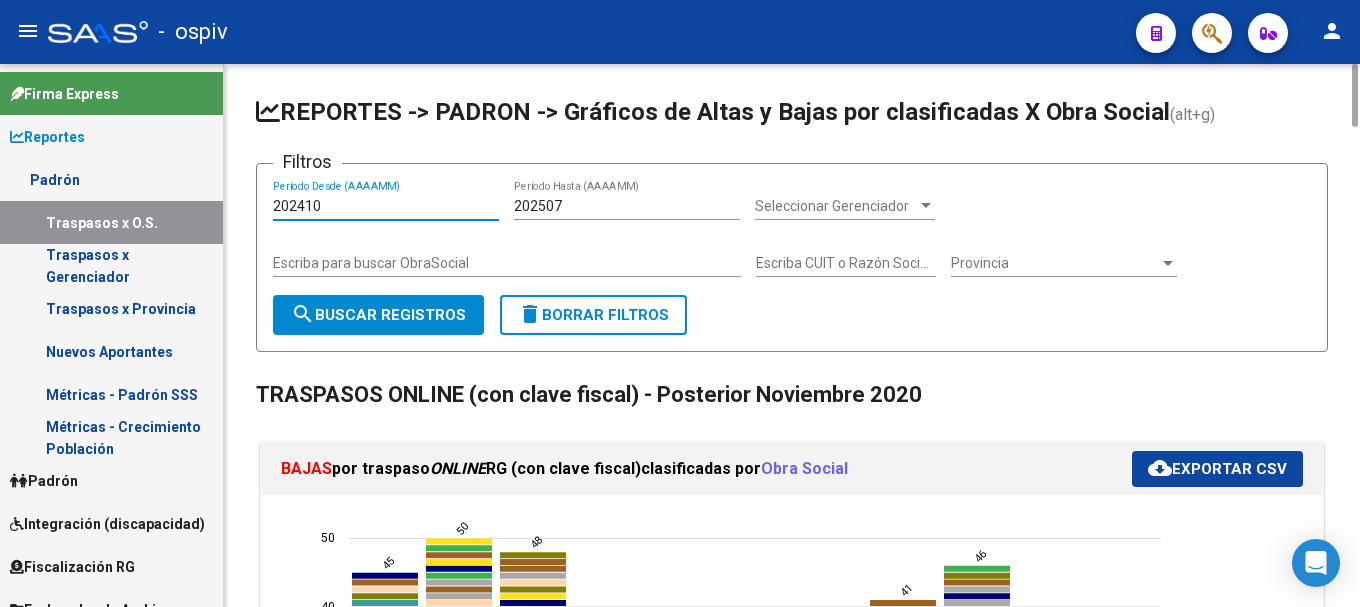 drag, startPoint x: 306, startPoint y: 206, endPoint x: 286, endPoint y: 147, distance: 62.297672 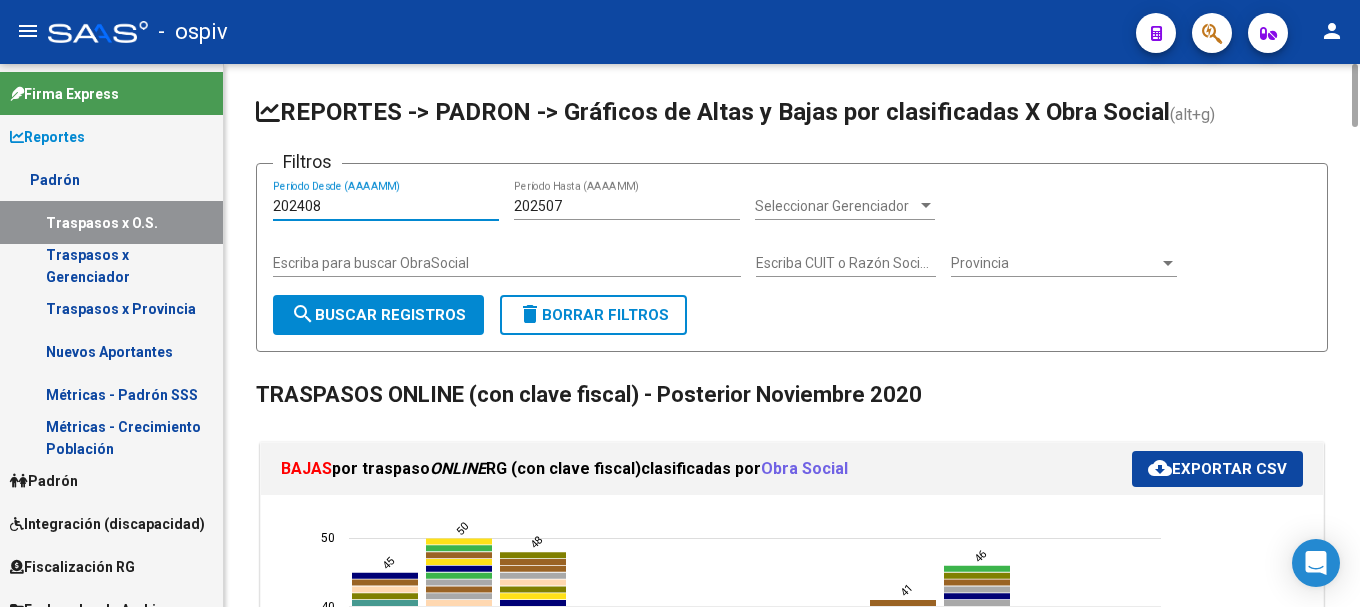 type on "202408" 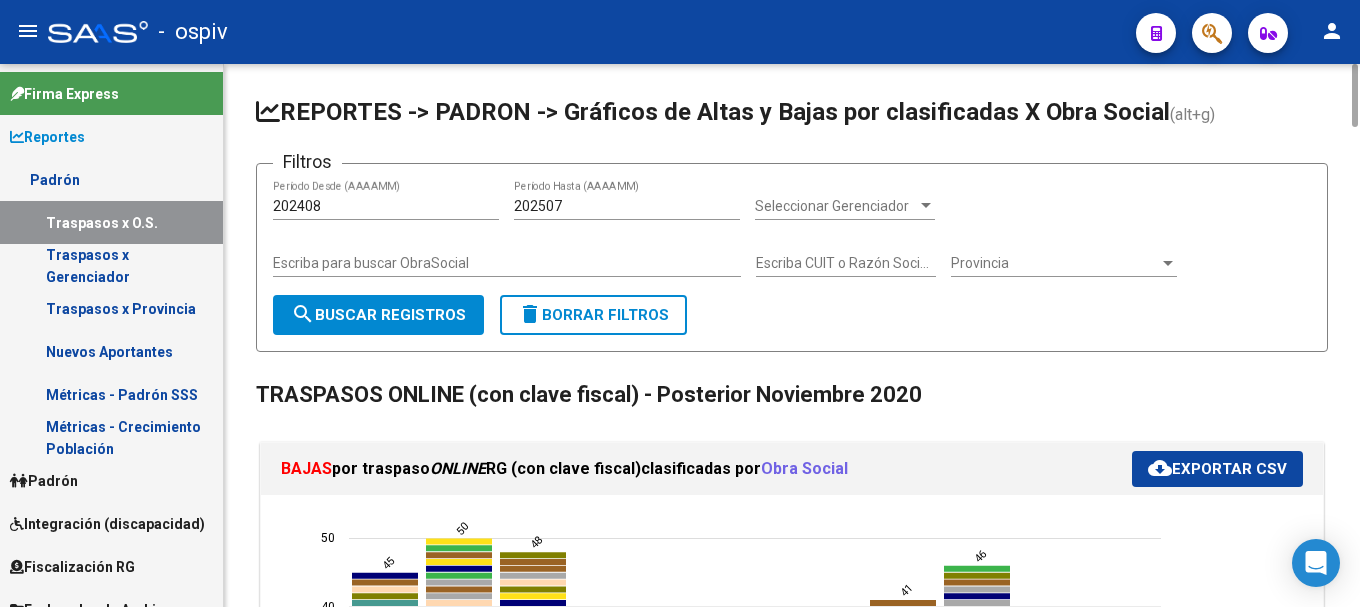 drag, startPoint x: 511, startPoint y: 205, endPoint x: 634, endPoint y: 219, distance: 123.79418 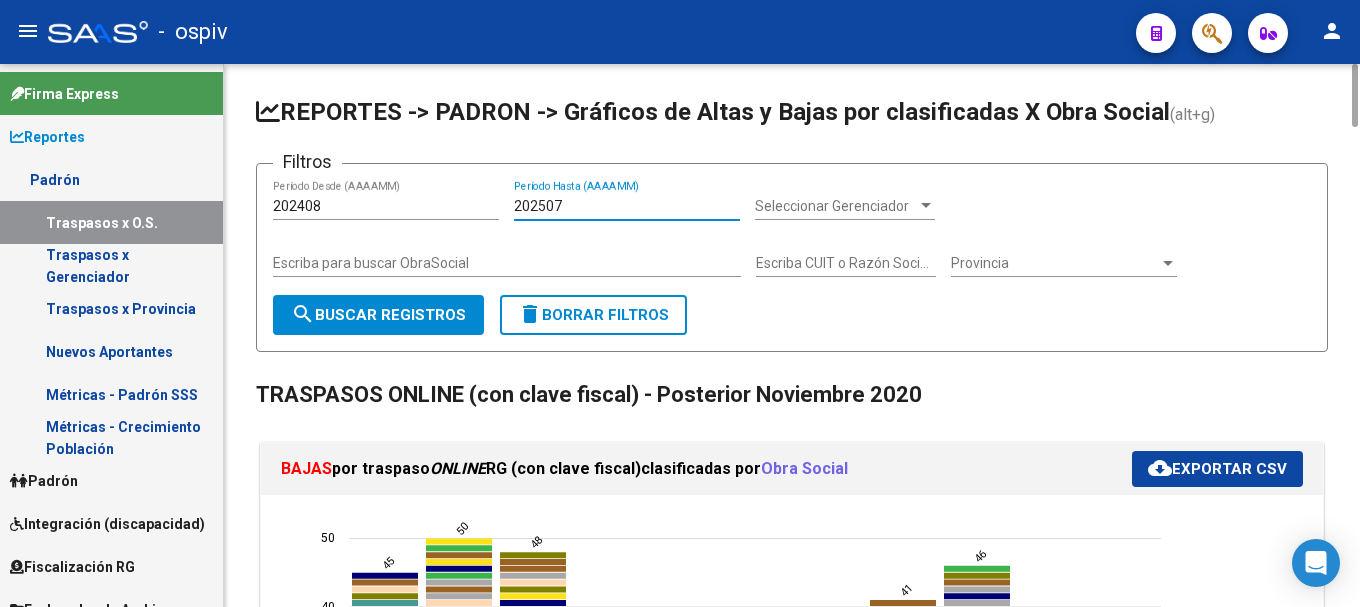 drag, startPoint x: 569, startPoint y: 201, endPoint x: 374, endPoint y: 177, distance: 196.47137 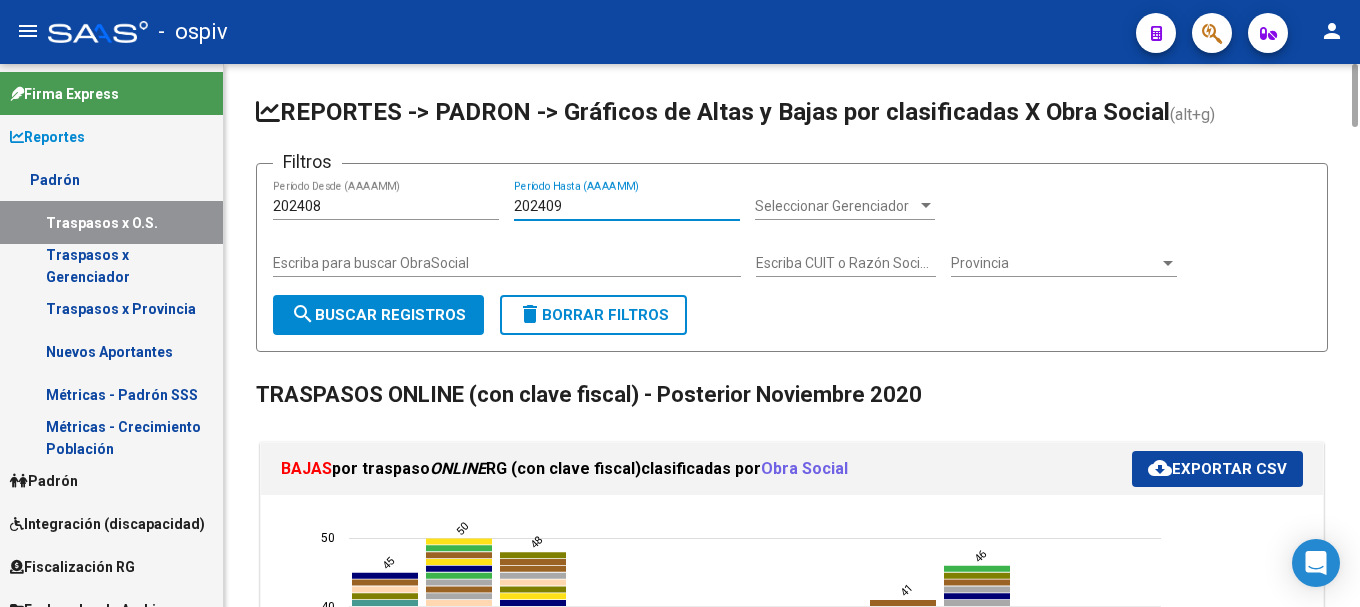 type on "202409" 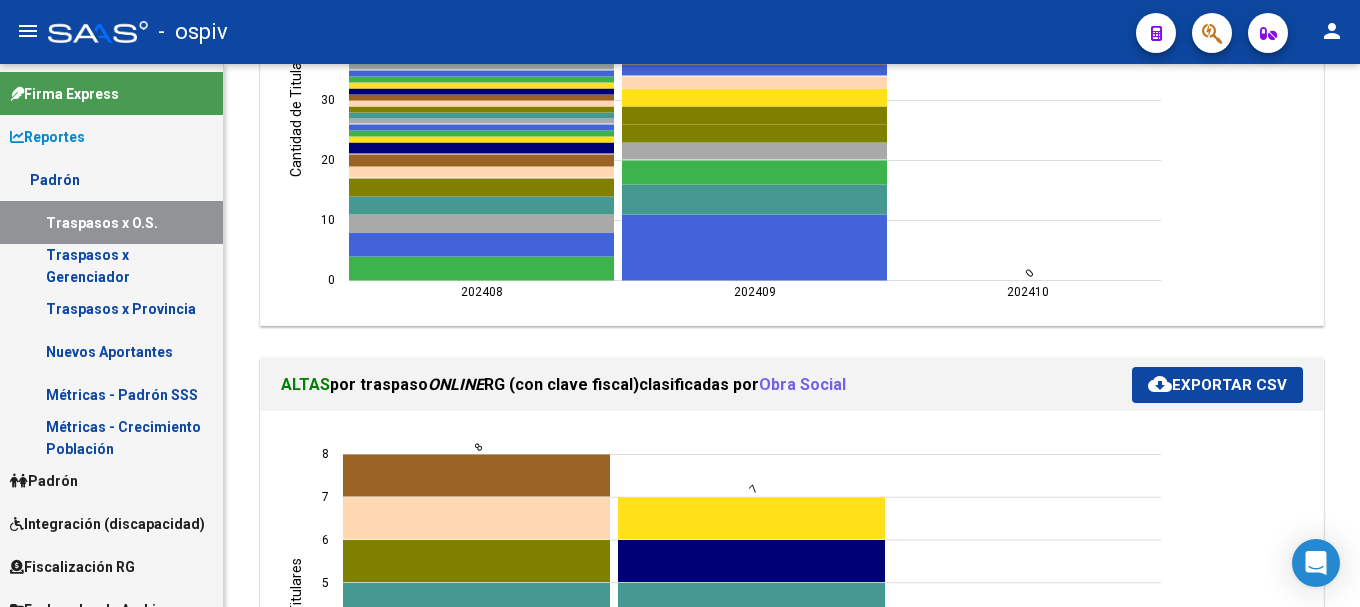 scroll, scrollTop: 0, scrollLeft: 0, axis: both 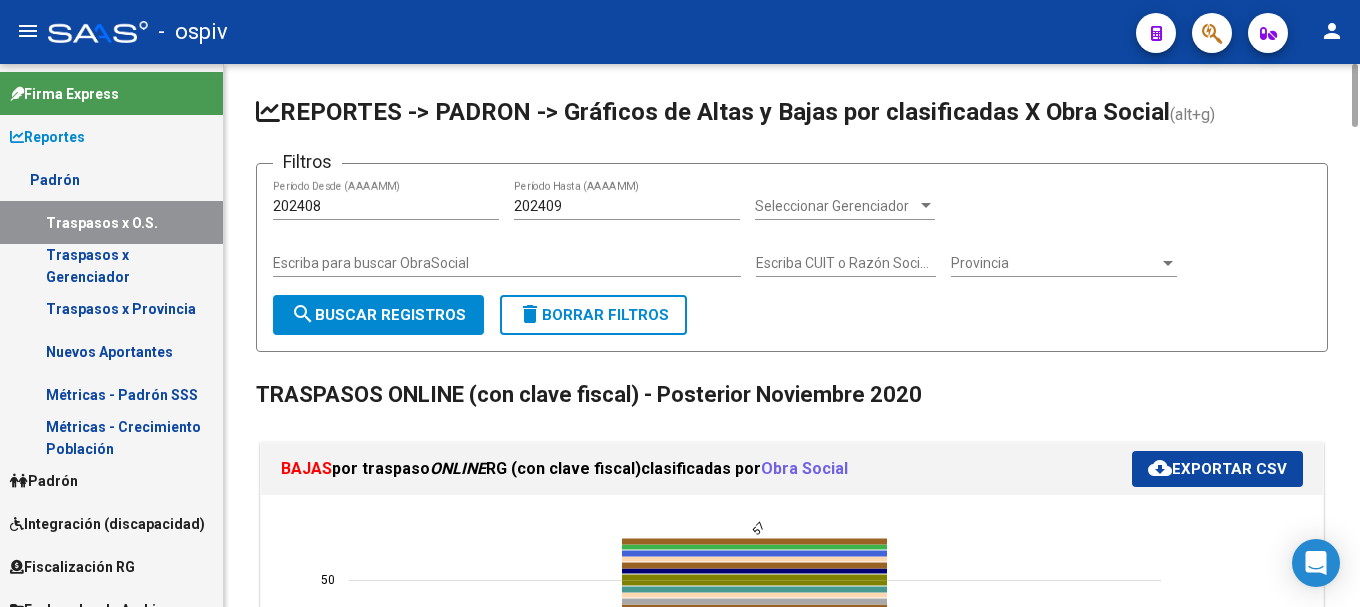 click on "cloud_download  Exportar CSV" 